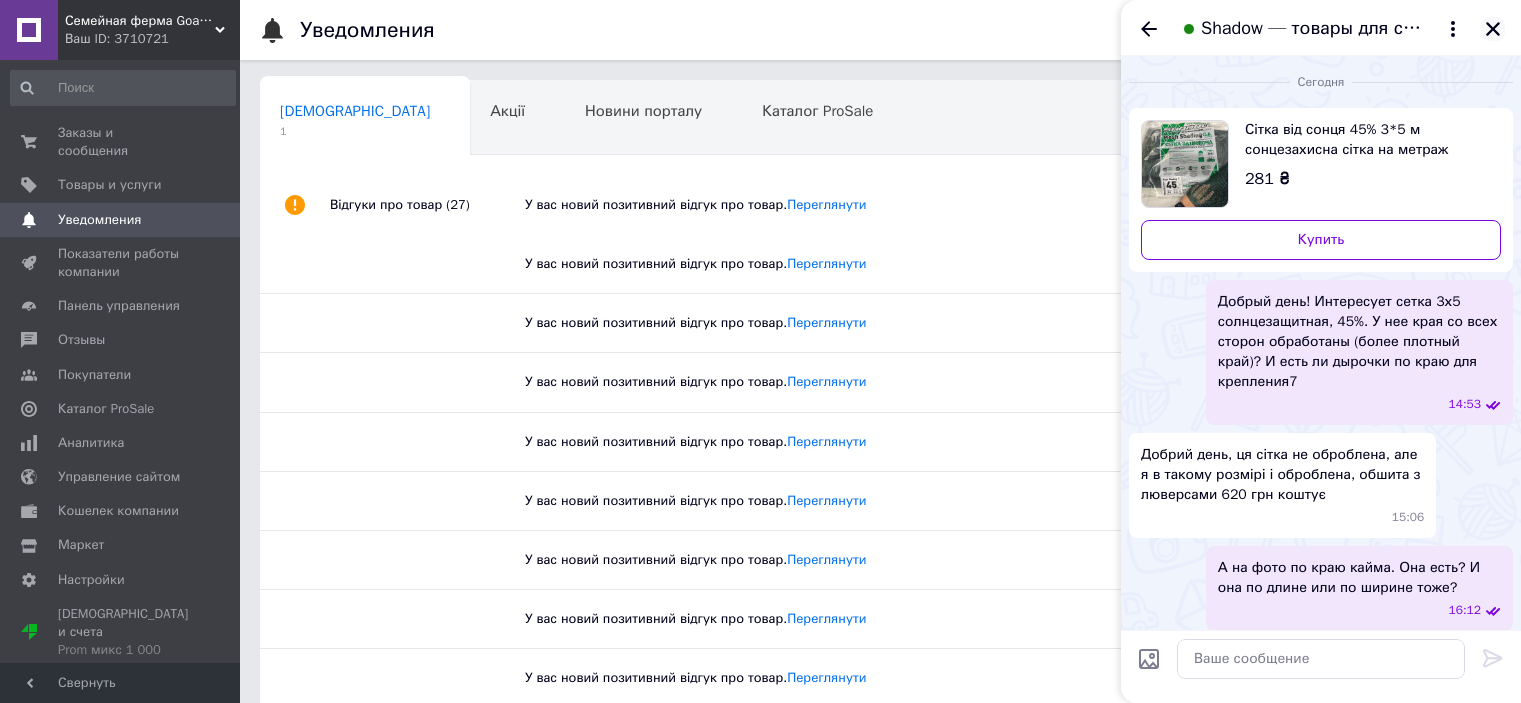 scroll, scrollTop: 0, scrollLeft: 0, axis: both 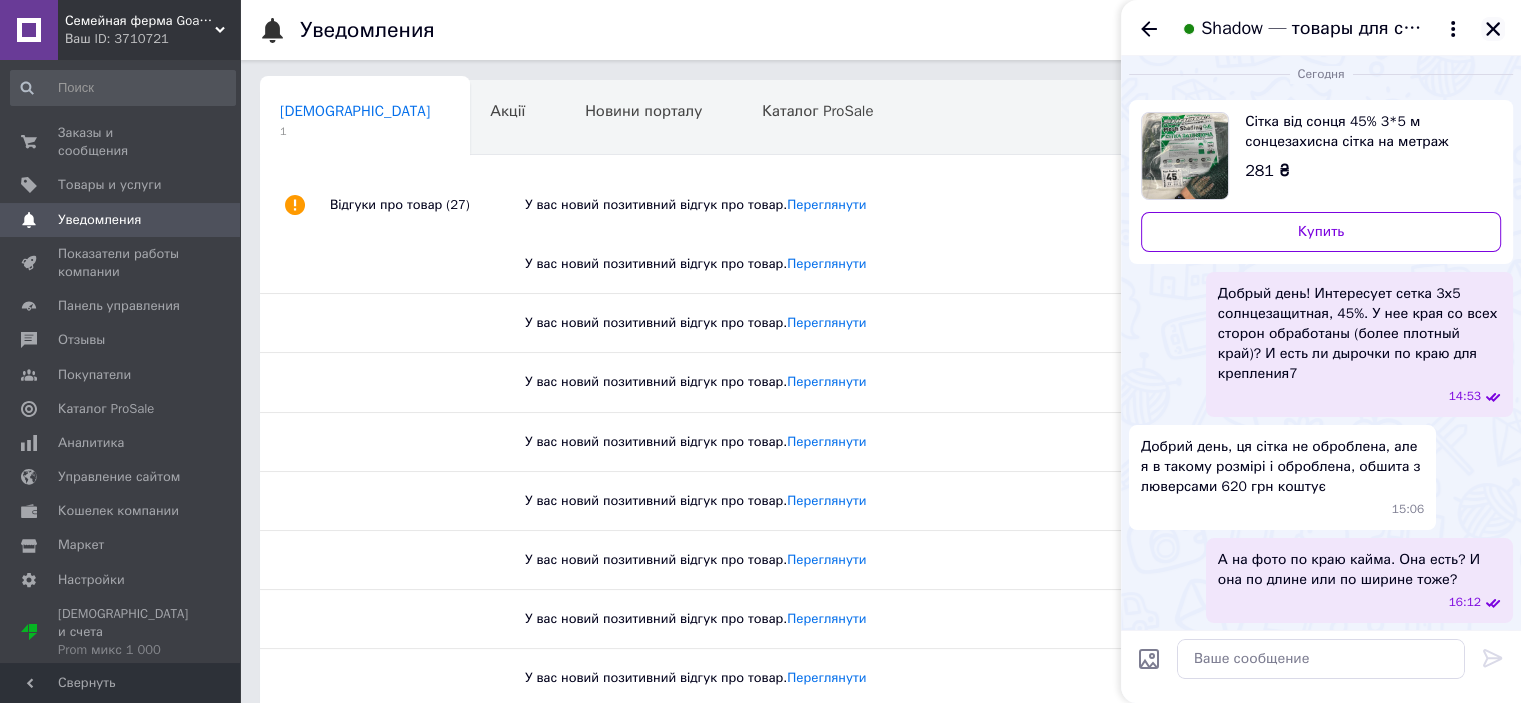 click 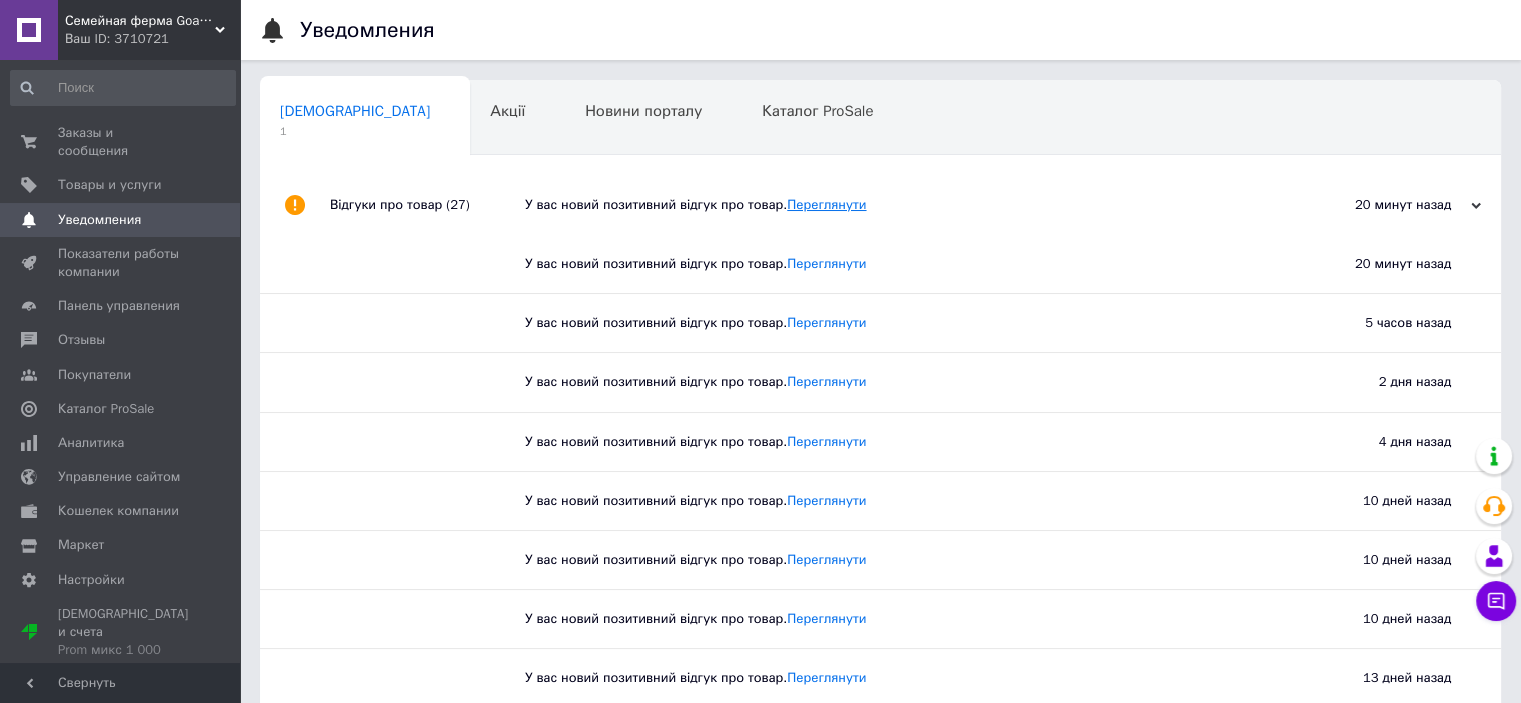 click on "Переглянути" at bounding box center (826, 204) 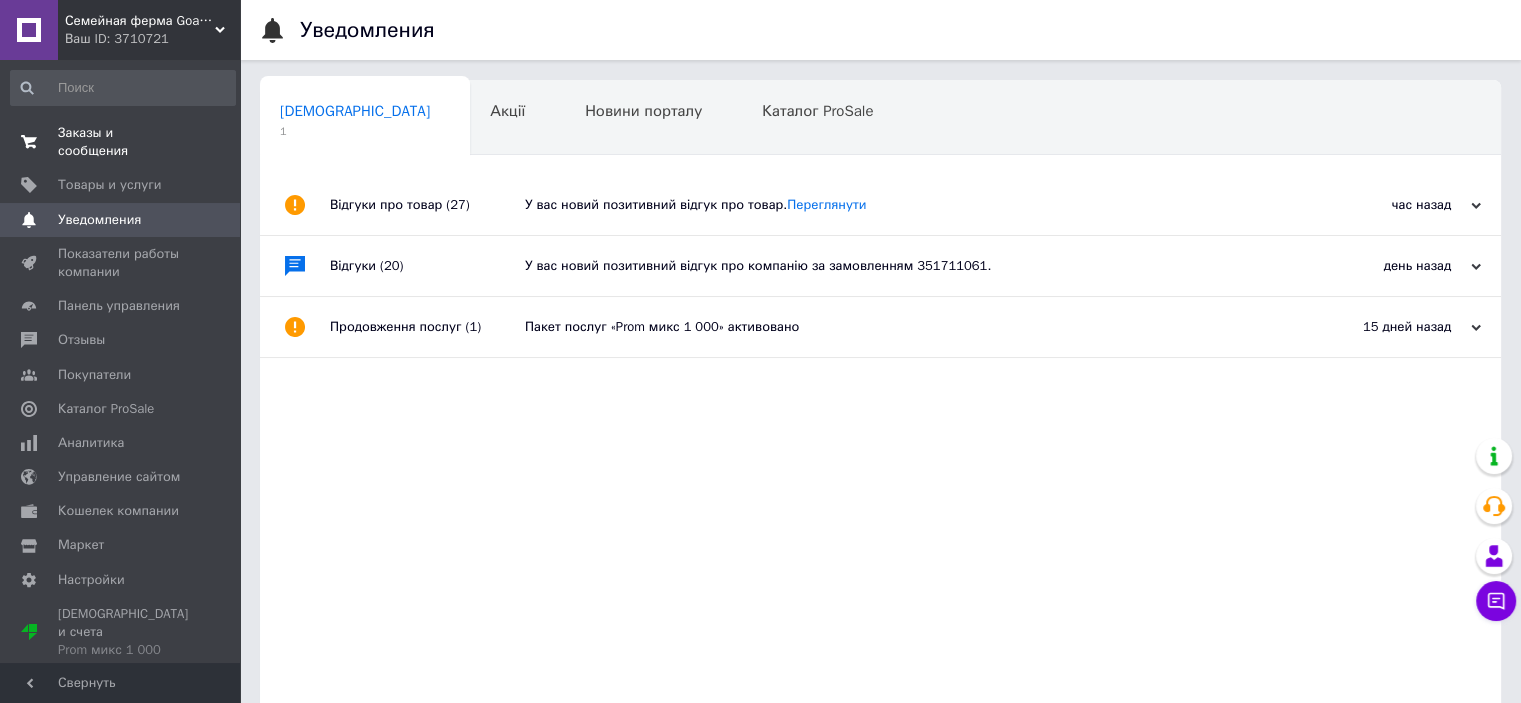 click on "Заказы и сообщения" at bounding box center (121, 142) 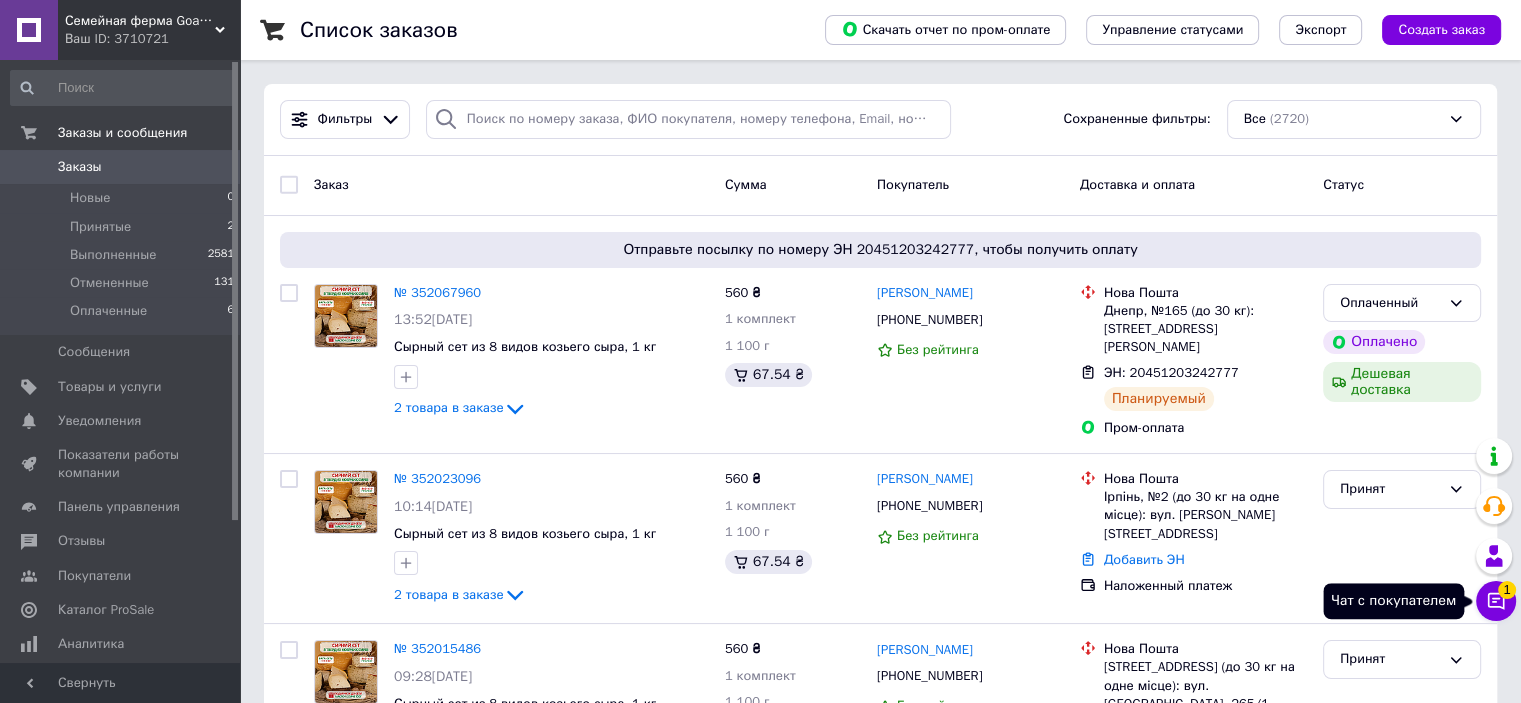 click 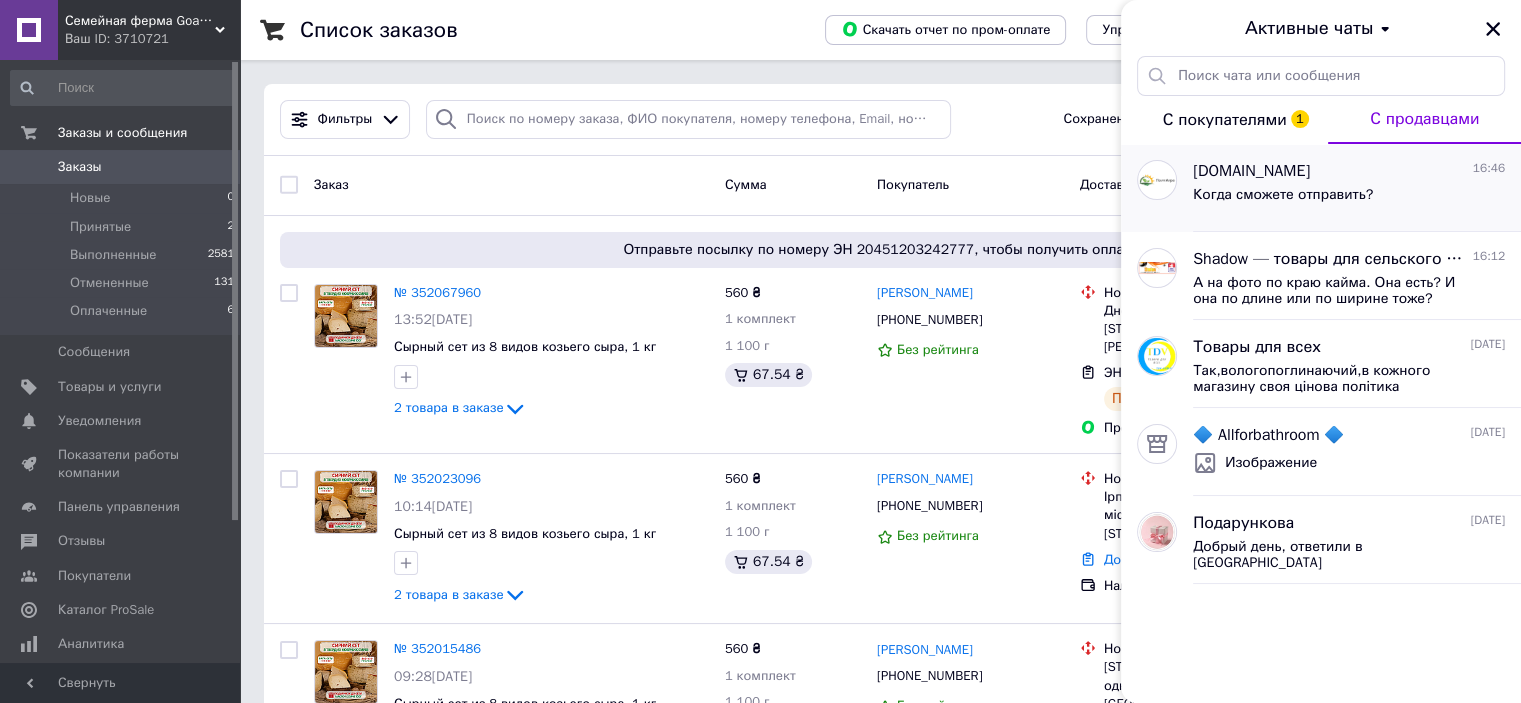click on "Когда сможете отправить?" at bounding box center [1283, 195] 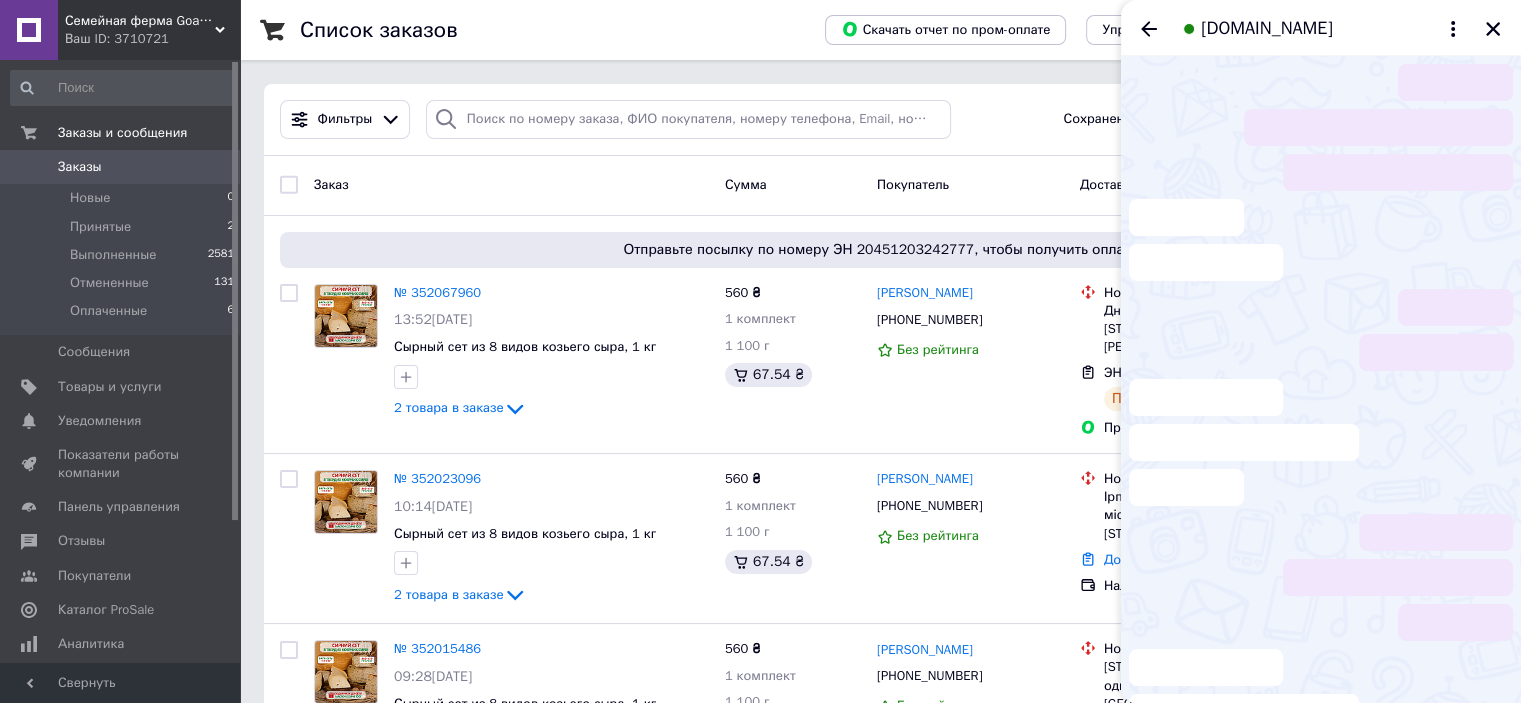 scroll, scrollTop: 155, scrollLeft: 0, axis: vertical 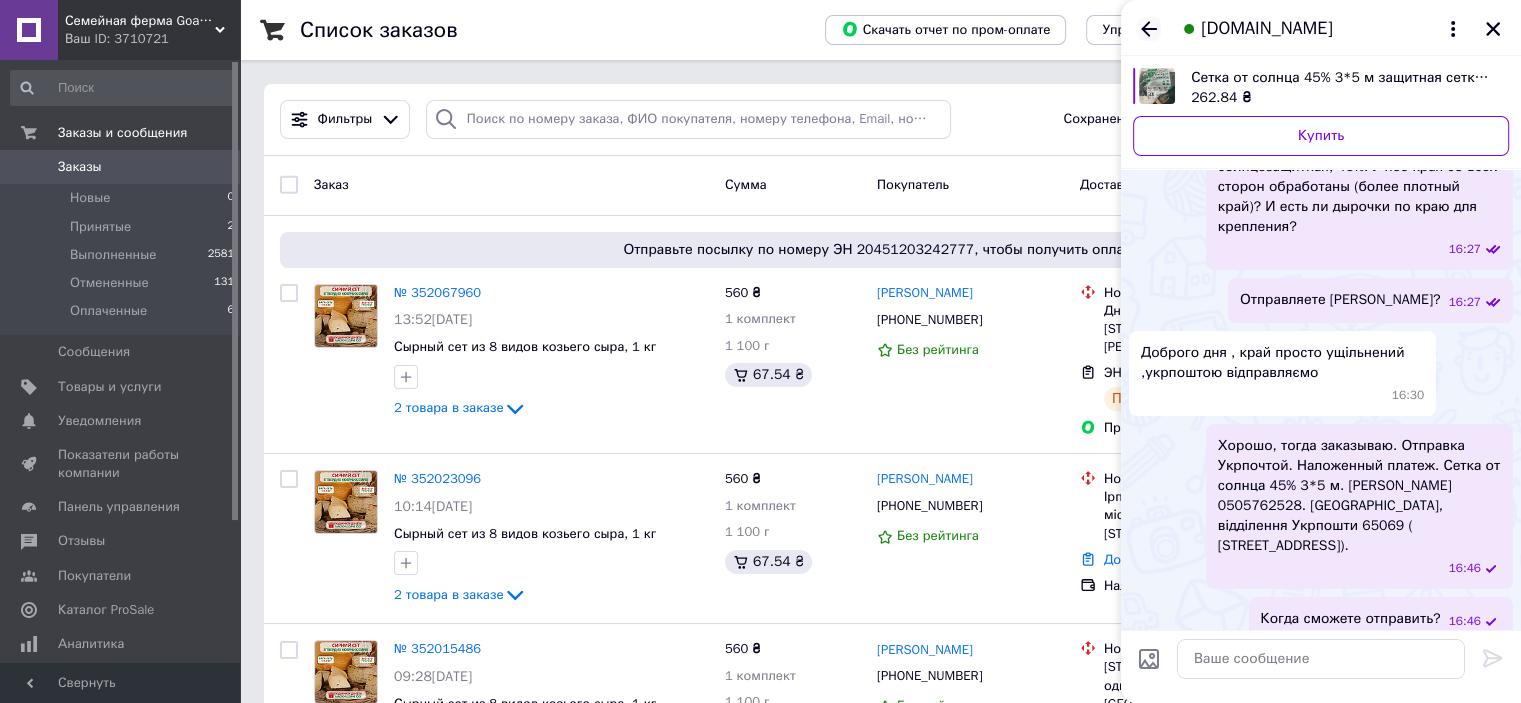 click 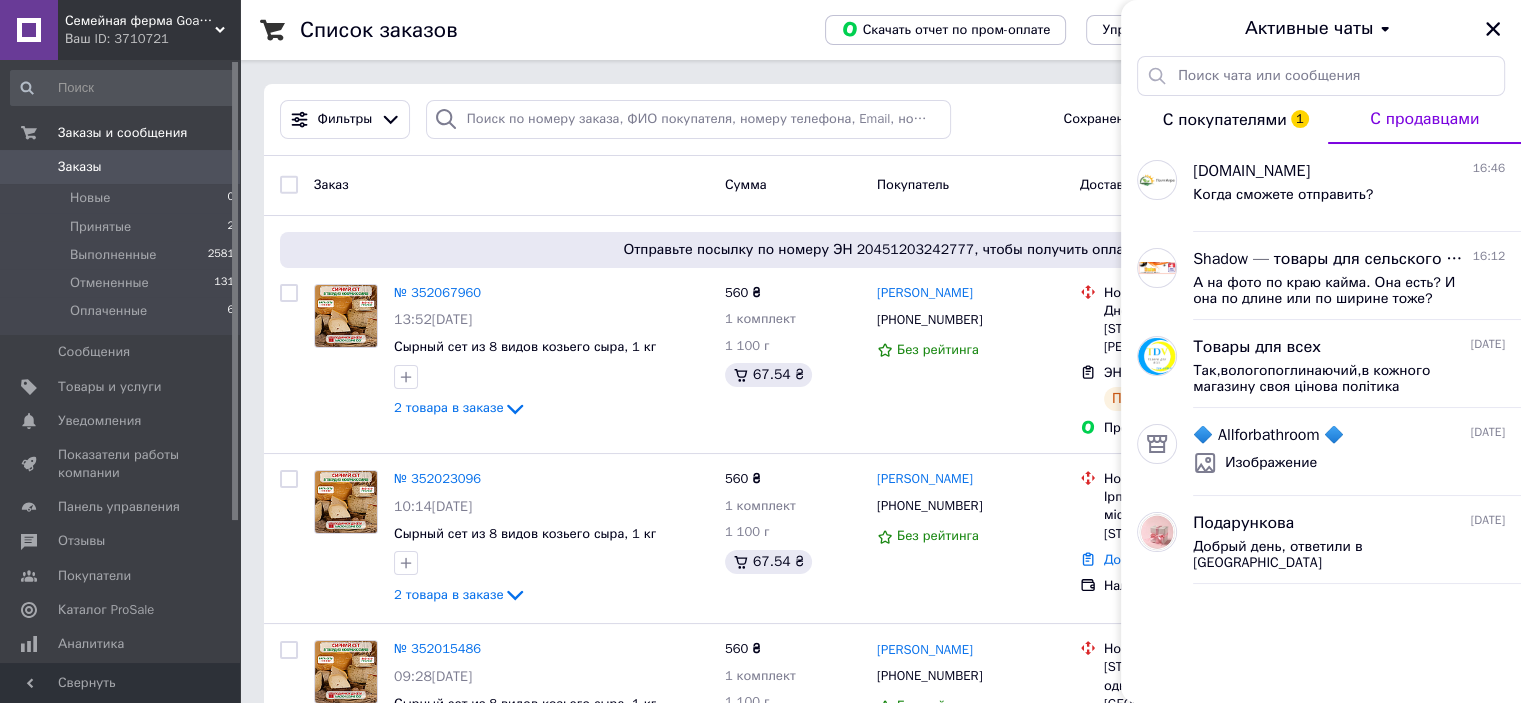 click on "С покупателями 1" at bounding box center [1225, 120] 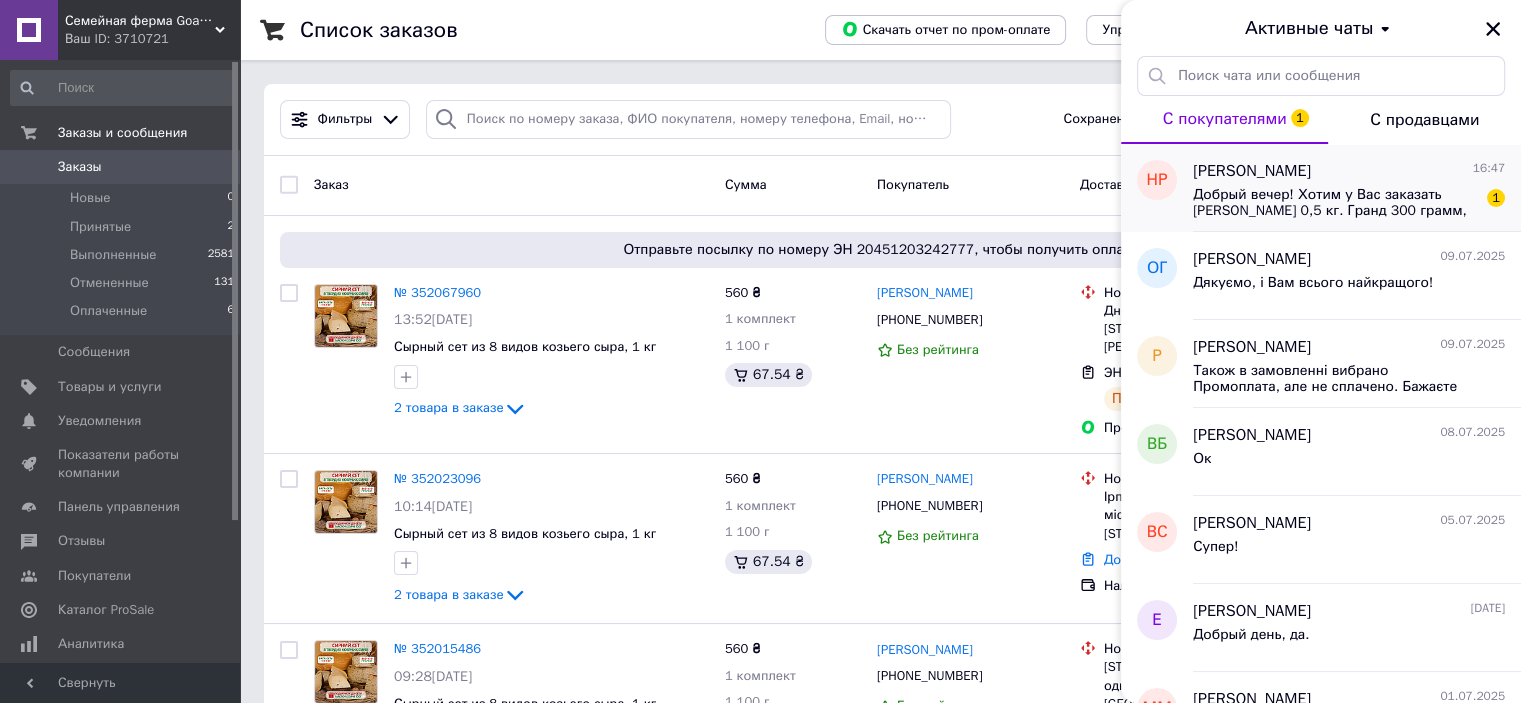 click on "Добрый вечер! Хотим у Вас заказать [PERSON_NAME] 0,5 кг. Гранд 300 грамм, Буш 300 грамм, и масло 500 грамм" at bounding box center [1335, 203] 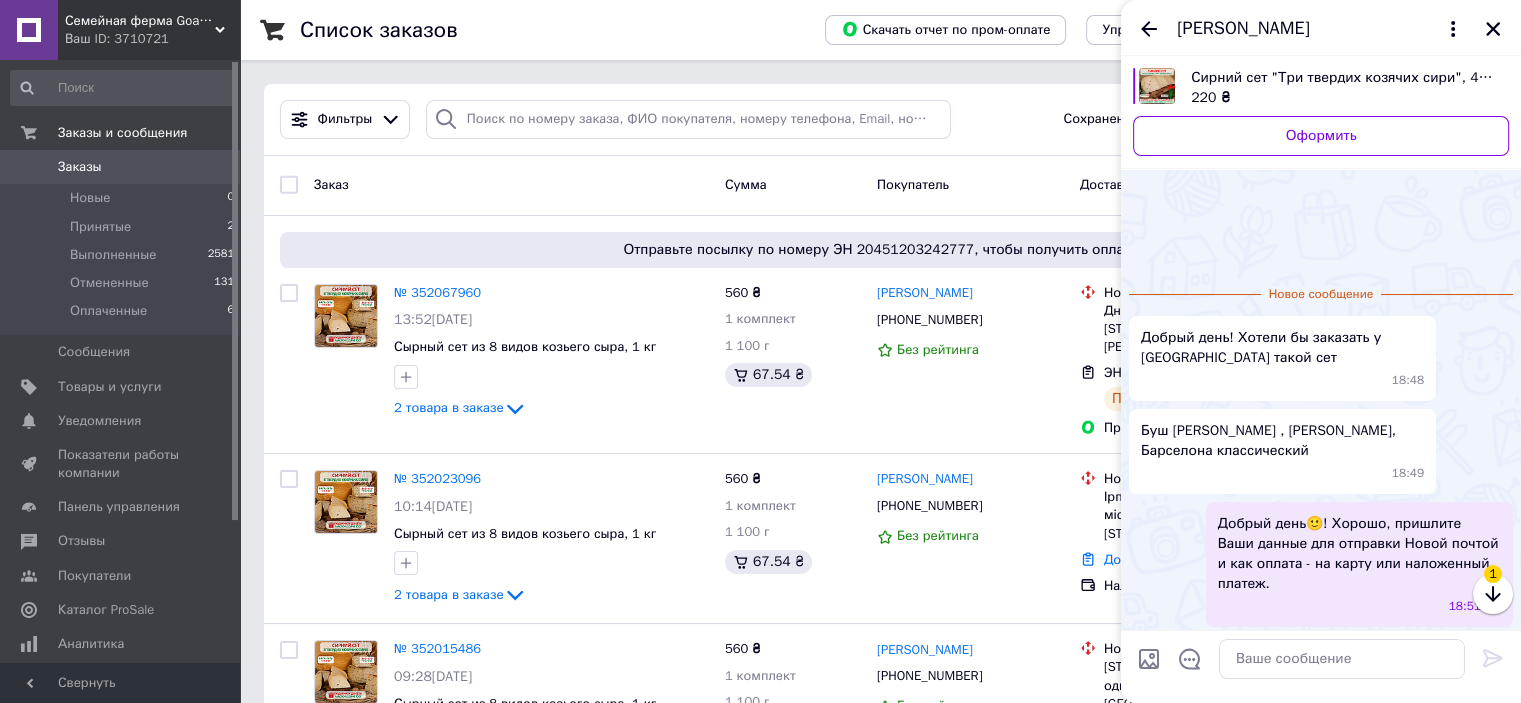 scroll, scrollTop: 115, scrollLeft: 0, axis: vertical 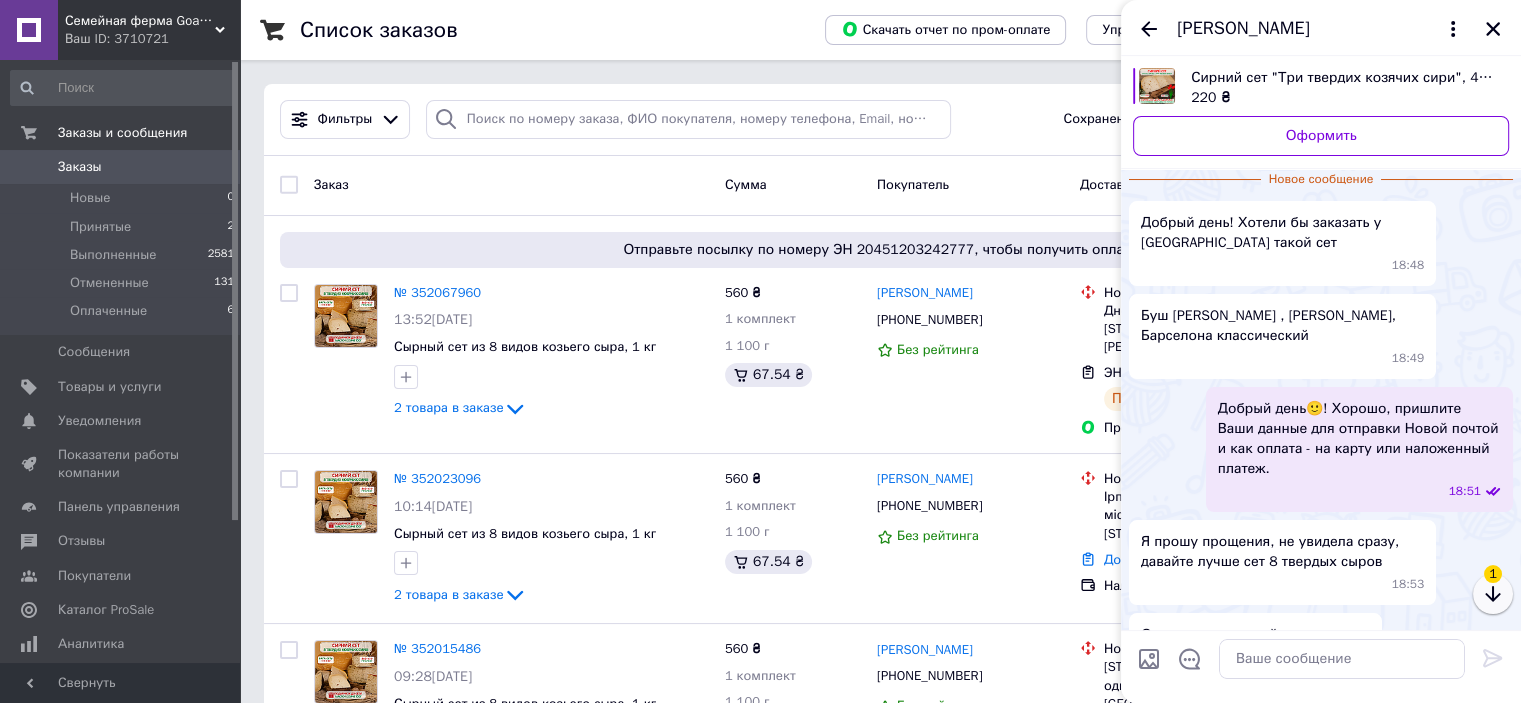 click 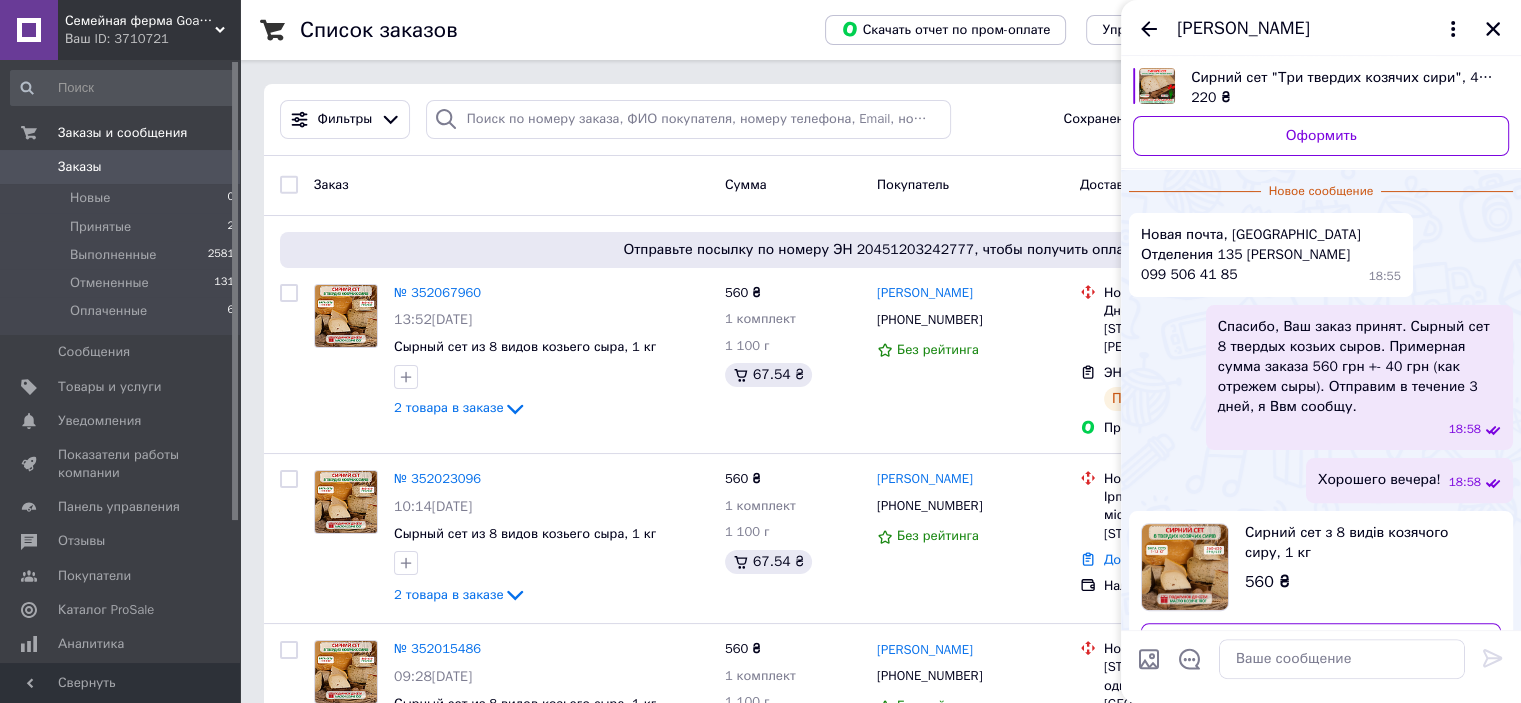 scroll, scrollTop: 483, scrollLeft: 0, axis: vertical 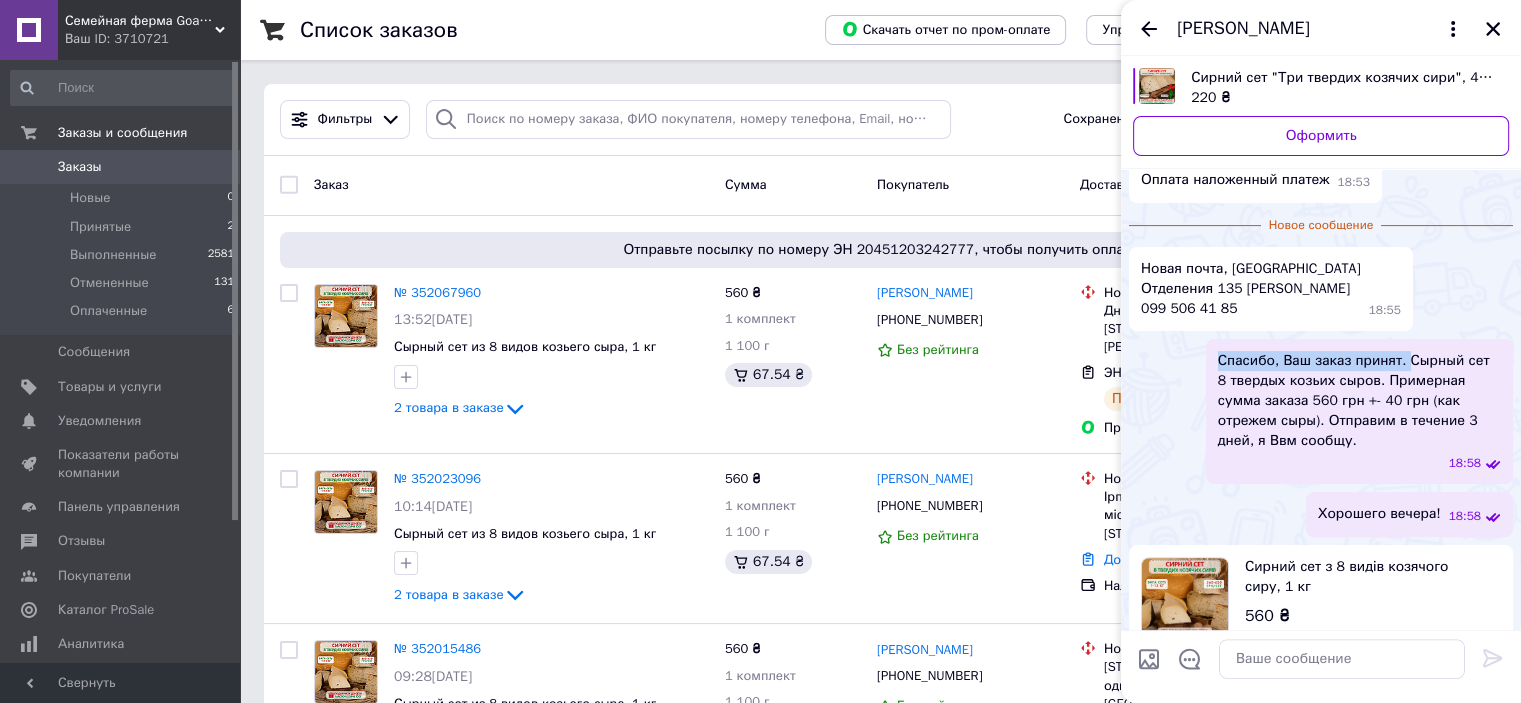 drag, startPoint x: 1216, startPoint y: 375, endPoint x: 1398, endPoint y: 383, distance: 182.17574 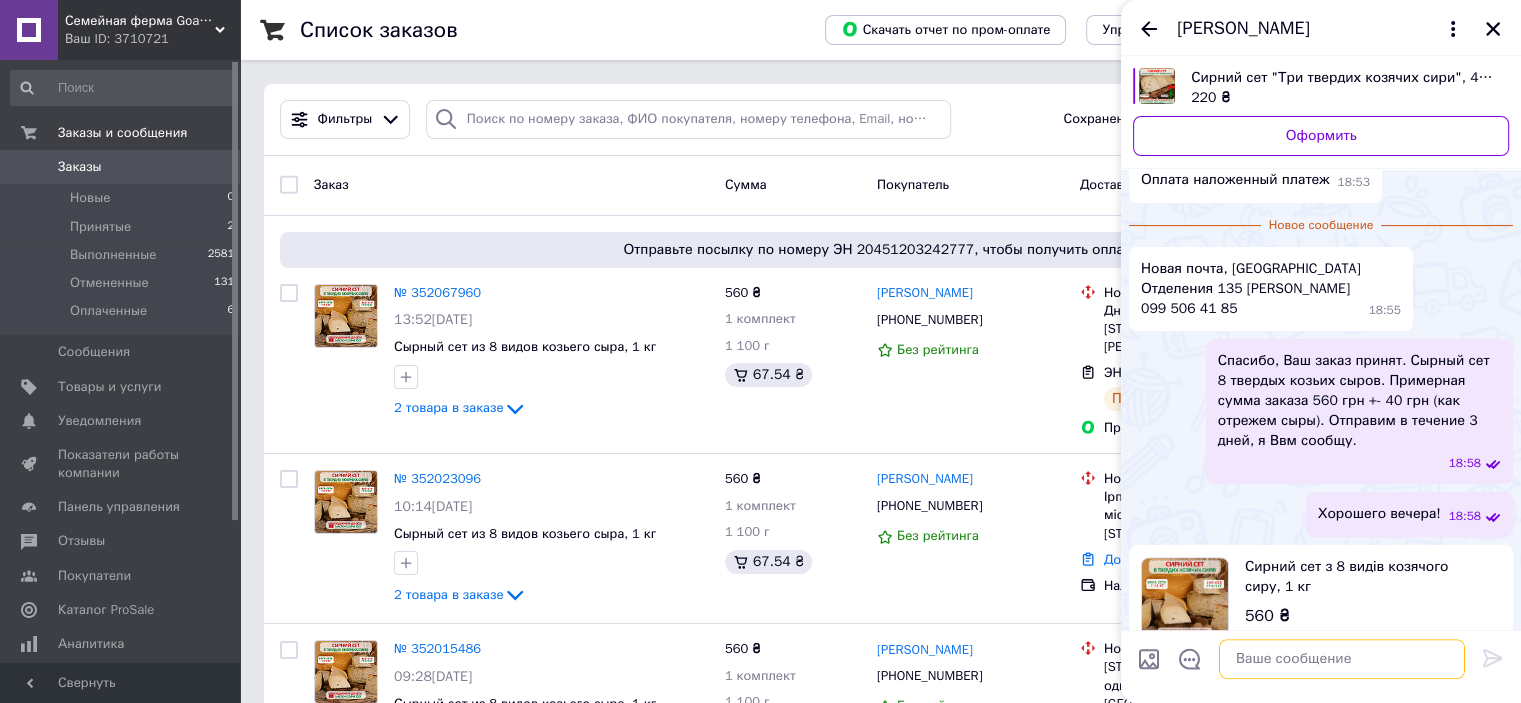 click at bounding box center [1342, 659] 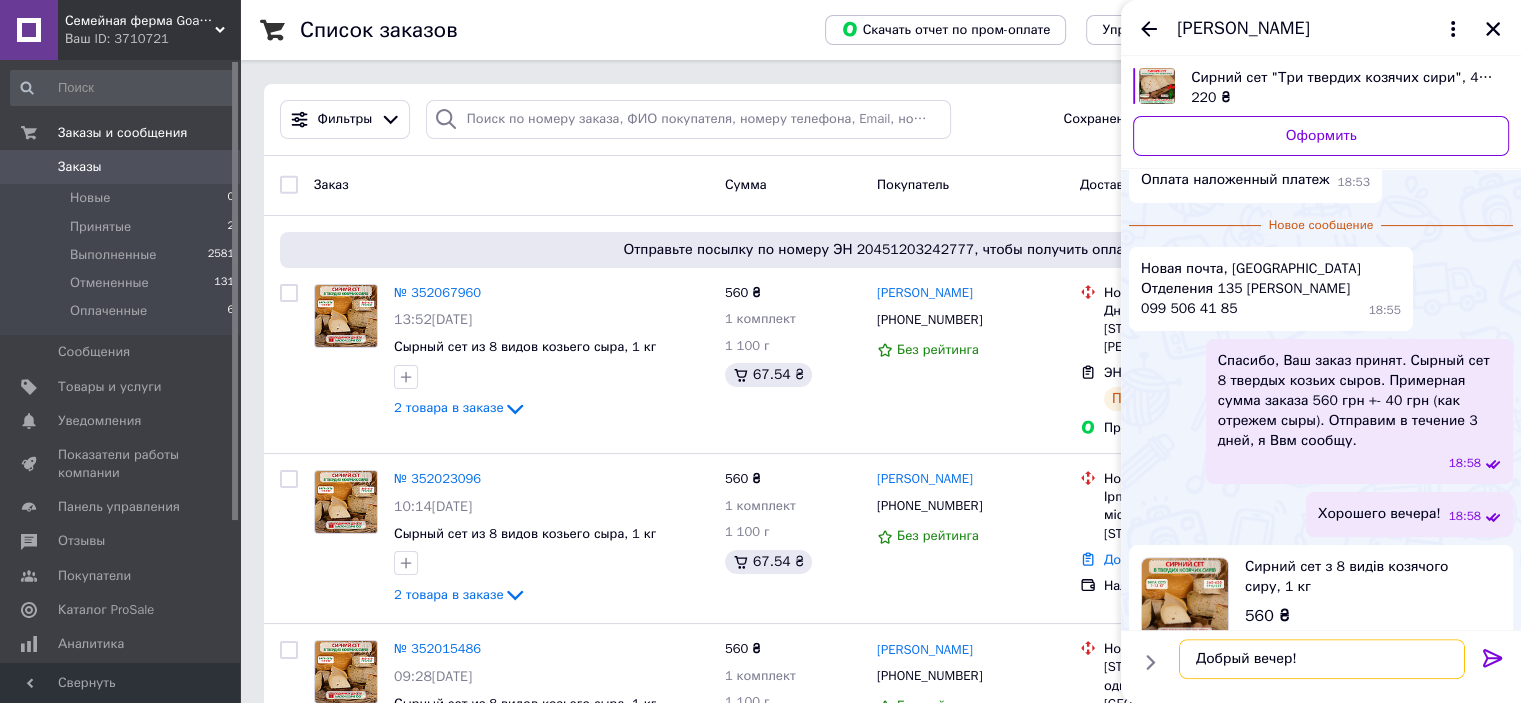 paste on "Спасибо, Ваш заказ принят." 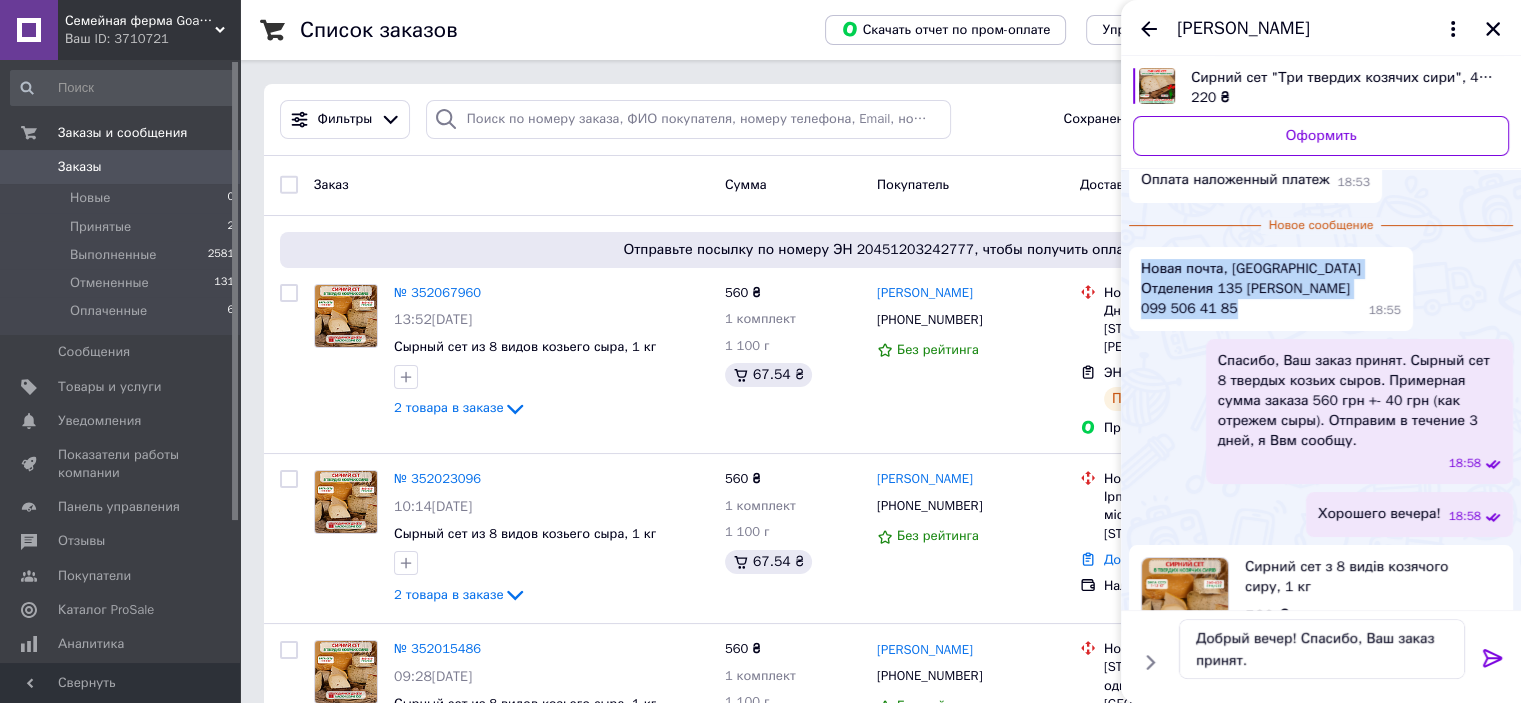 drag, startPoint x: 1142, startPoint y: 246, endPoint x: 1246, endPoint y: 313, distance: 123.71338 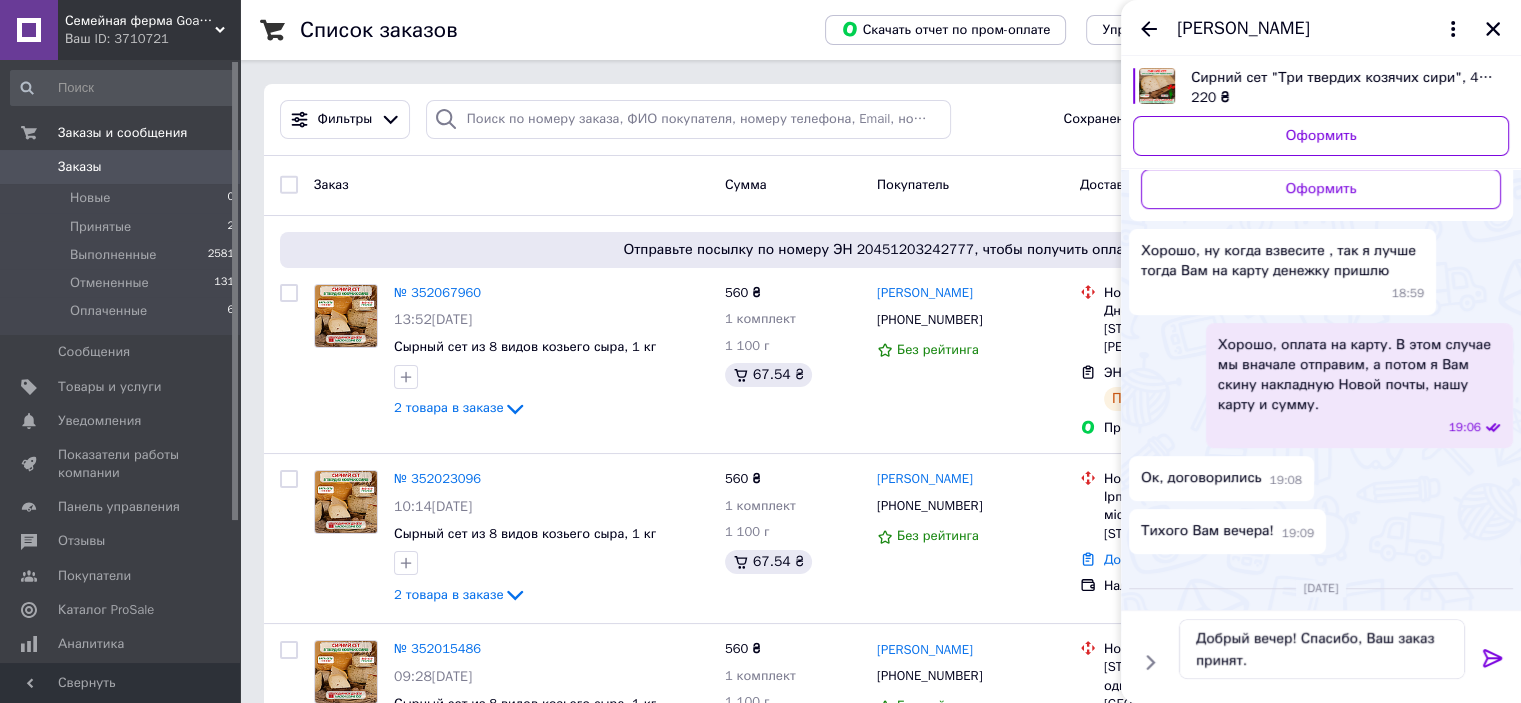 scroll, scrollTop: 983, scrollLeft: 0, axis: vertical 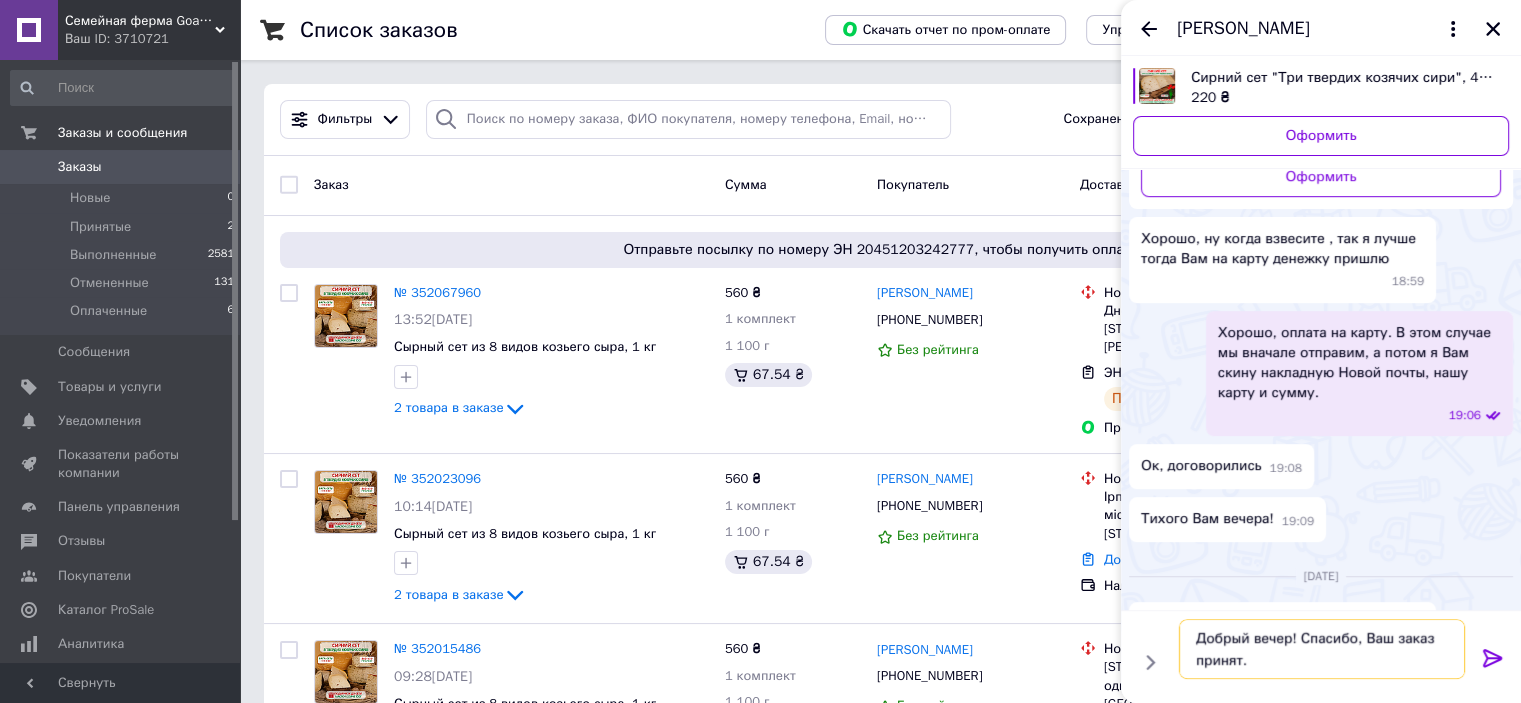 click on "Добрый вечер! Спасибо, Ваш заказ принят." at bounding box center [1322, 649] 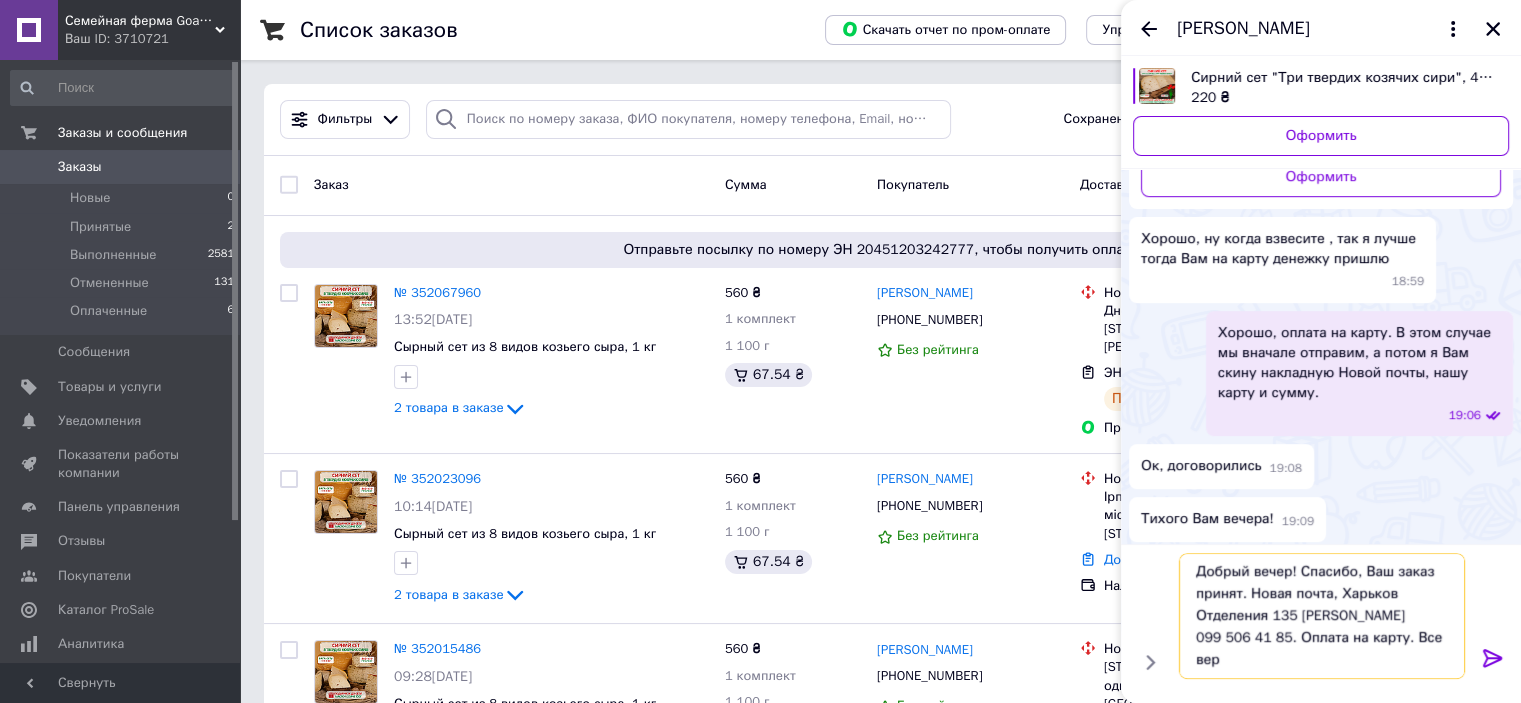 scroll, scrollTop: 13, scrollLeft: 0, axis: vertical 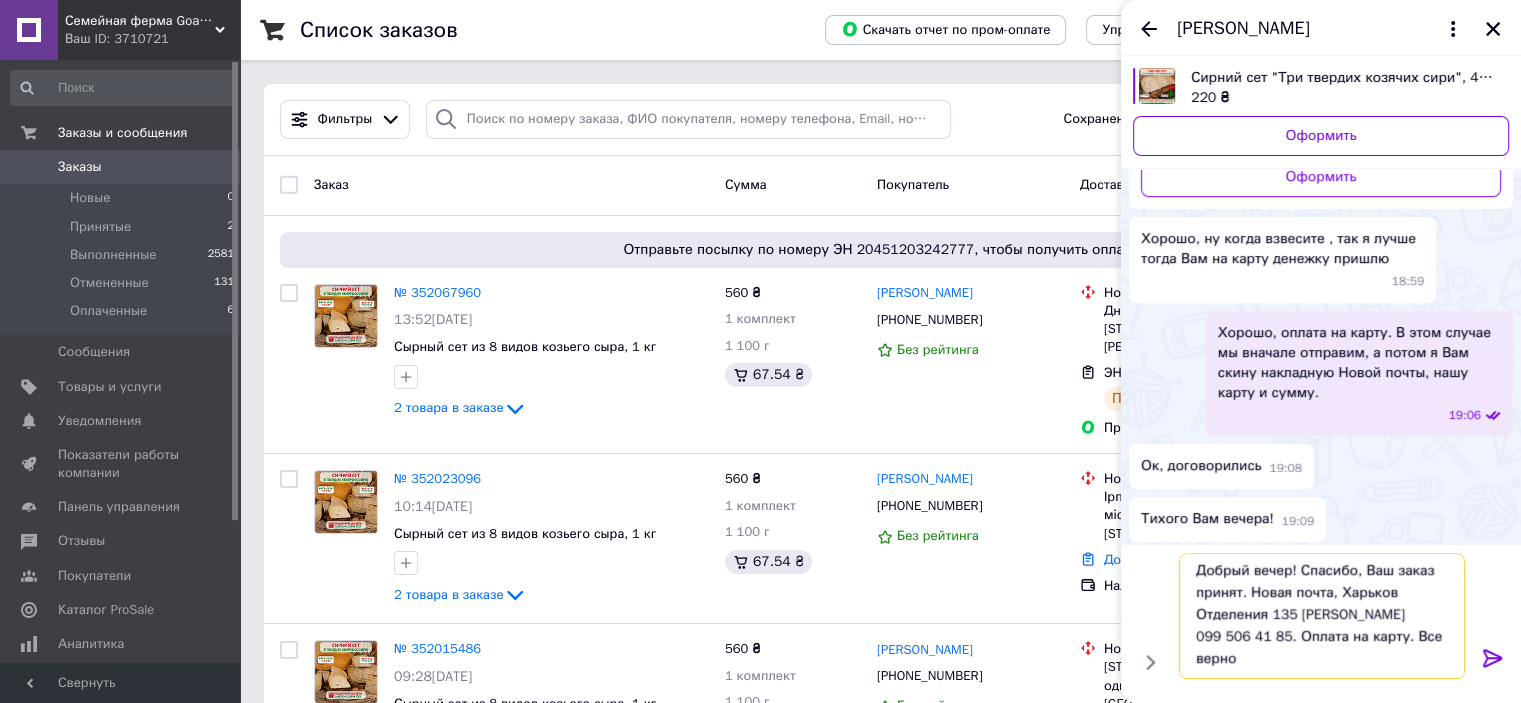 type on "Добрый вечер! Спасибо, Ваш заказ принят. Новая почта, Харьков
Отделения 135 [PERSON_NAME]
099 506 41 85. Оплата на карту. Все верно?" 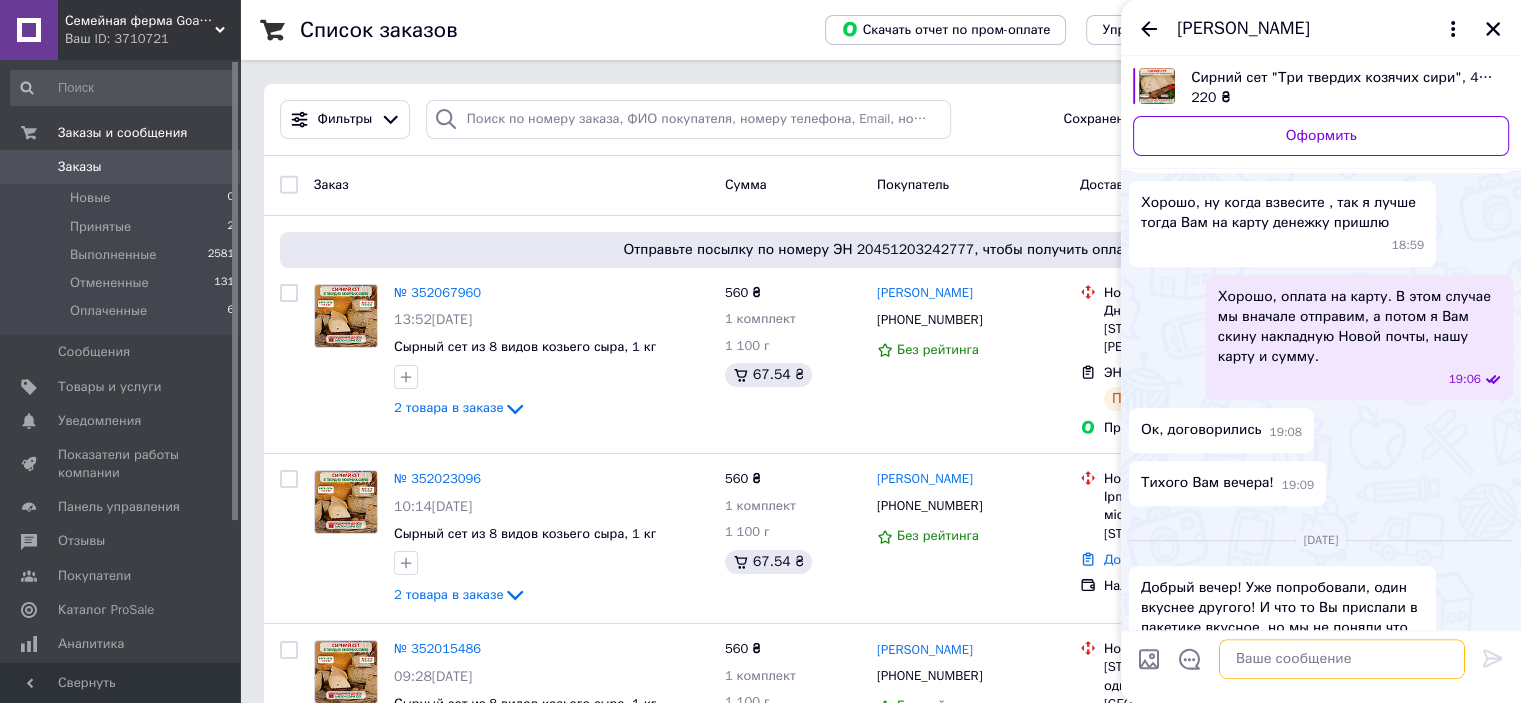 scroll, scrollTop: 0, scrollLeft: 0, axis: both 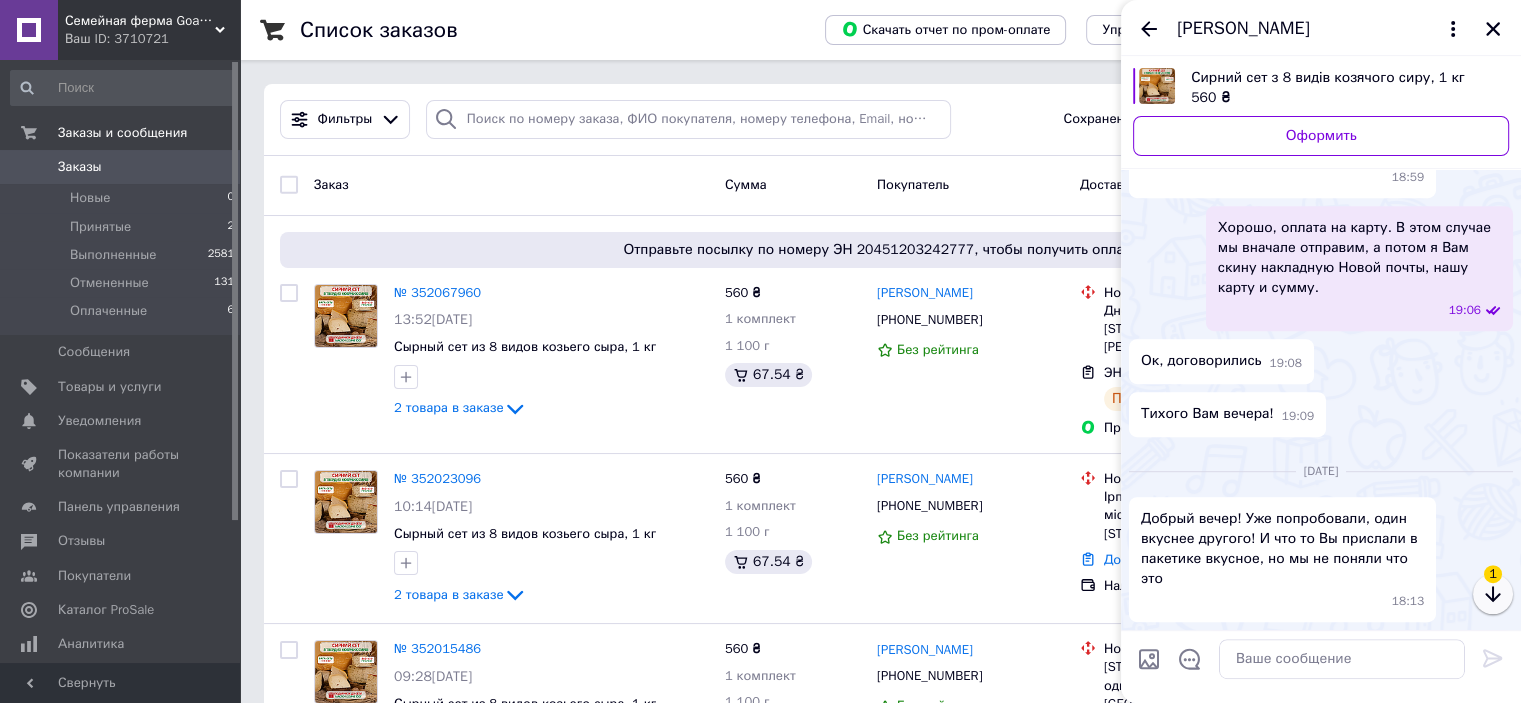 click 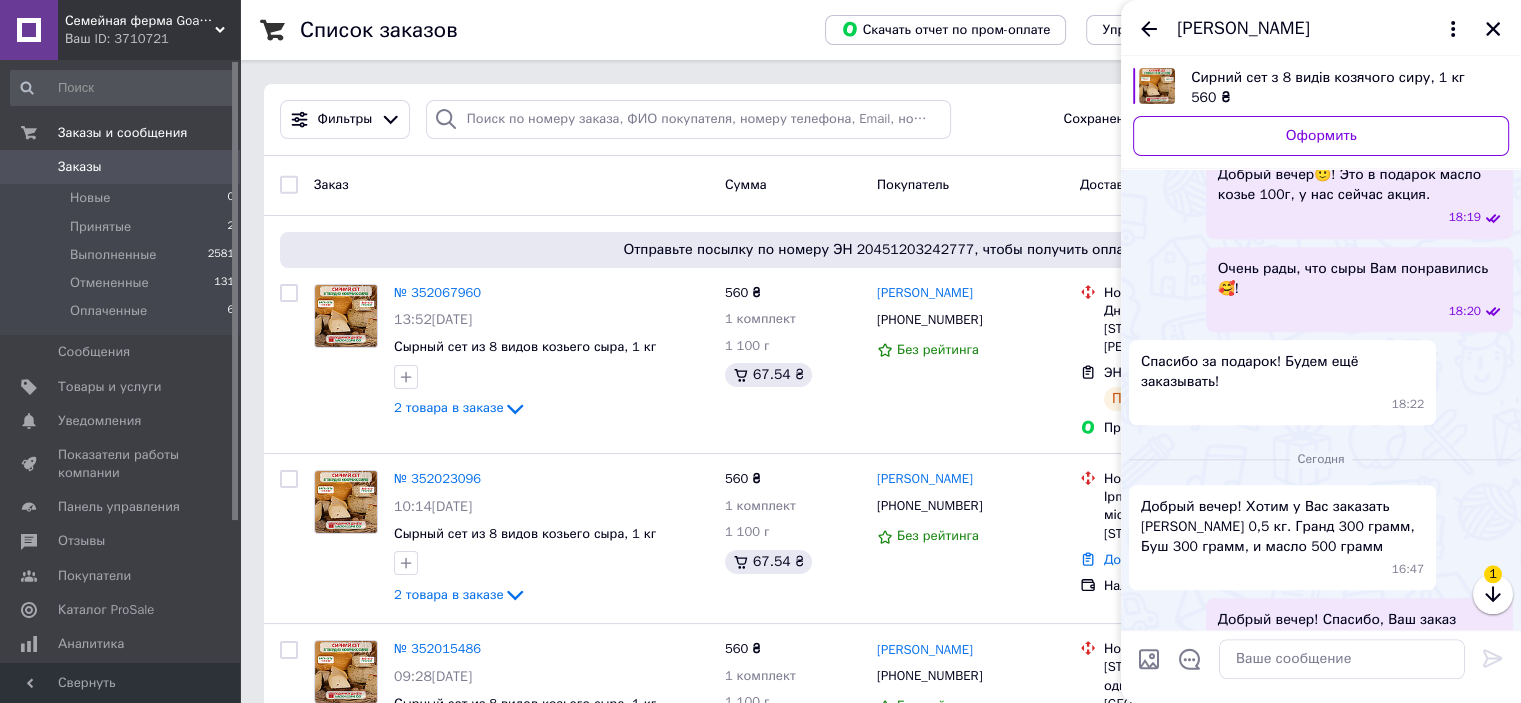 scroll, scrollTop: 1653, scrollLeft: 0, axis: vertical 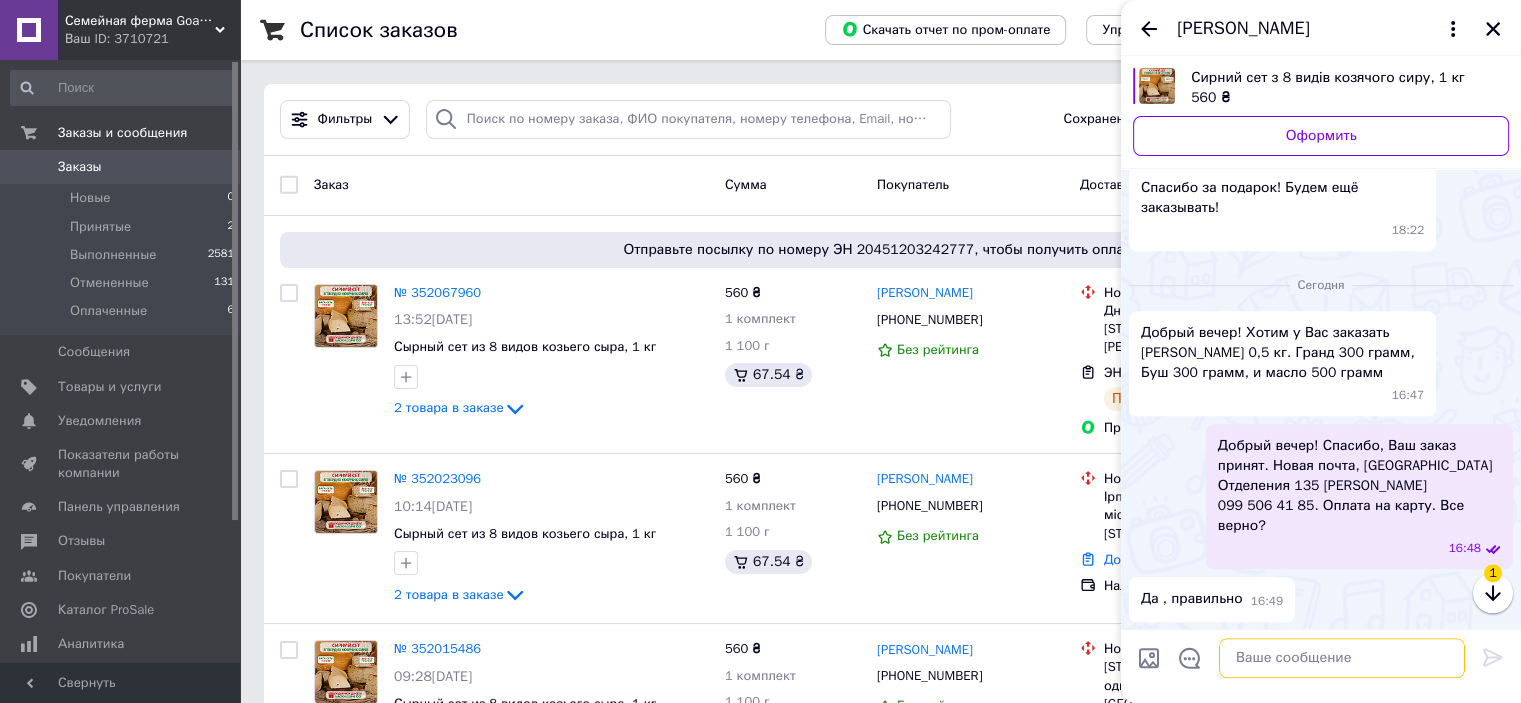click at bounding box center [1342, 659] 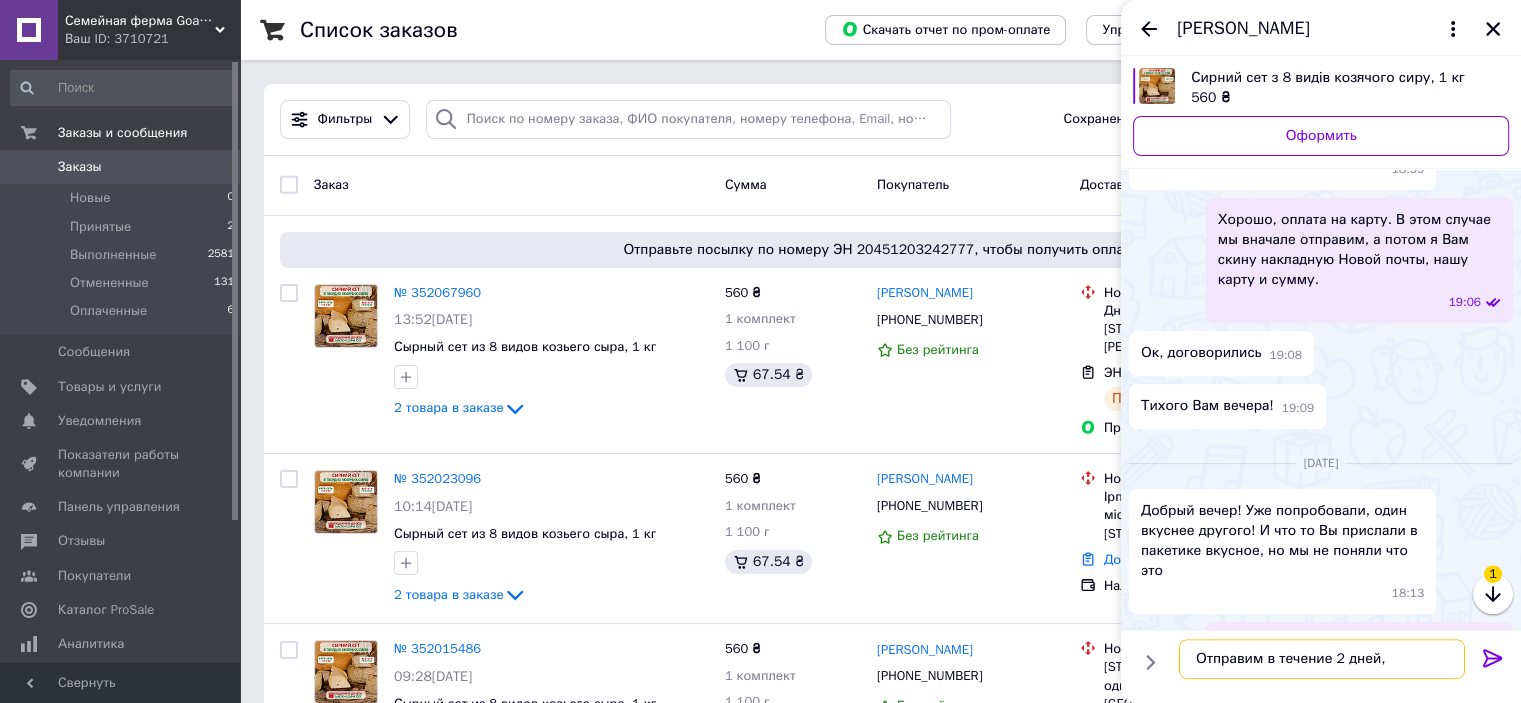 scroll, scrollTop: 953, scrollLeft: 0, axis: vertical 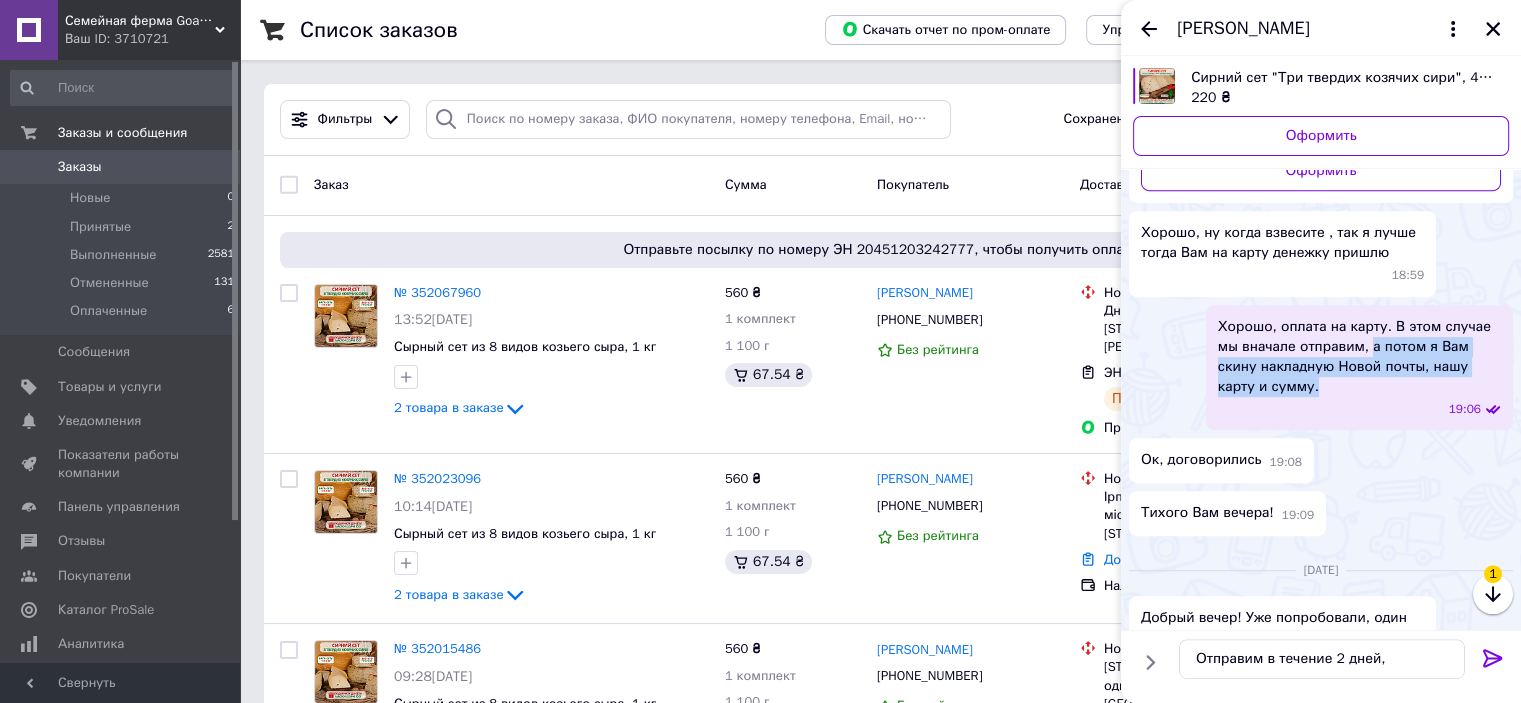 drag, startPoint x: 1342, startPoint y: 367, endPoint x: 1344, endPoint y: 407, distance: 40.04997 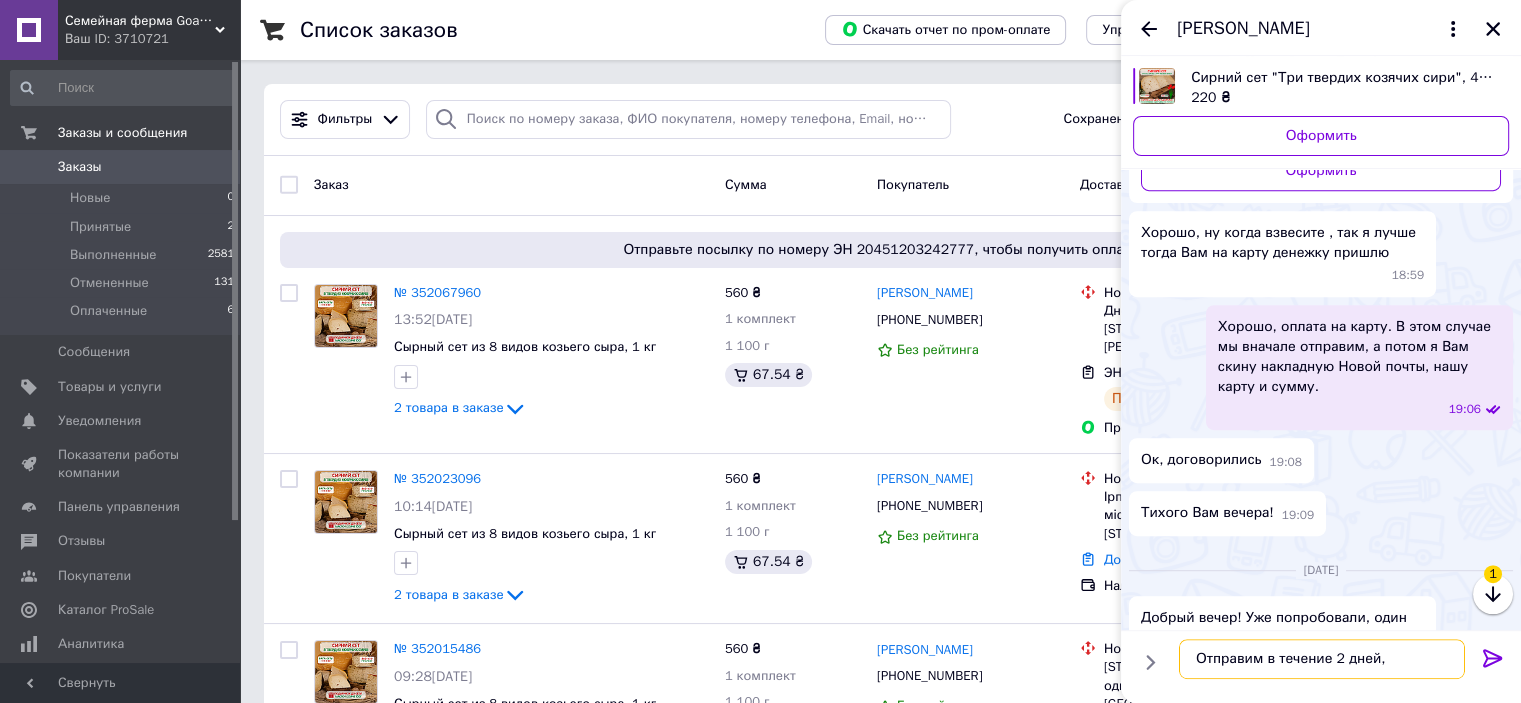 click on "Отправим в течение 2 дней," at bounding box center (1322, 659) 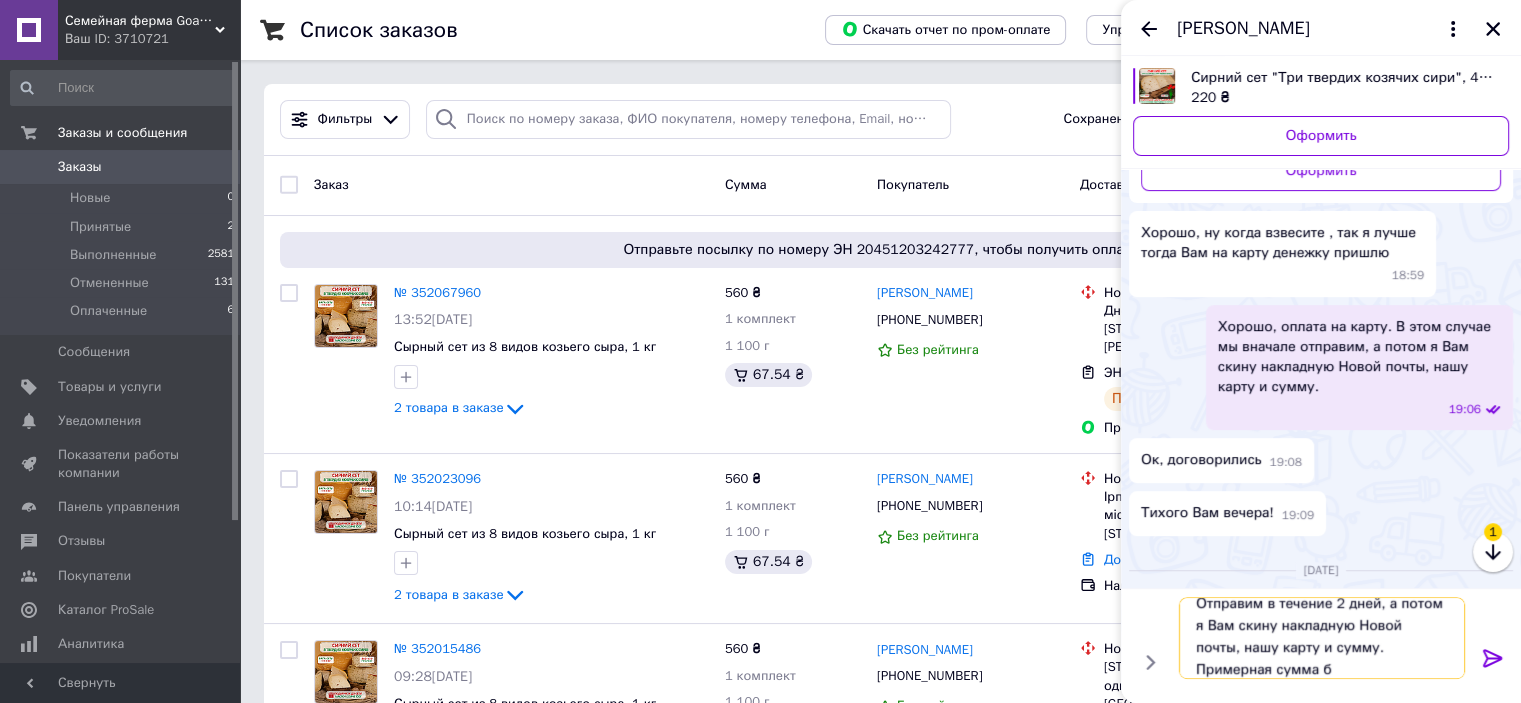 scroll, scrollTop: 1, scrollLeft: 0, axis: vertical 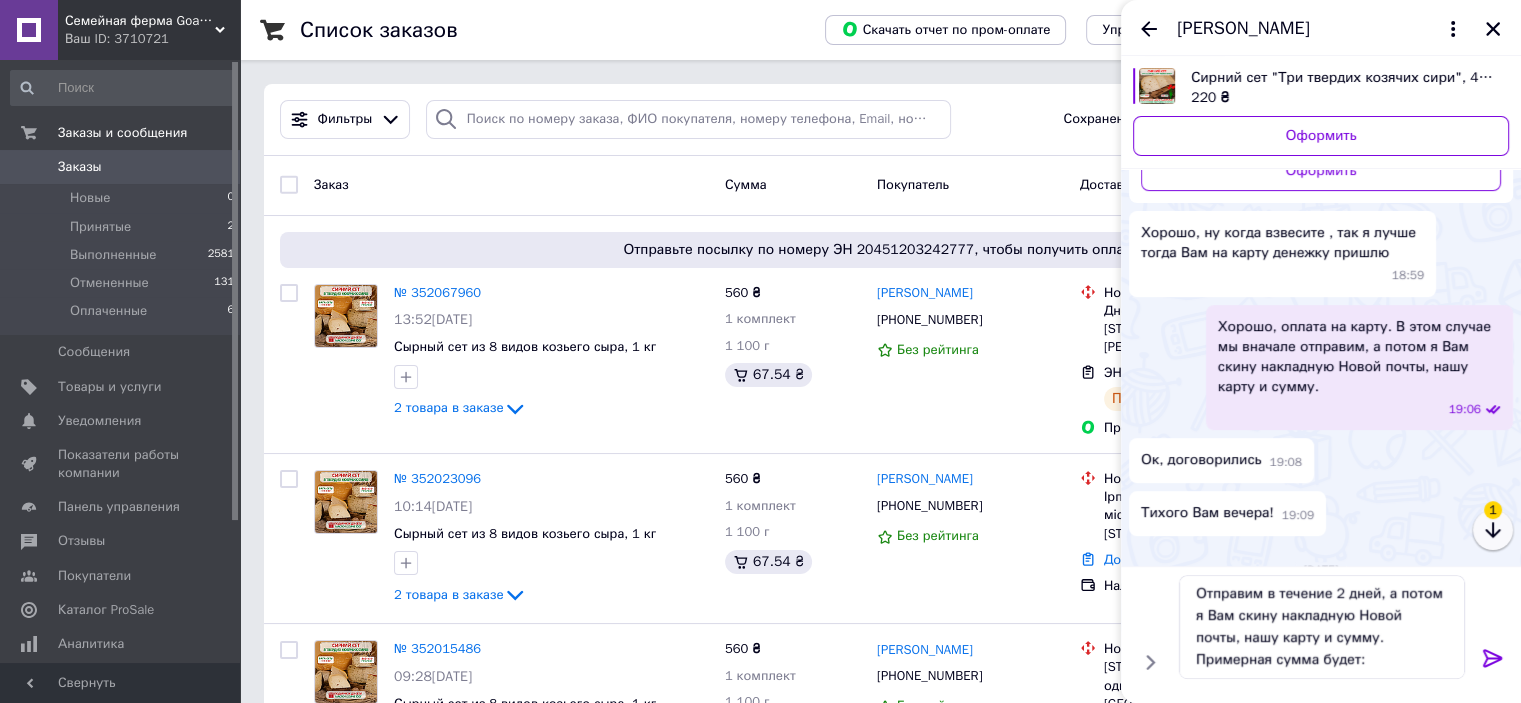 click 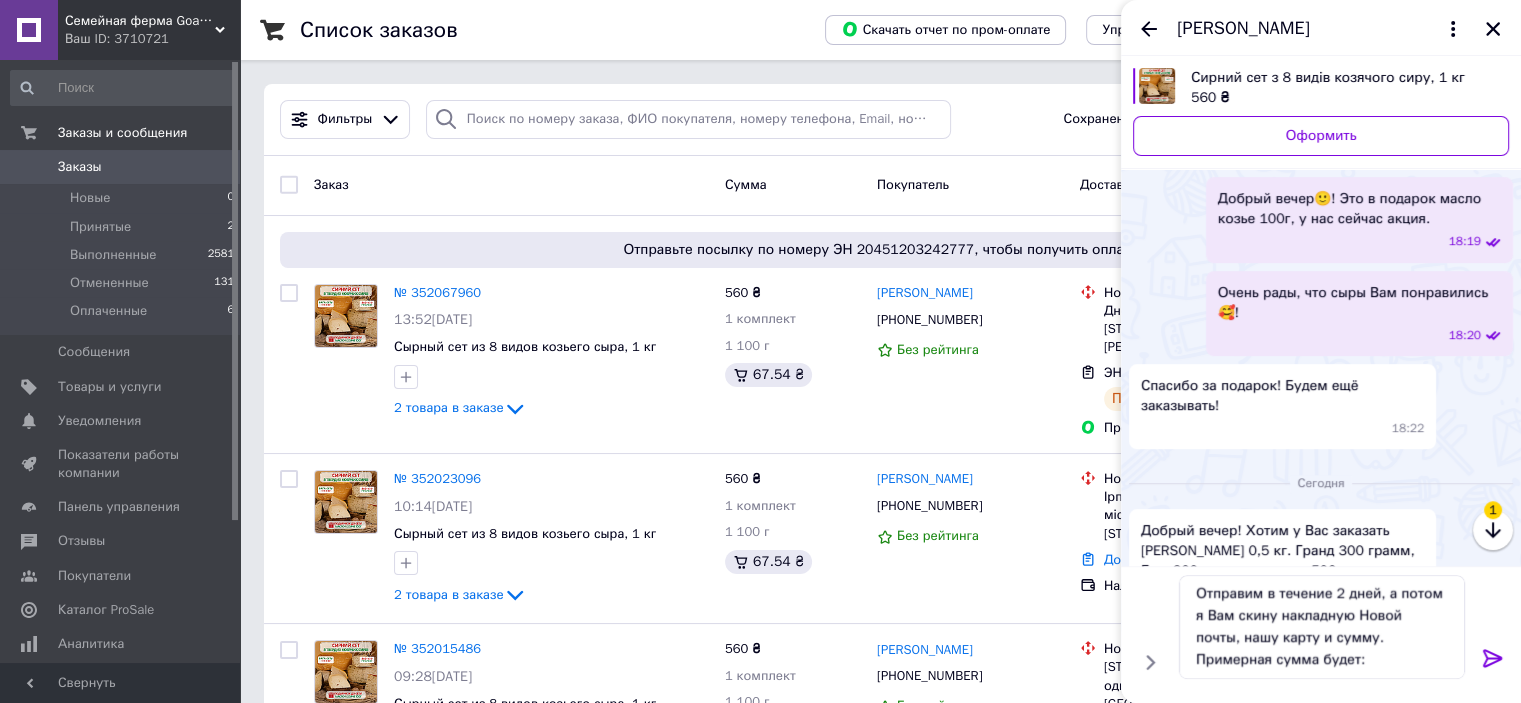 scroll, scrollTop: 1717, scrollLeft: 0, axis: vertical 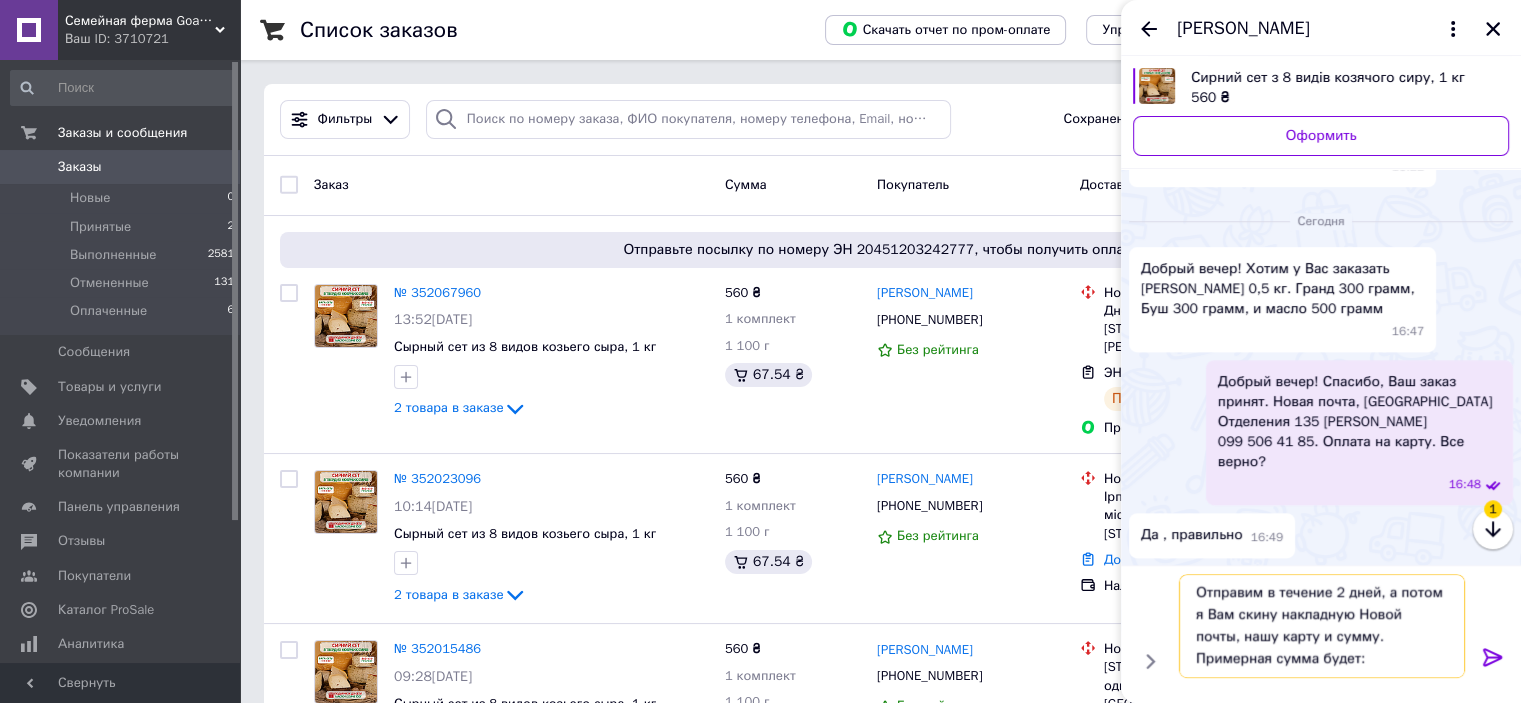 click on "Отправим в течение 2 дней, а потом я Вам скину накладную Новой почты, нашу карту и сумму. Примерная сумма будет:" at bounding box center [1322, 627] 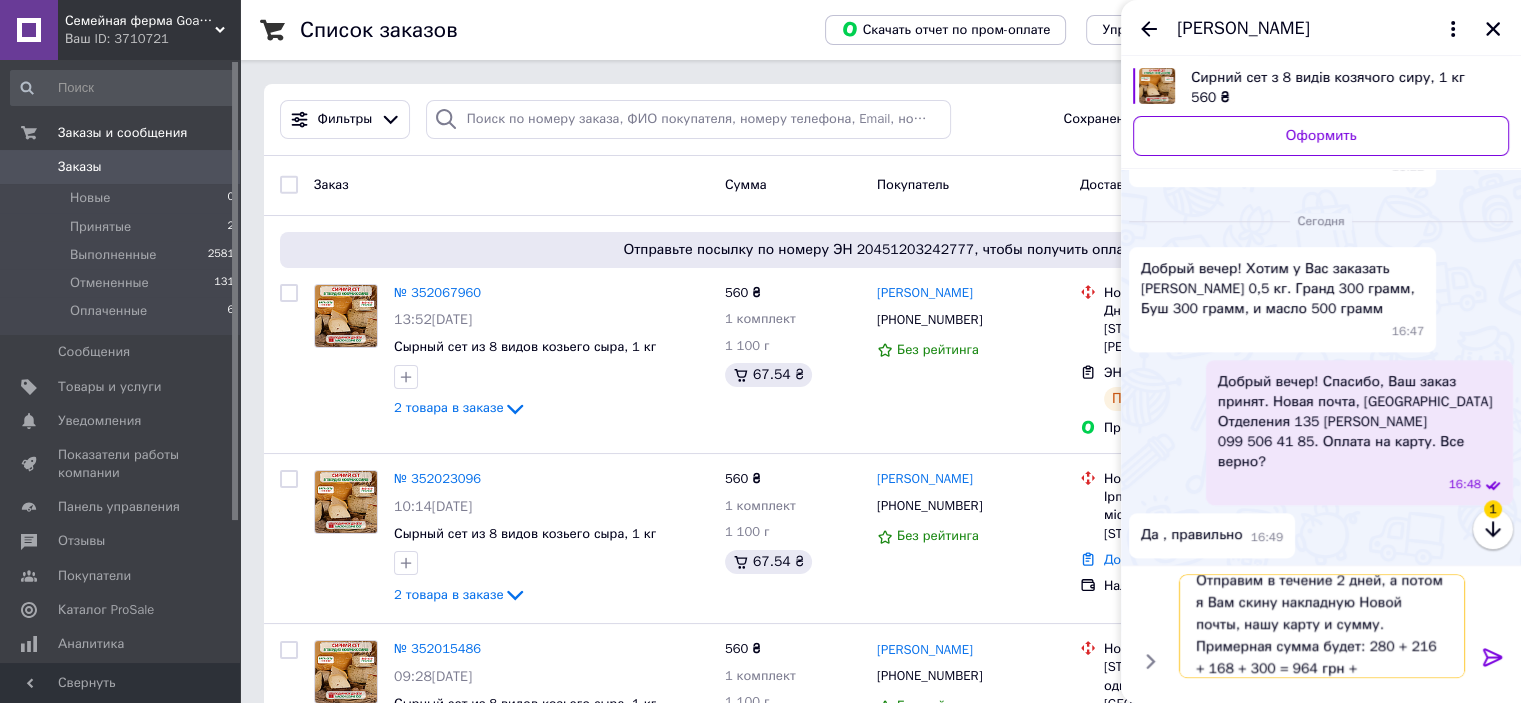 scroll, scrollTop: 1, scrollLeft: 0, axis: vertical 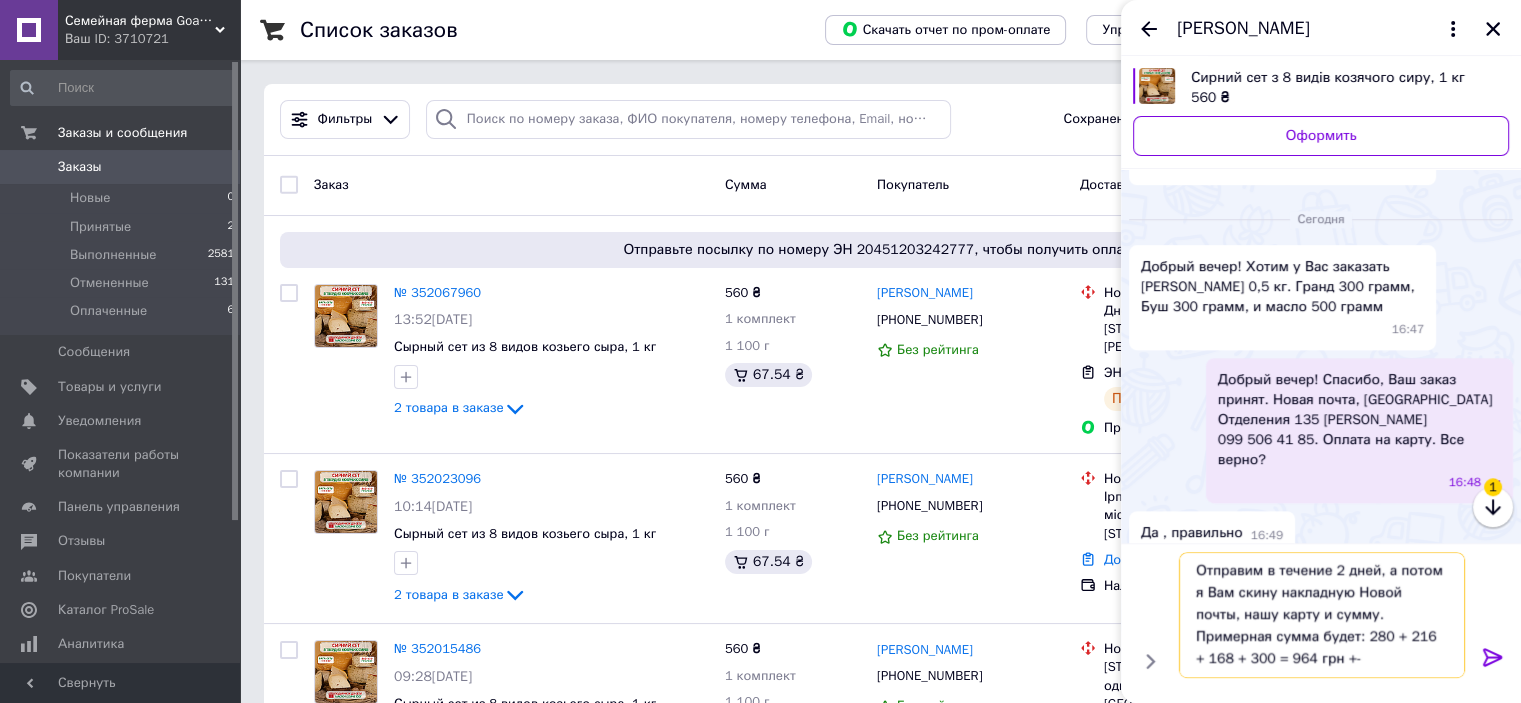 type on "Отправим в течение 2 дней, а потом я Вам скину накладную Новой почты, нашу карту и сумму. Примерная сумма будет: 280 + 216 + 168 + 300 = 964 грн +-." 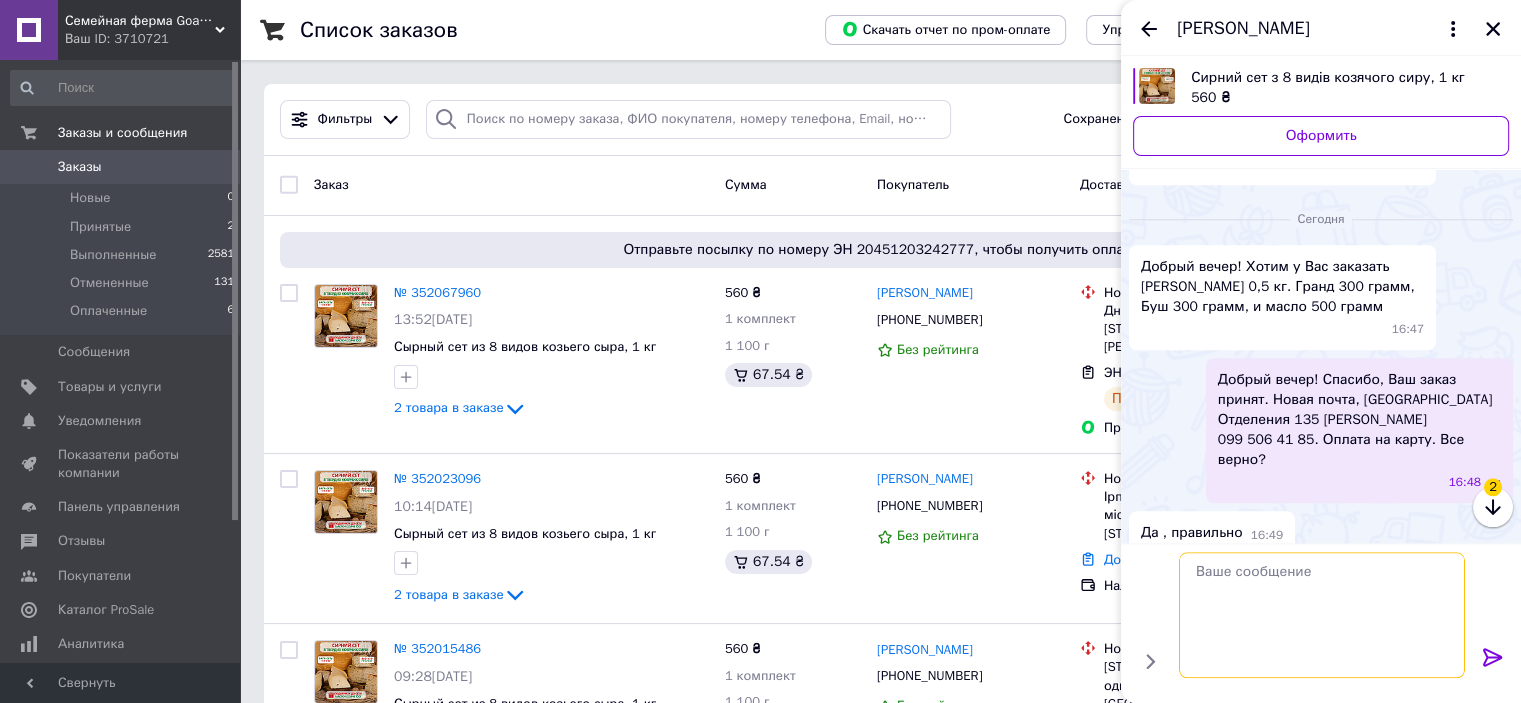 scroll, scrollTop: 0, scrollLeft: 0, axis: both 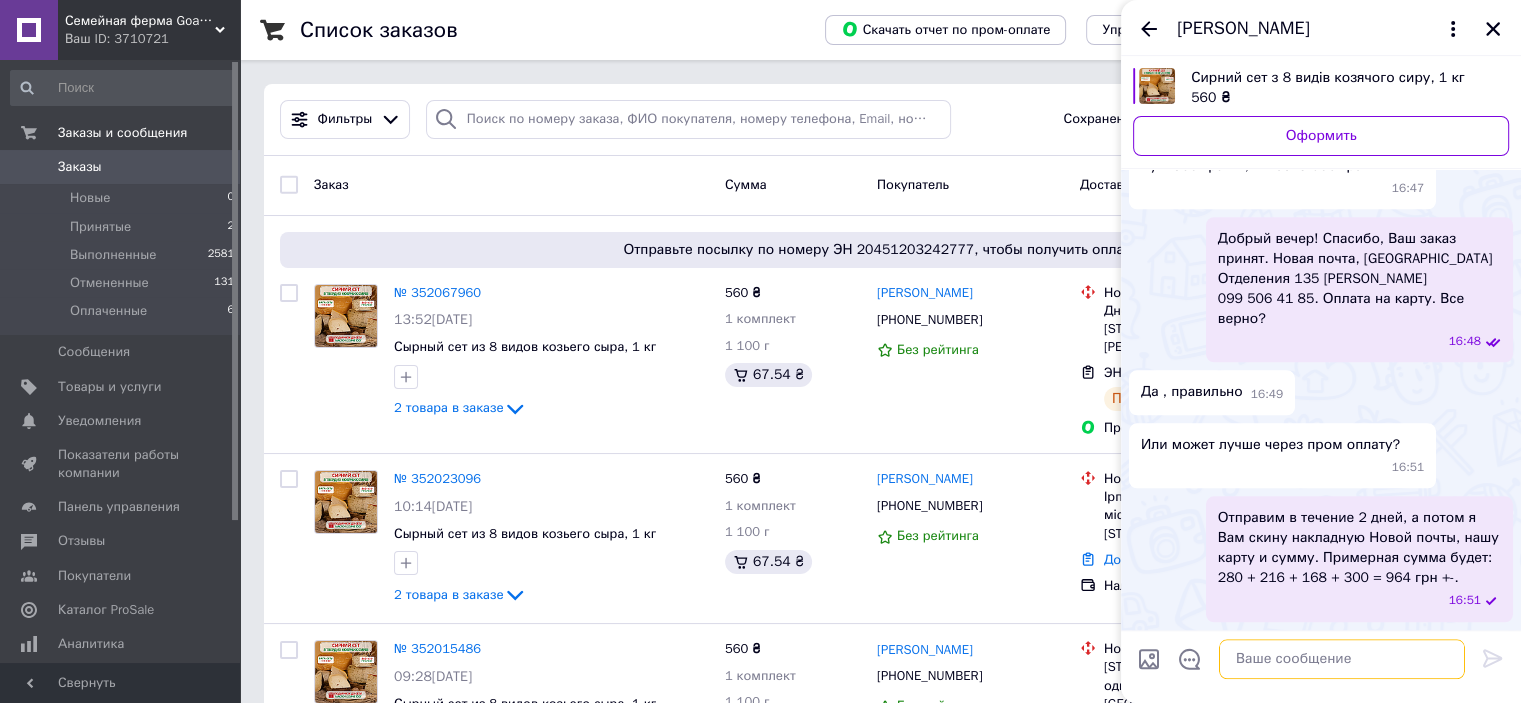 click at bounding box center [1342, 659] 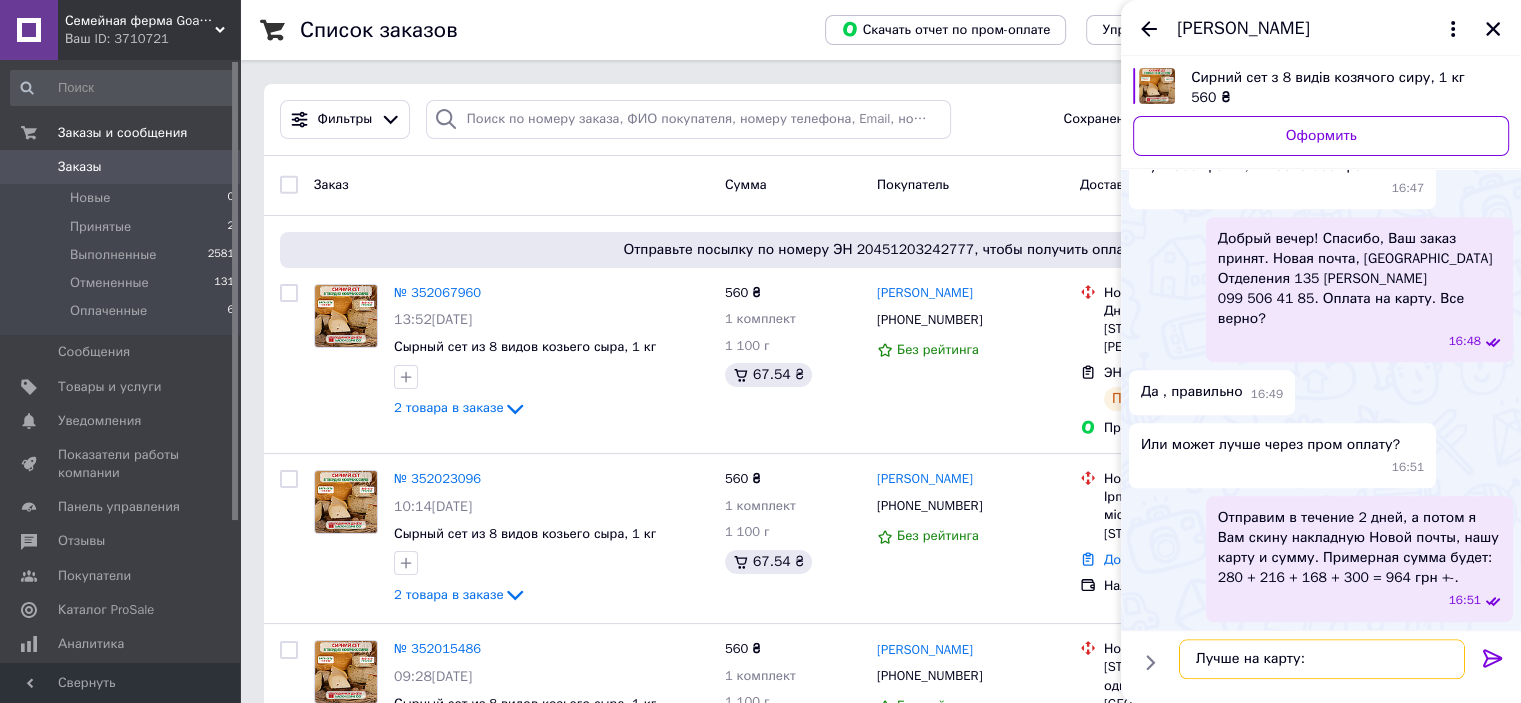 type on "Лучше на карту:)" 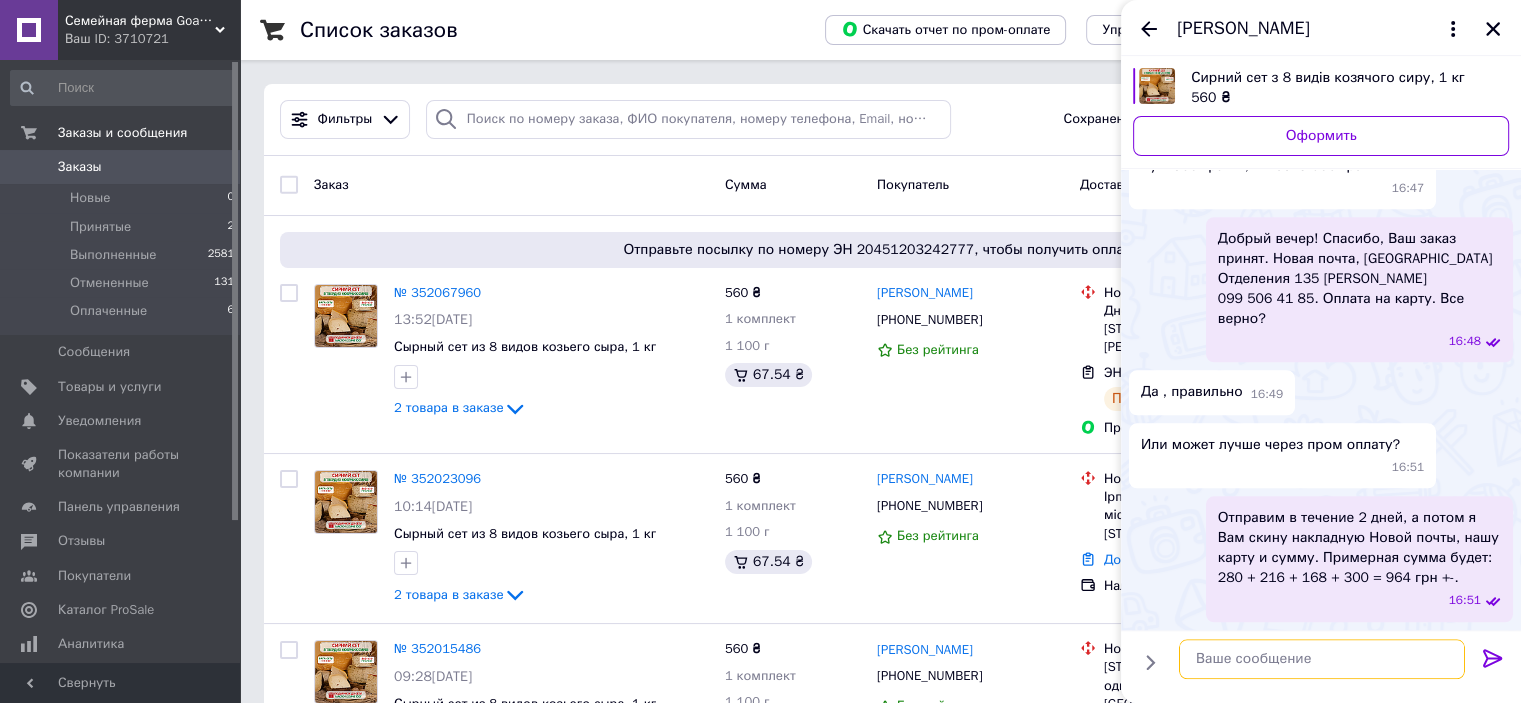 scroll, scrollTop: 1912, scrollLeft: 0, axis: vertical 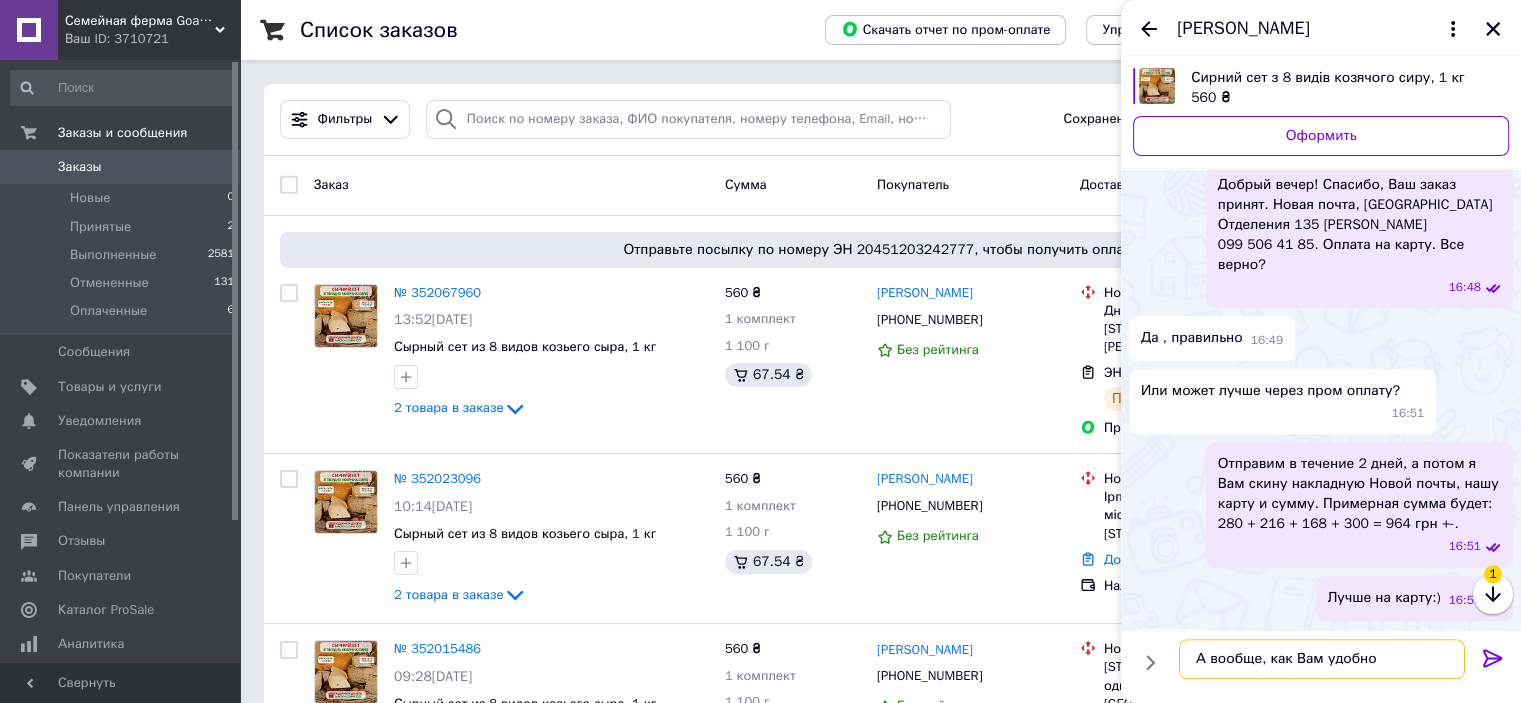 type on "А вообще, как Вам удобно." 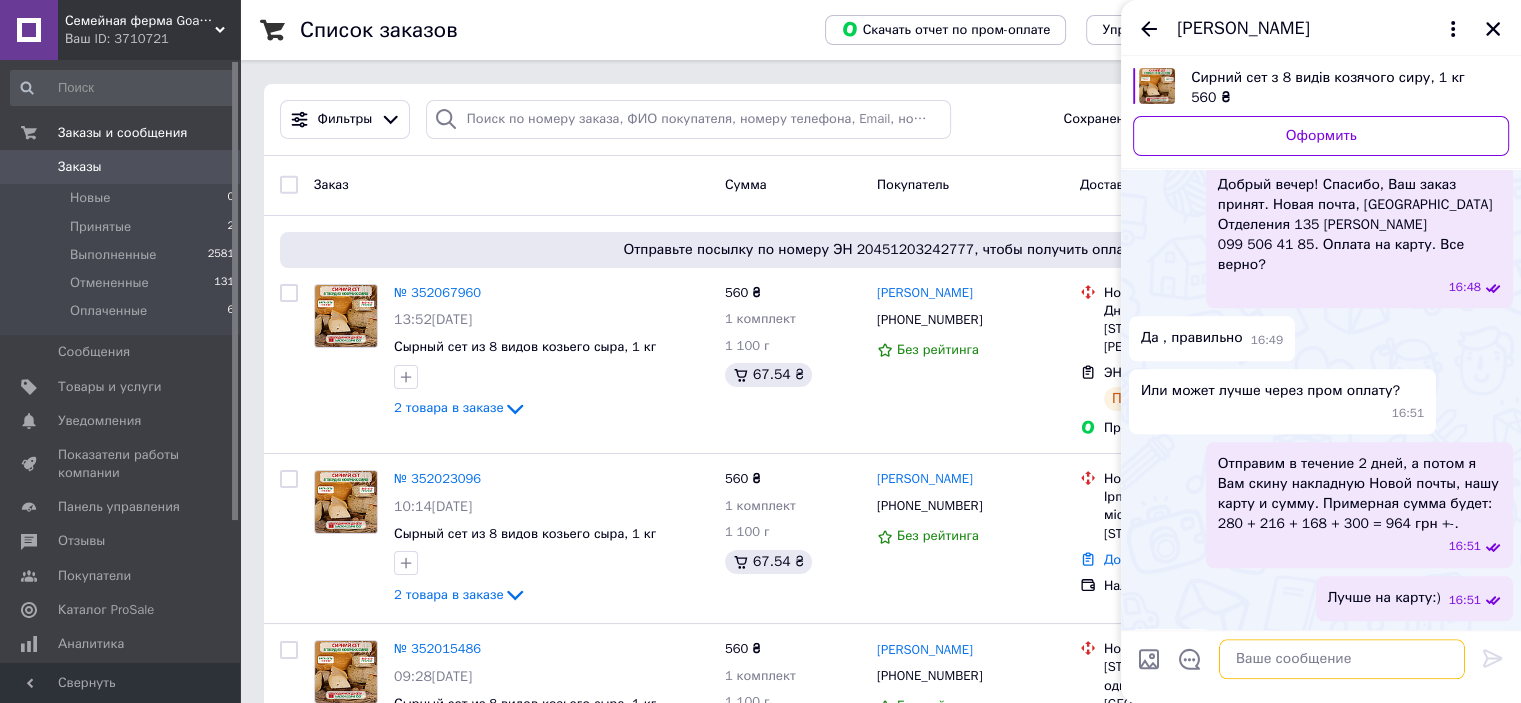 scroll, scrollTop: 2019, scrollLeft: 0, axis: vertical 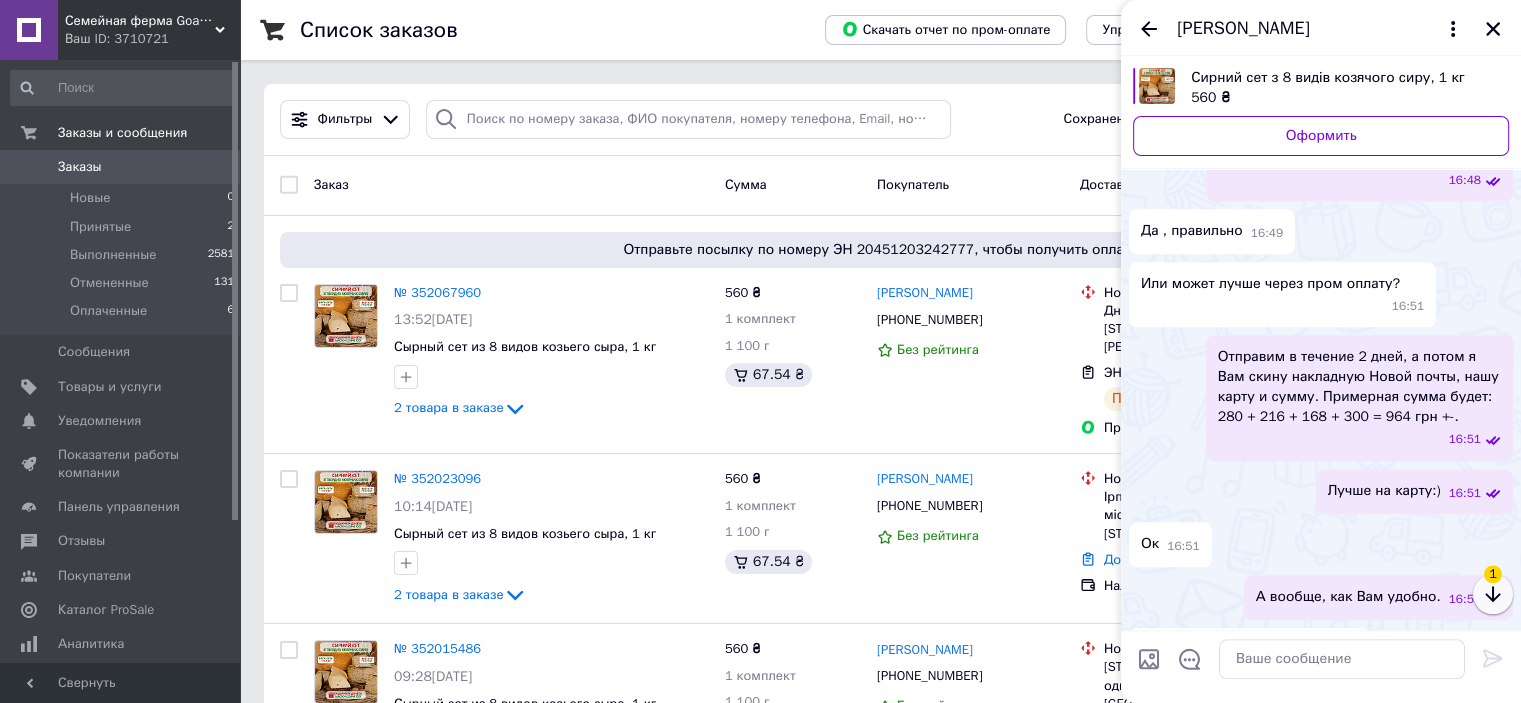 click 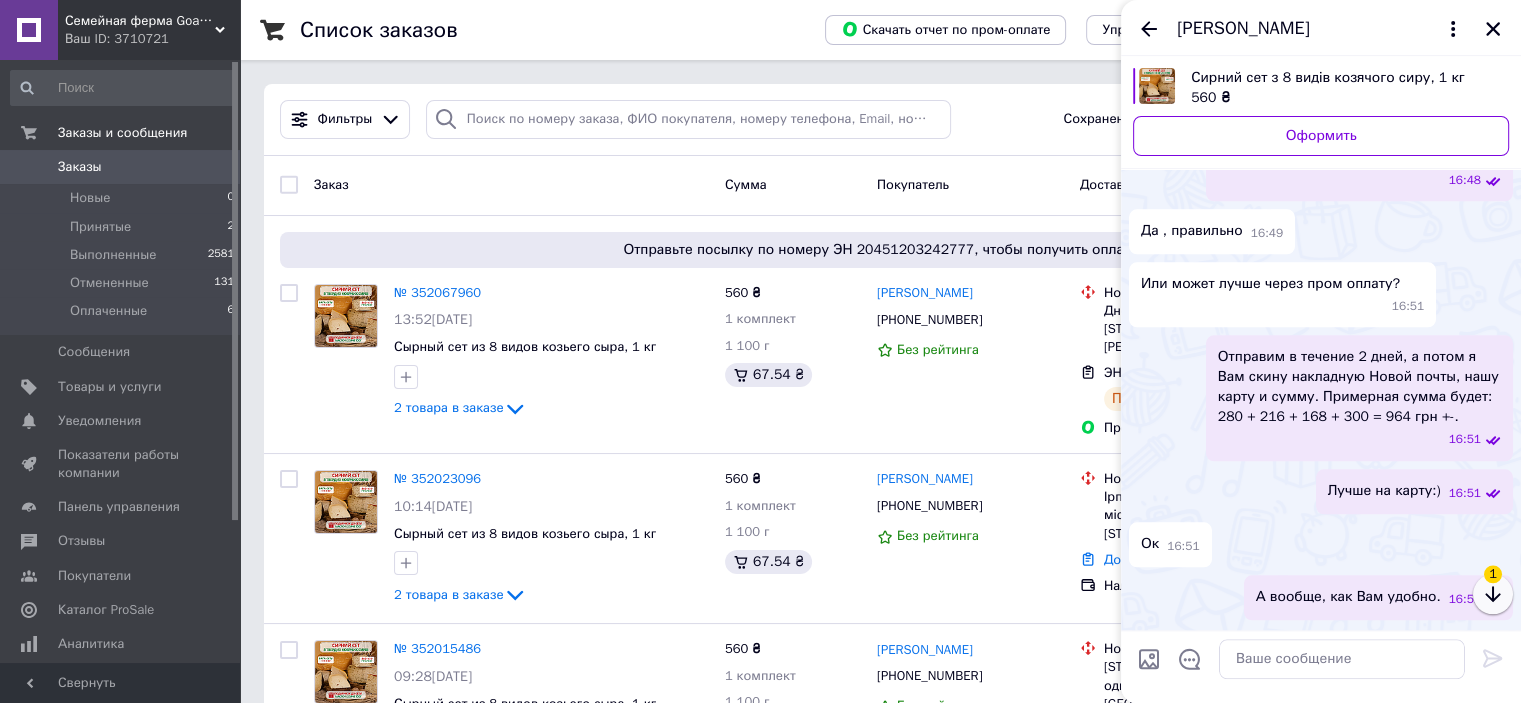 scroll, scrollTop: 2108, scrollLeft: 0, axis: vertical 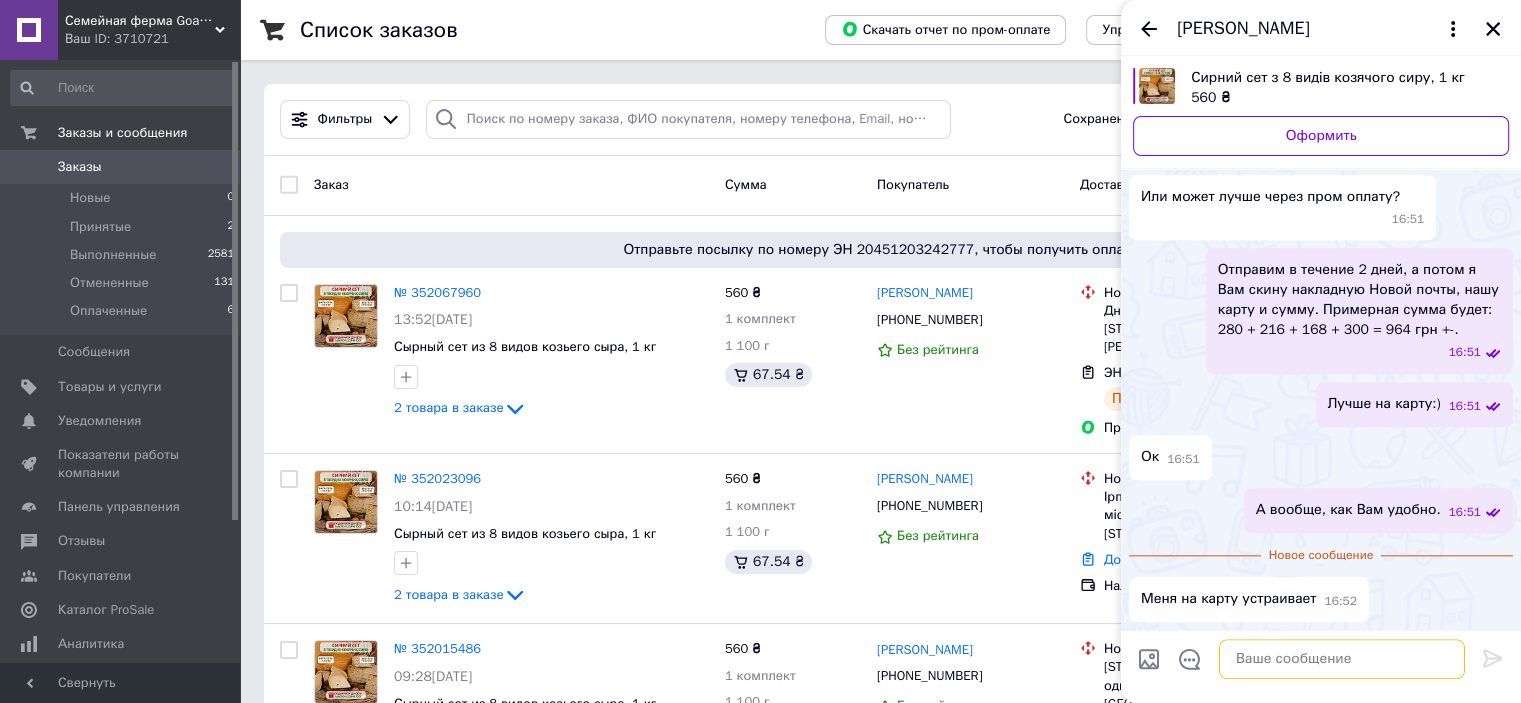 click at bounding box center (1342, 659) 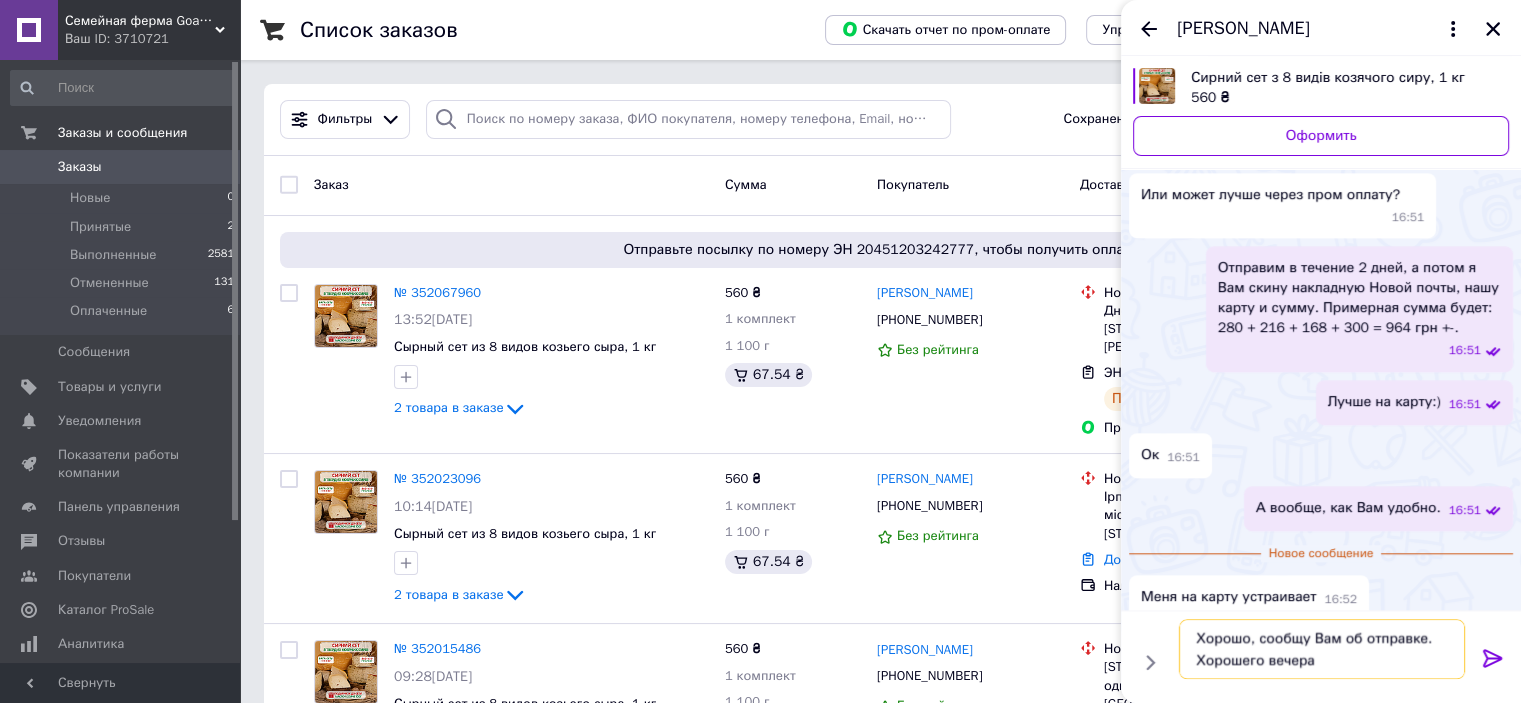 type on "Хорошо, сообщу Вам об отправке. Хорошего вечера!" 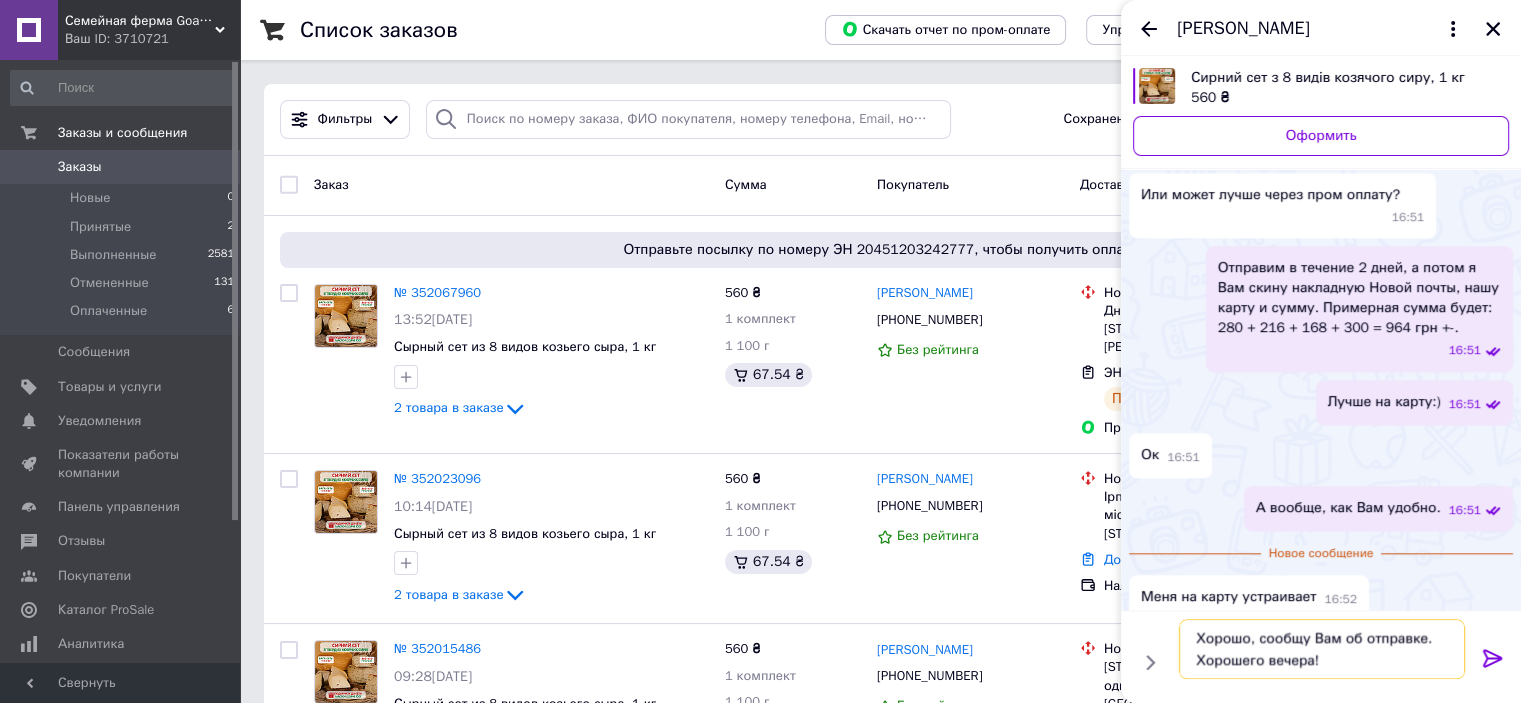 type 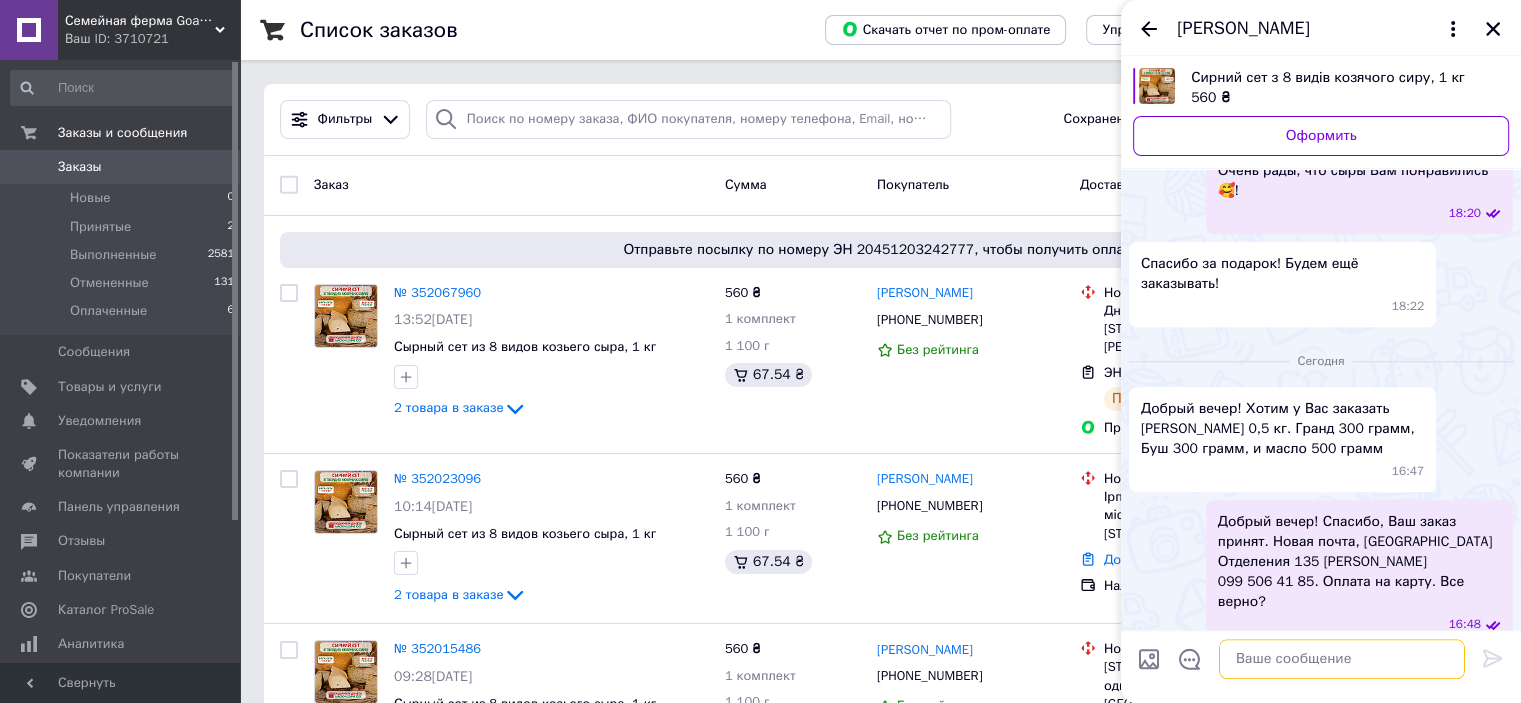 scroll, scrollTop: 1565, scrollLeft: 0, axis: vertical 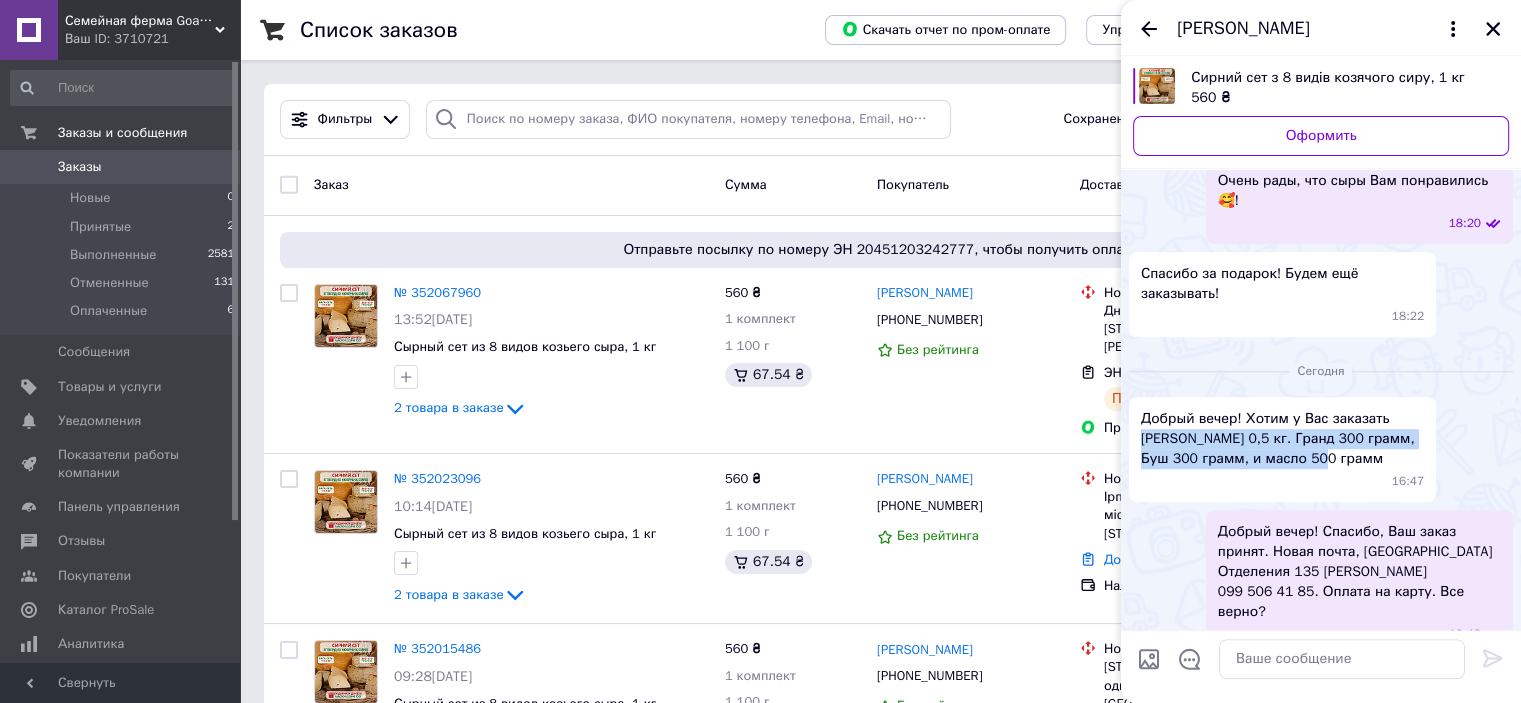 drag, startPoint x: 1142, startPoint y: 439, endPoint x: 1327, endPoint y: 466, distance: 186.95988 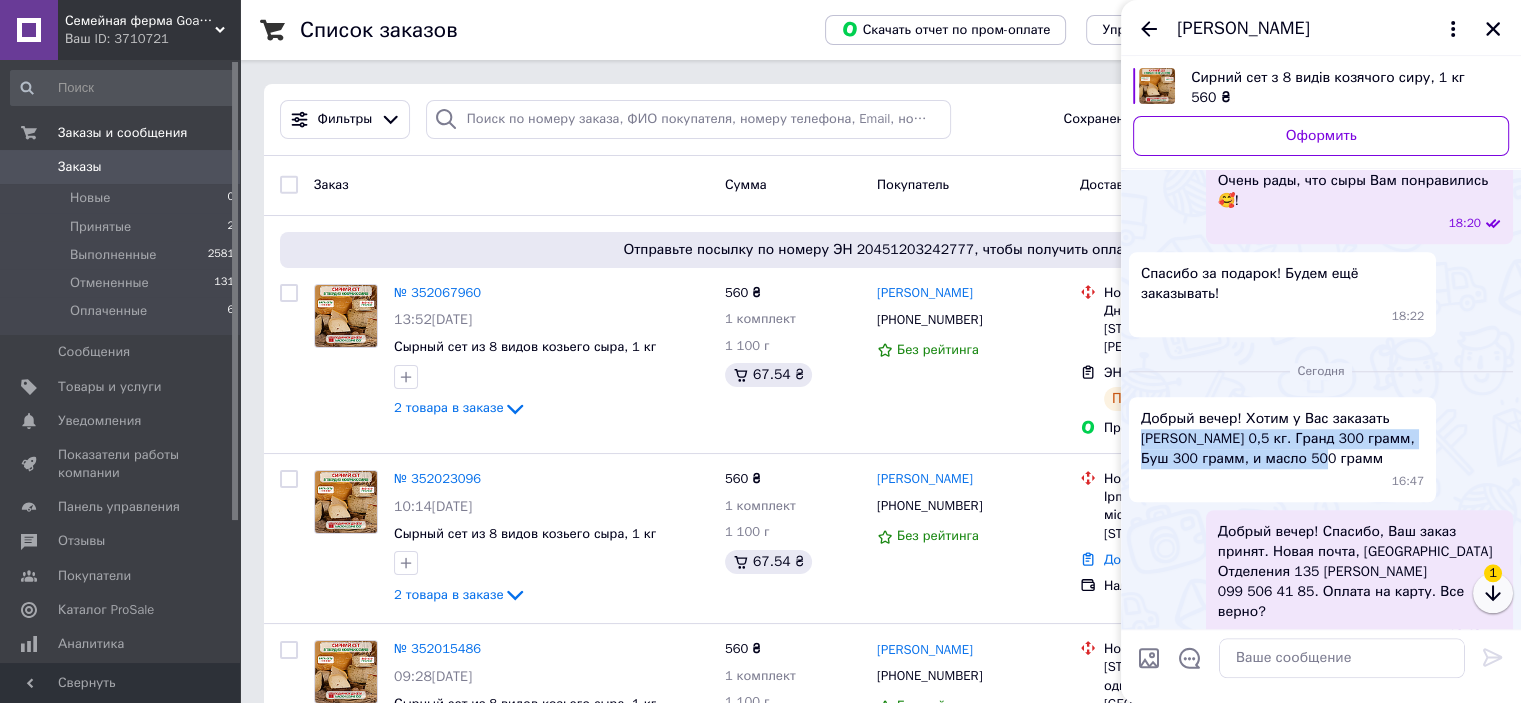 click 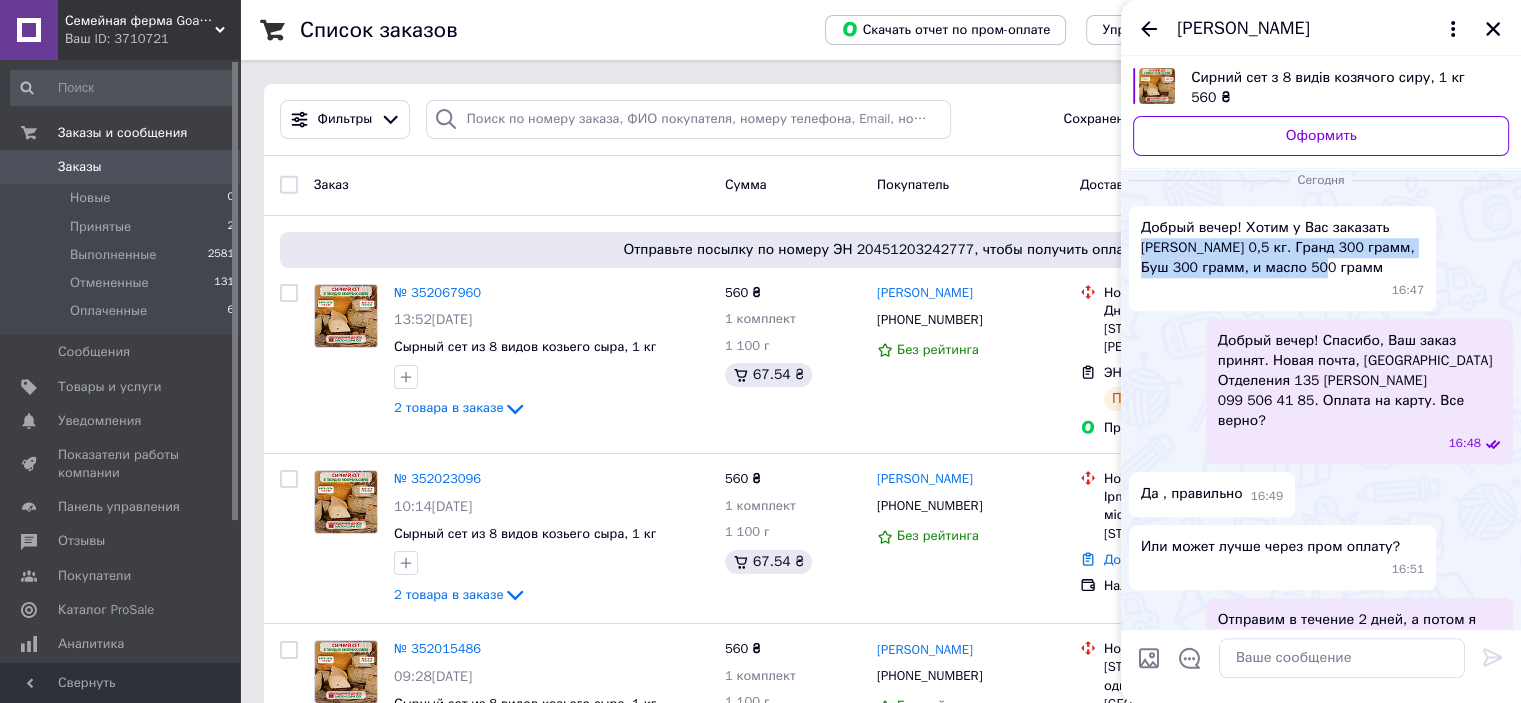 scroll, scrollTop: 1755, scrollLeft: 0, axis: vertical 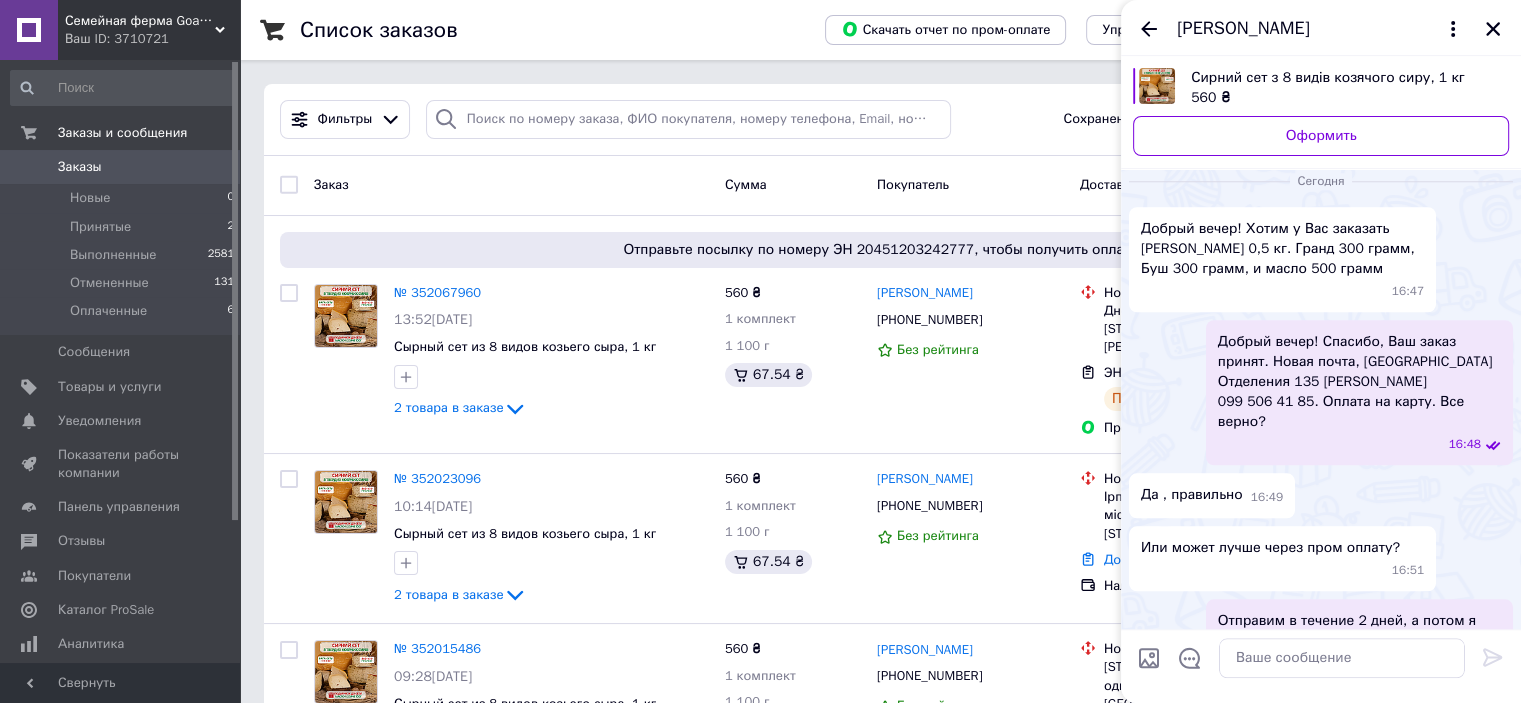 click on "Добрый вечер! Спасибо, Ваш заказ принят. Новая почта, Харьков Отделения 135 [PERSON_NAME] 099 506 41 85. Оплата на карту. Все верно?" at bounding box center (1359, 382) 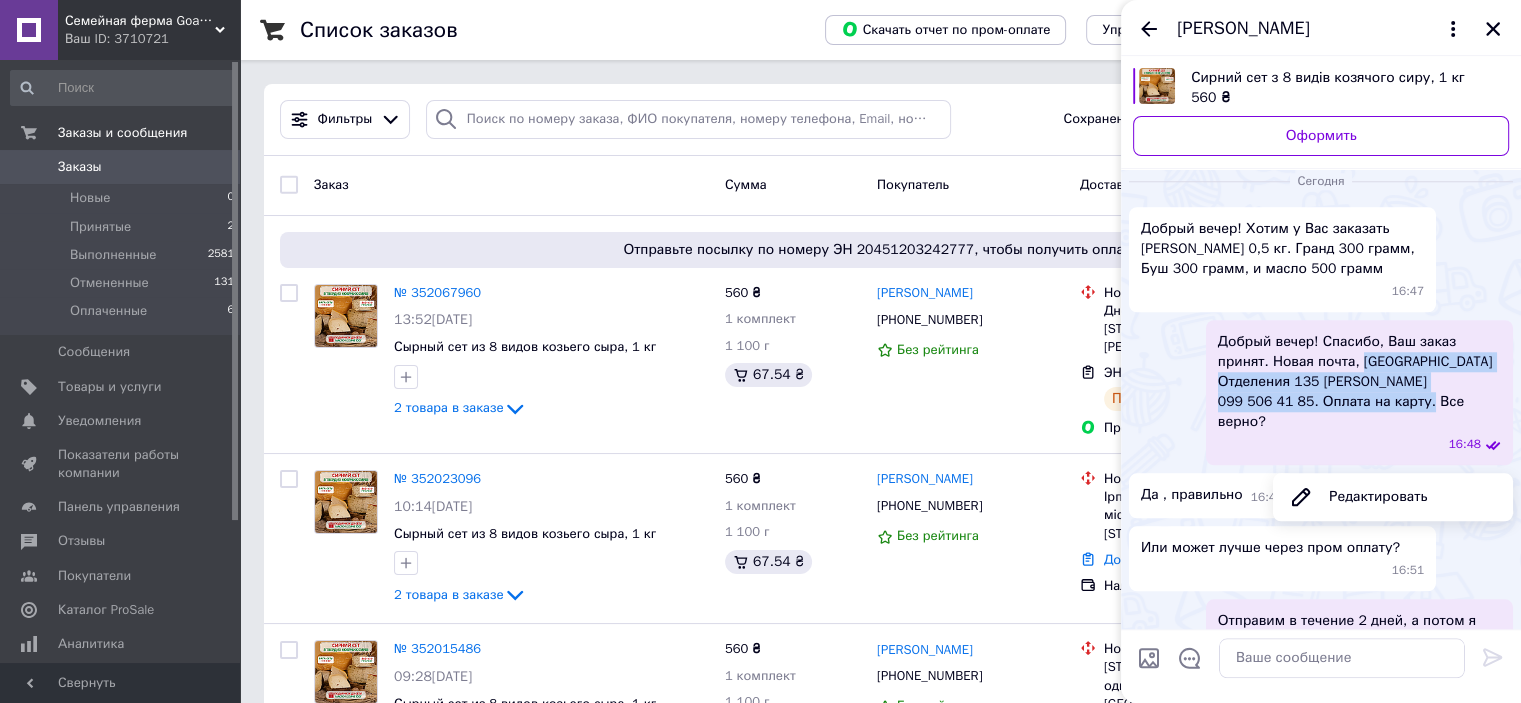 drag, startPoint x: 1303, startPoint y: 362, endPoint x: 1420, endPoint y: 419, distance: 130.14607 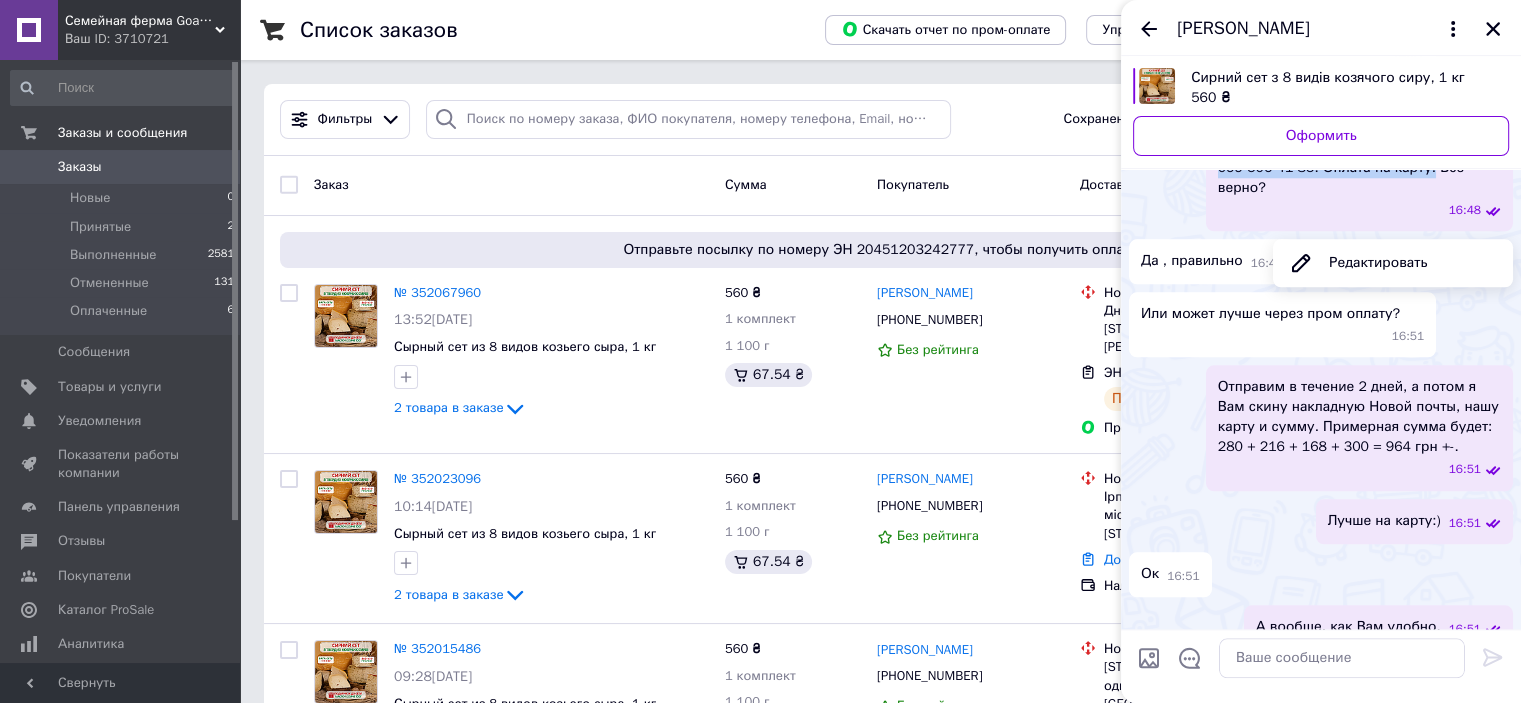 scroll, scrollTop: 2155, scrollLeft: 0, axis: vertical 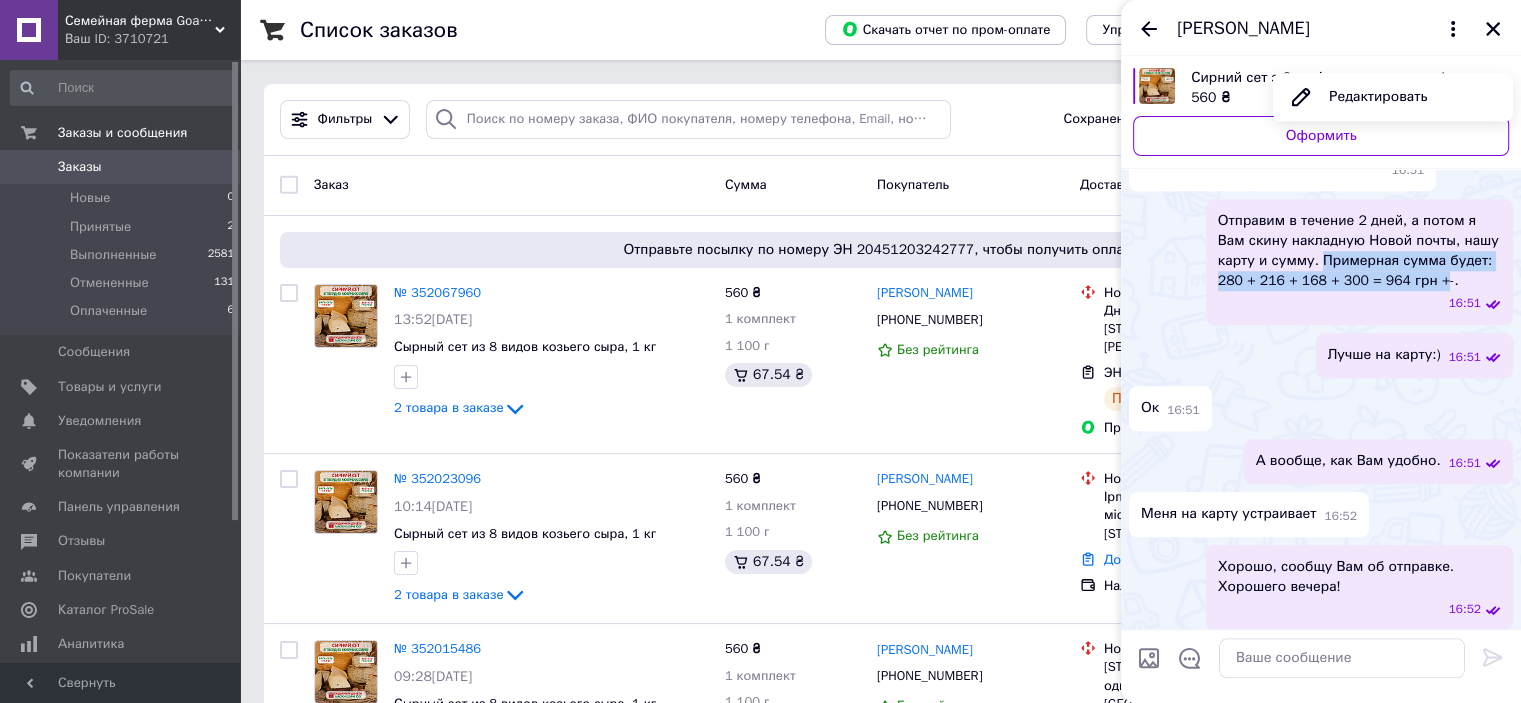 drag, startPoint x: 1278, startPoint y: 263, endPoint x: 1394, endPoint y: 286, distance: 118.258194 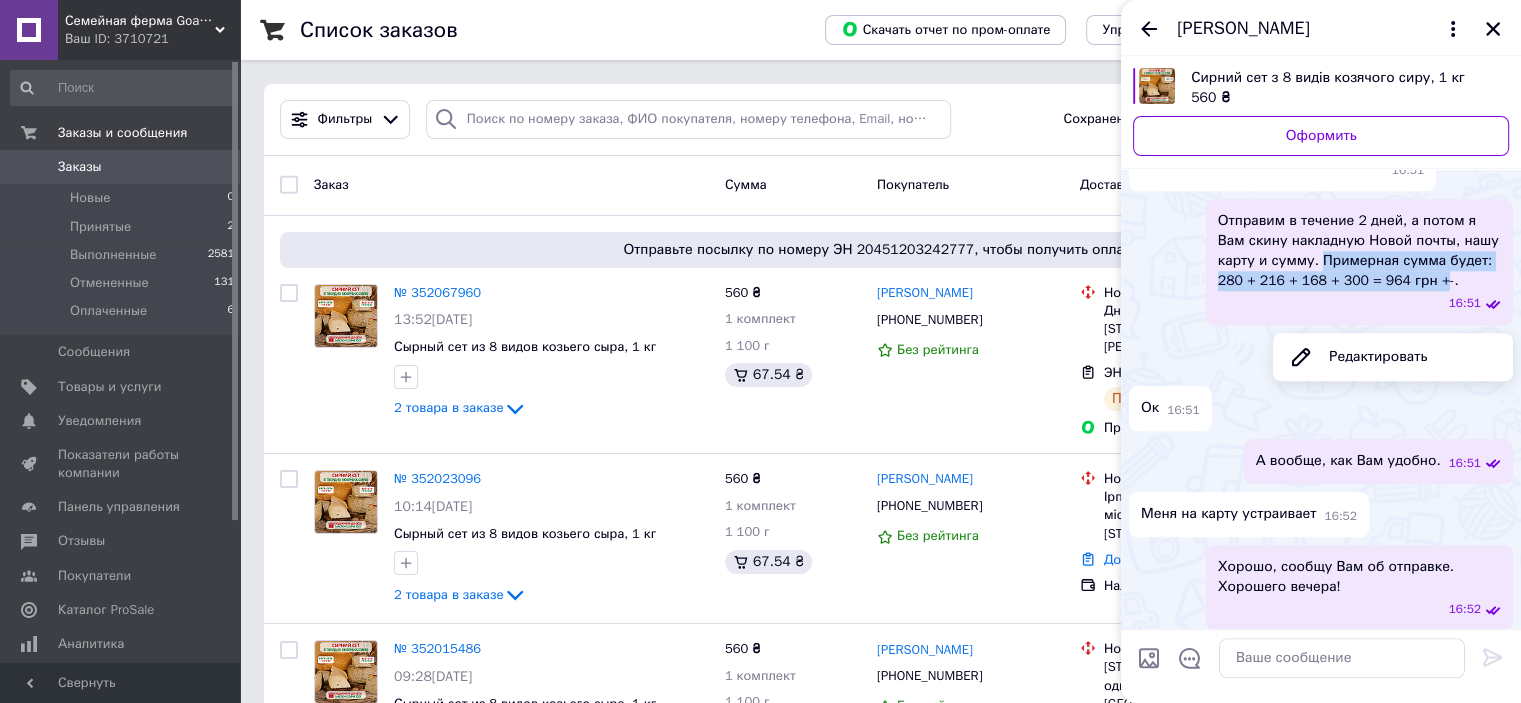 copy on "Примерная сумма будет: 280 + 216 + 168 + 300 = 964 грн +" 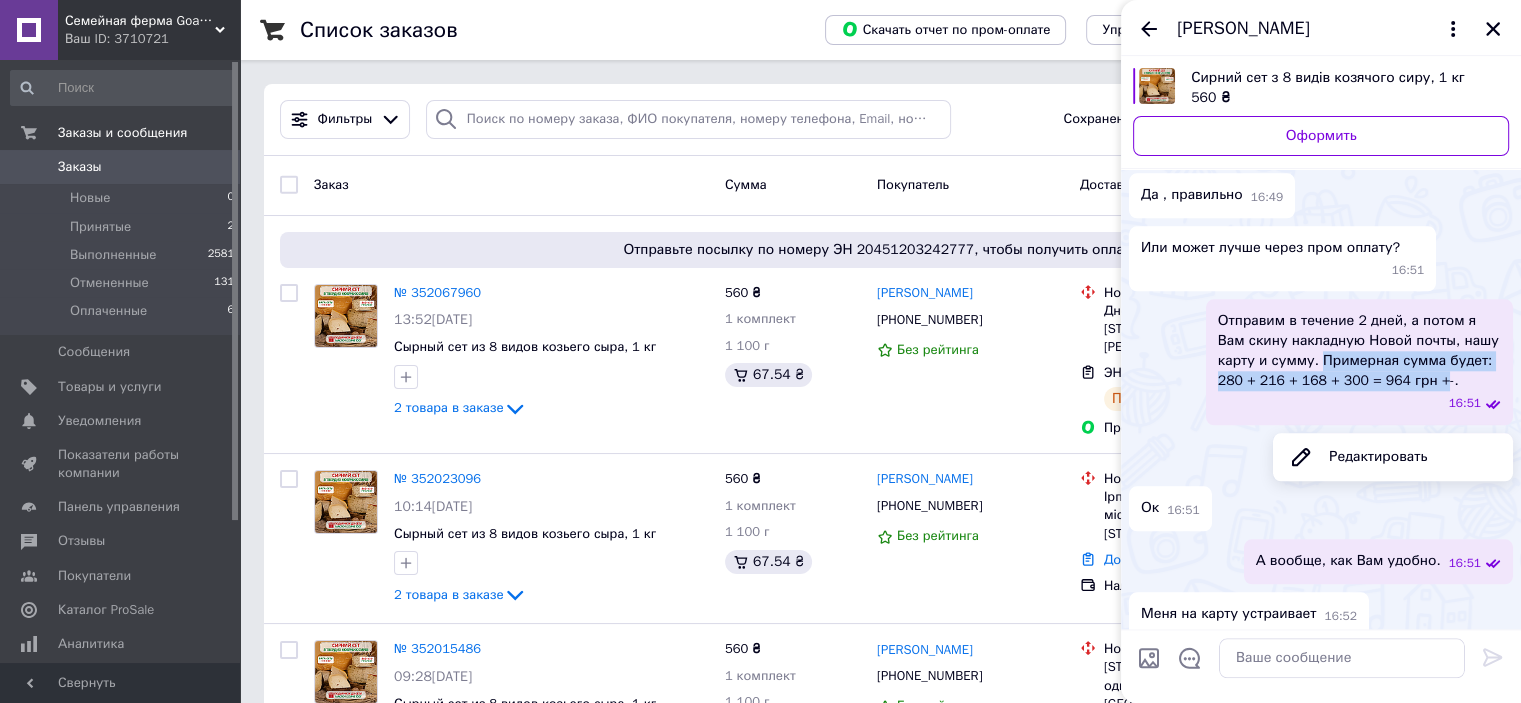 scroll, scrollTop: 1955, scrollLeft: 0, axis: vertical 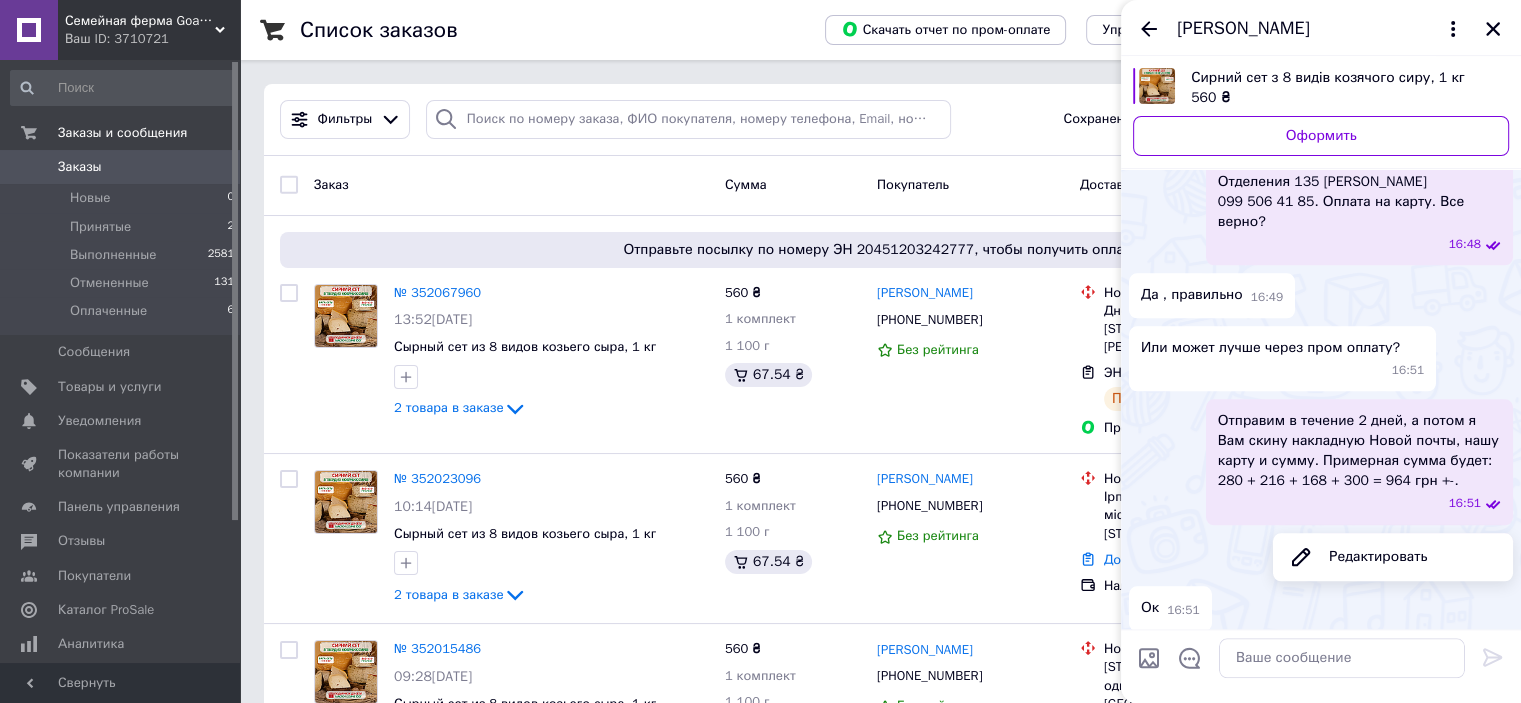 click on "Отправим в течение 2 дней, а потом я Вам скину накладную Новой почты, нашу карту и сумму. Примерная сумма будет: 280 + 216 + 168 + 300 = 964 грн +-. 16:51" at bounding box center (1359, 461) 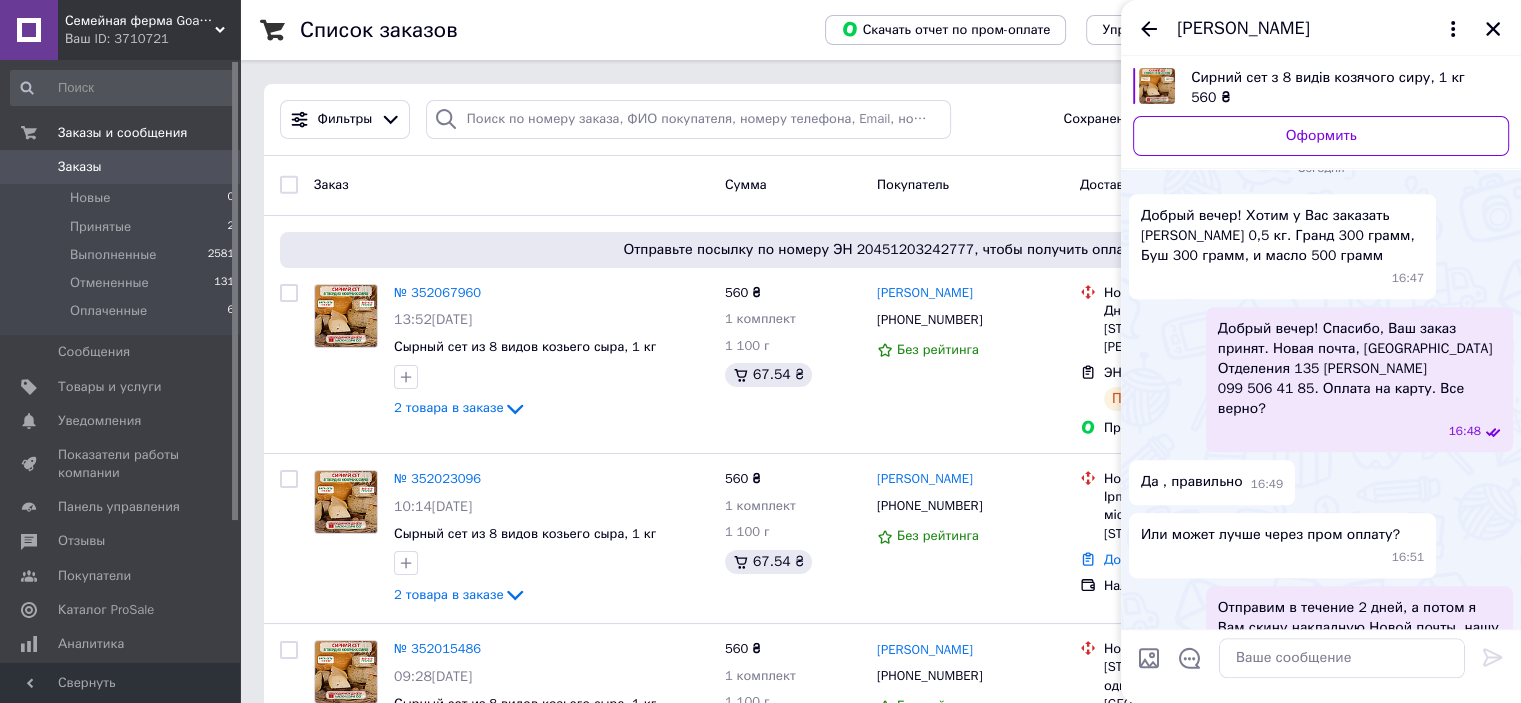 scroll, scrollTop: 1755, scrollLeft: 0, axis: vertical 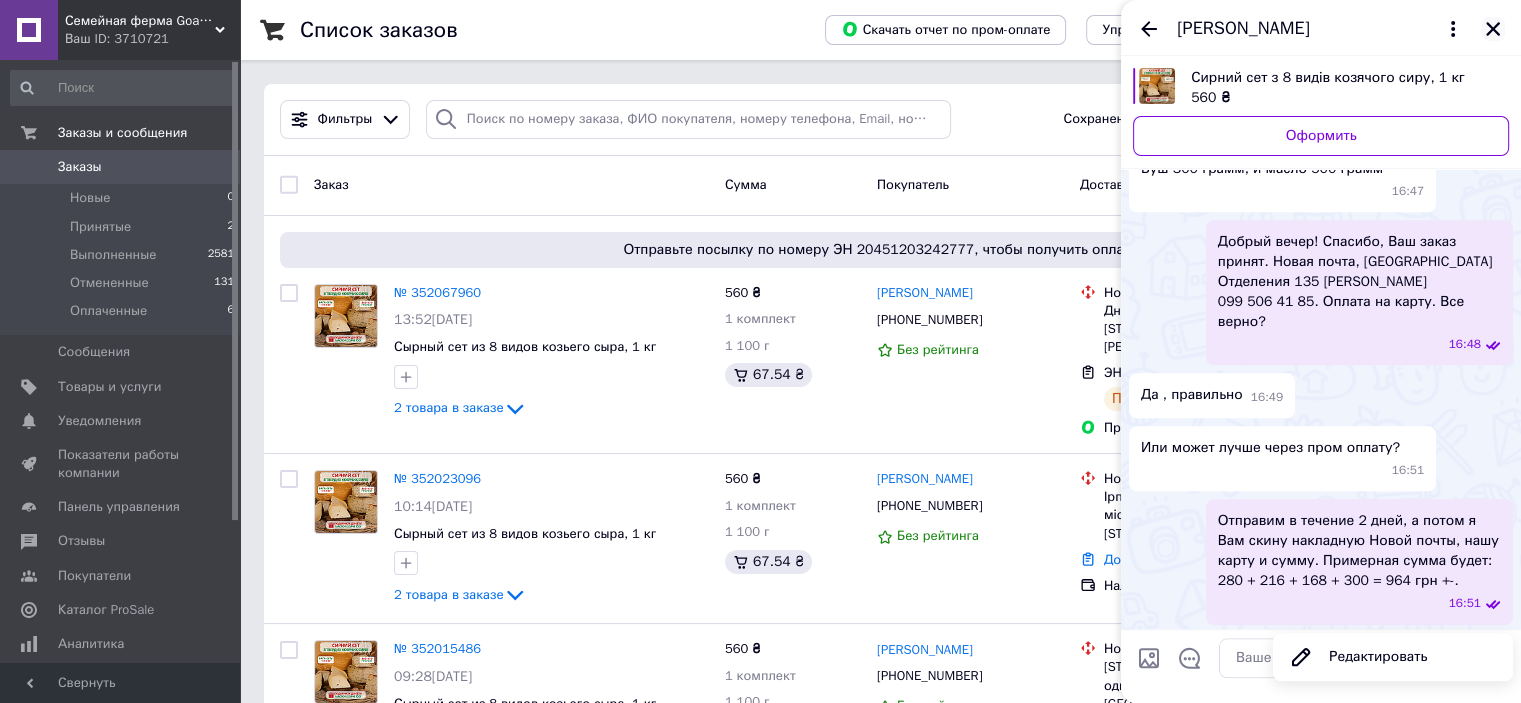 click 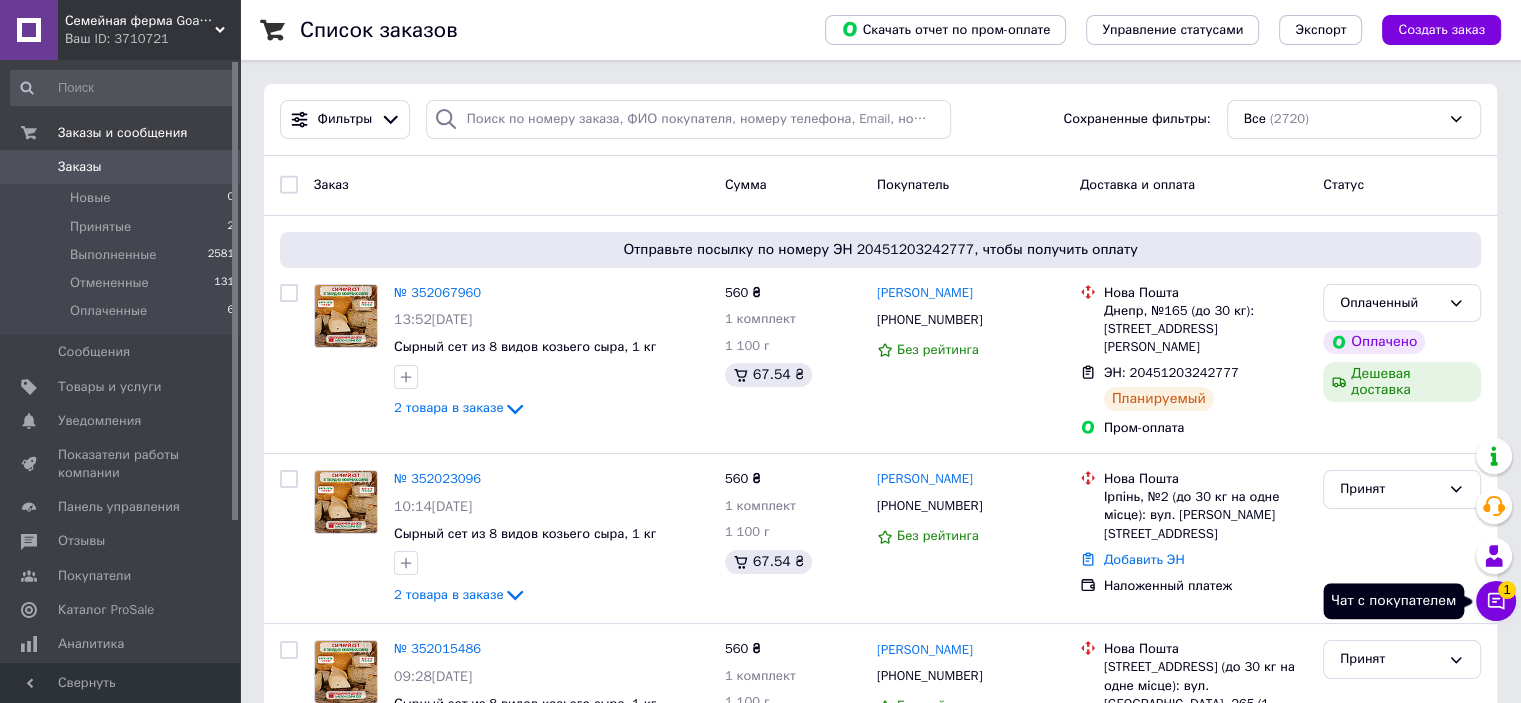 click 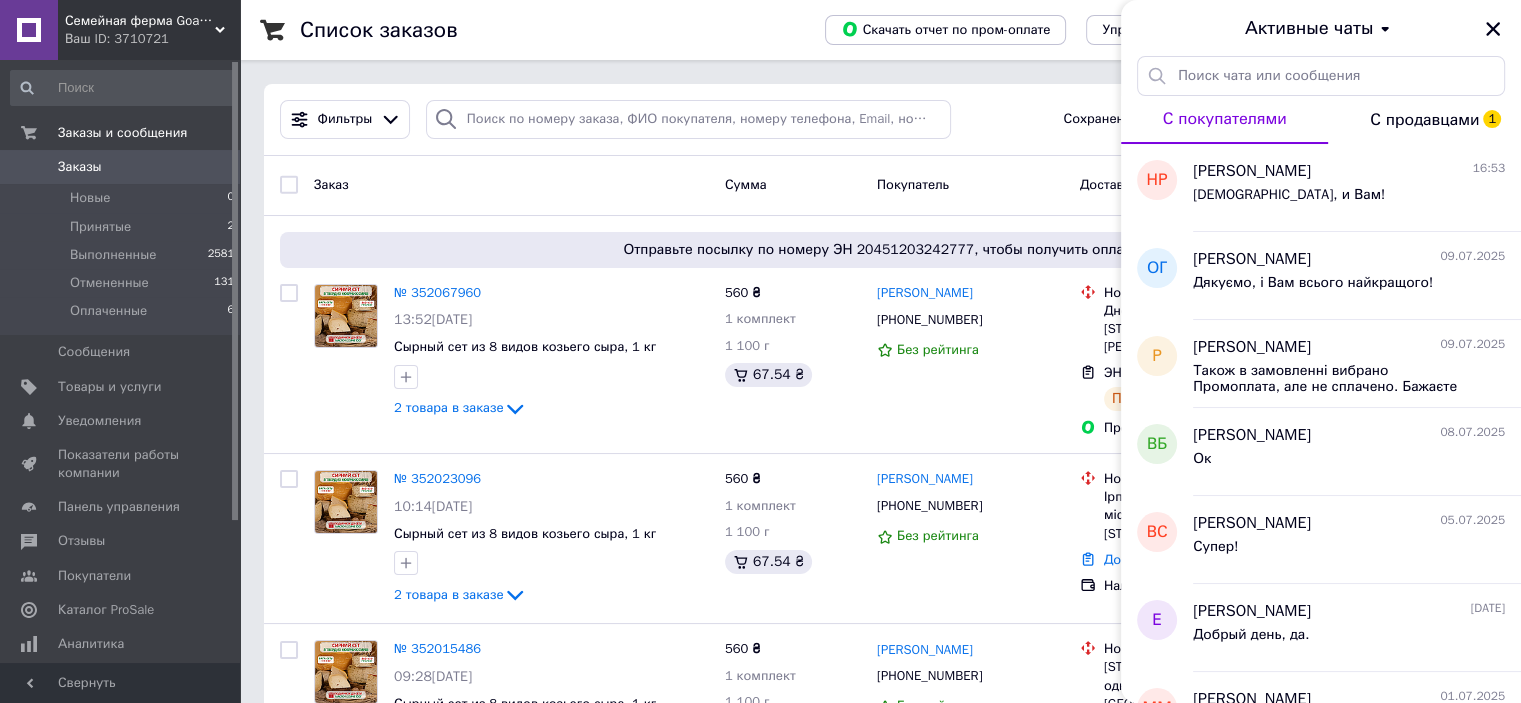 click on "С продавцами 1" at bounding box center [1424, 120] 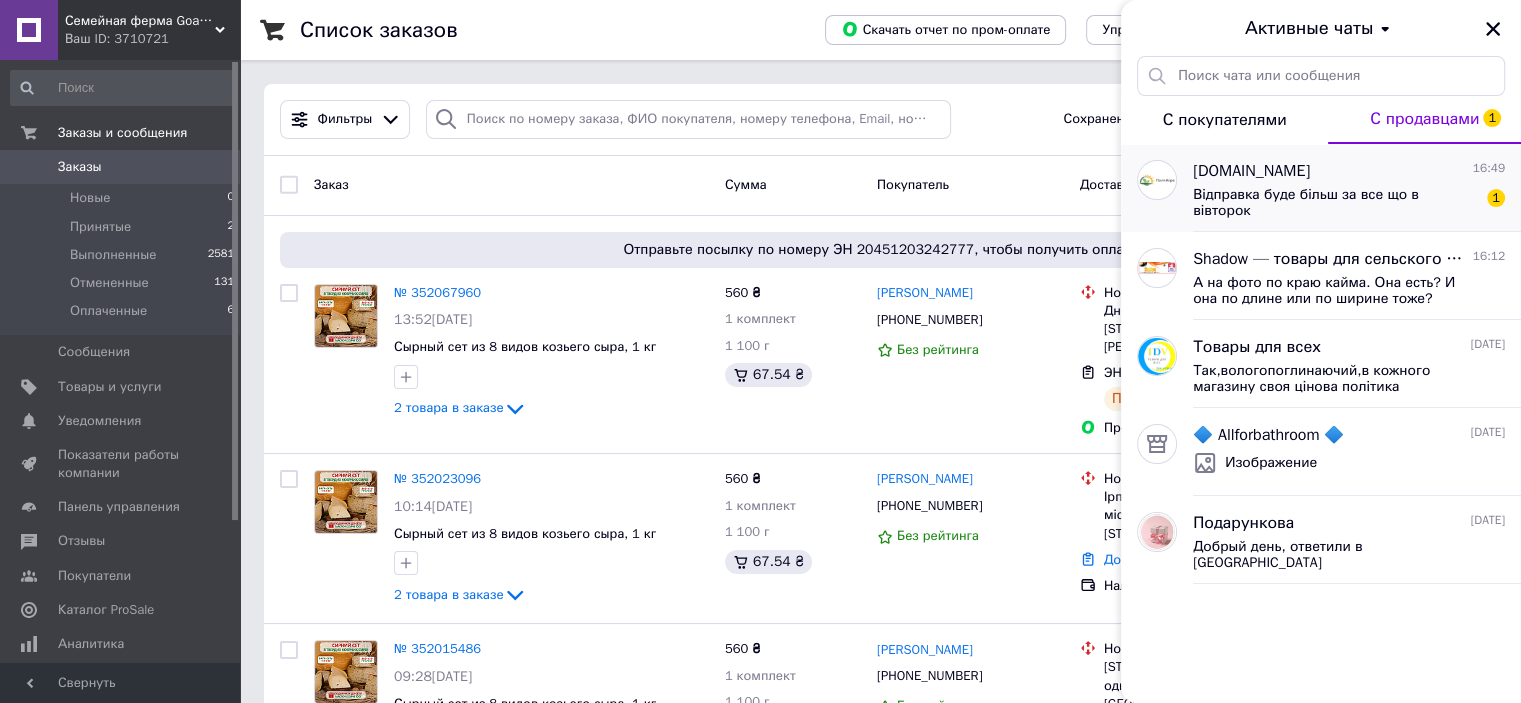 click on "Відправка буде більш за все що в вівторок" at bounding box center [1335, 203] 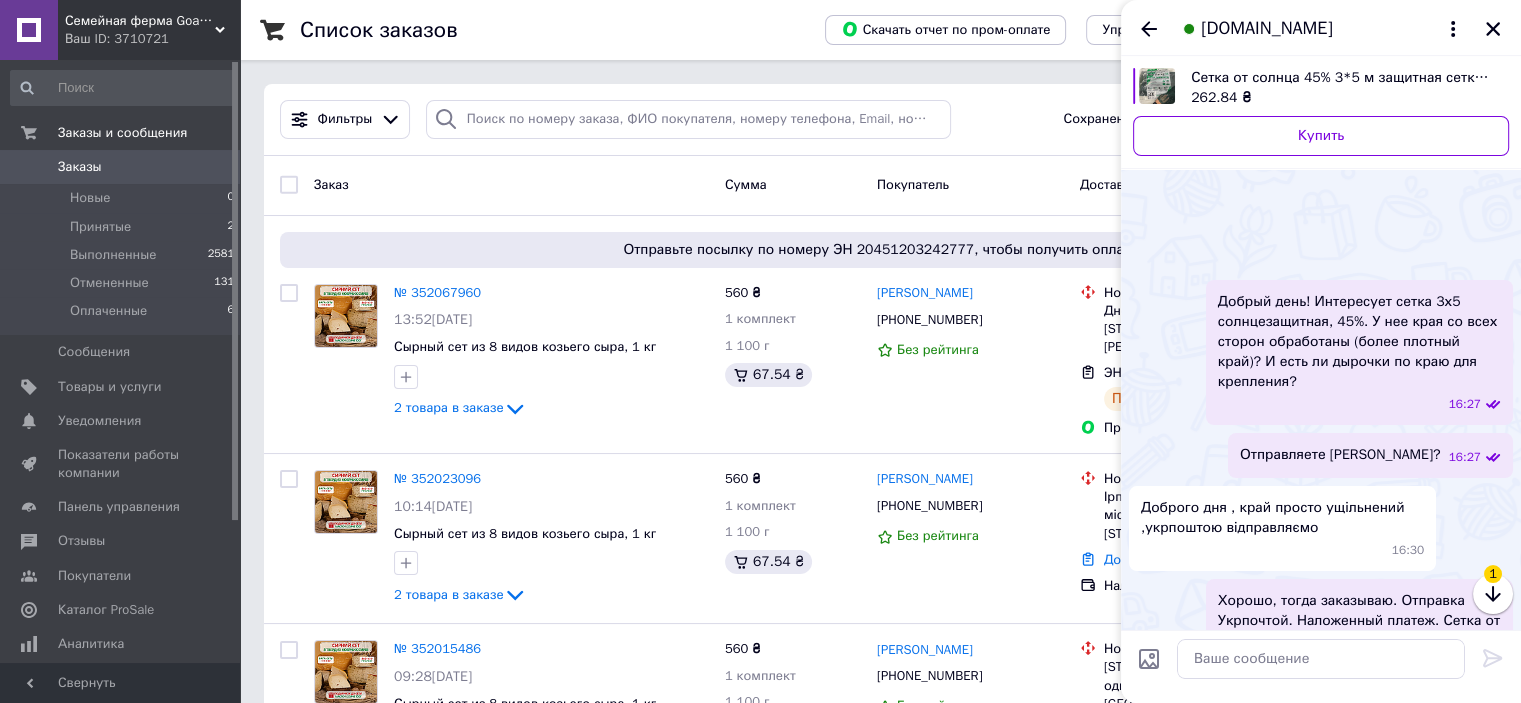 scroll, scrollTop: 264, scrollLeft: 0, axis: vertical 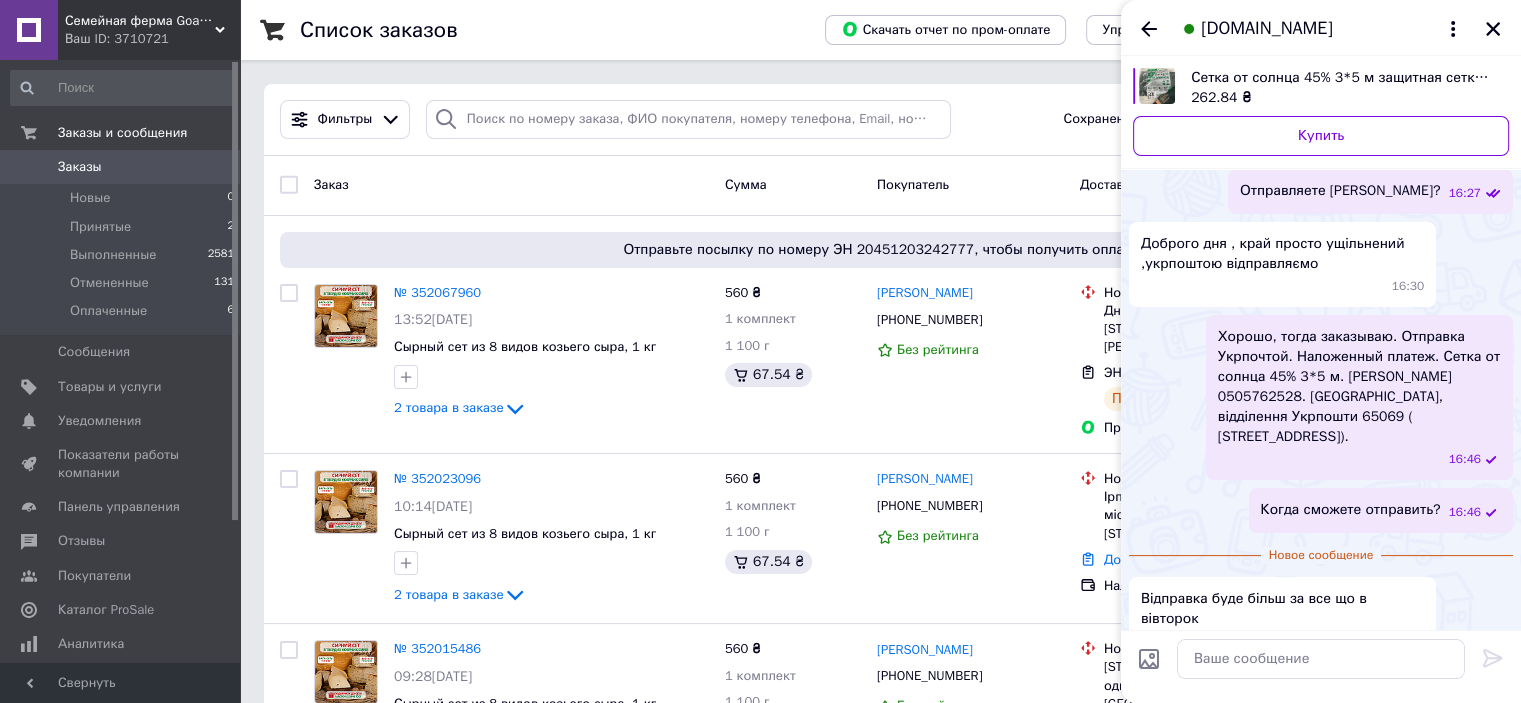 click on "Список заказов" at bounding box center (542, 30) 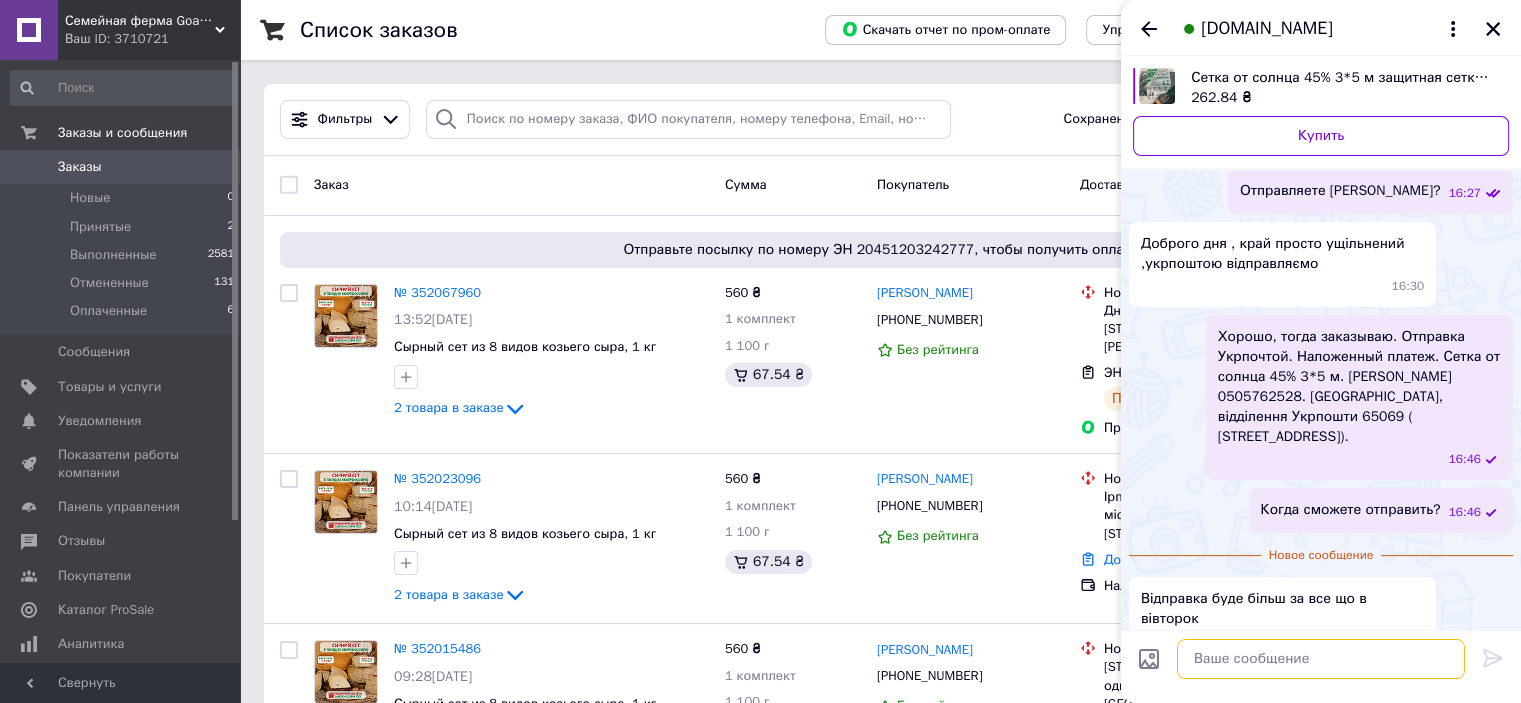 click at bounding box center [1321, 659] 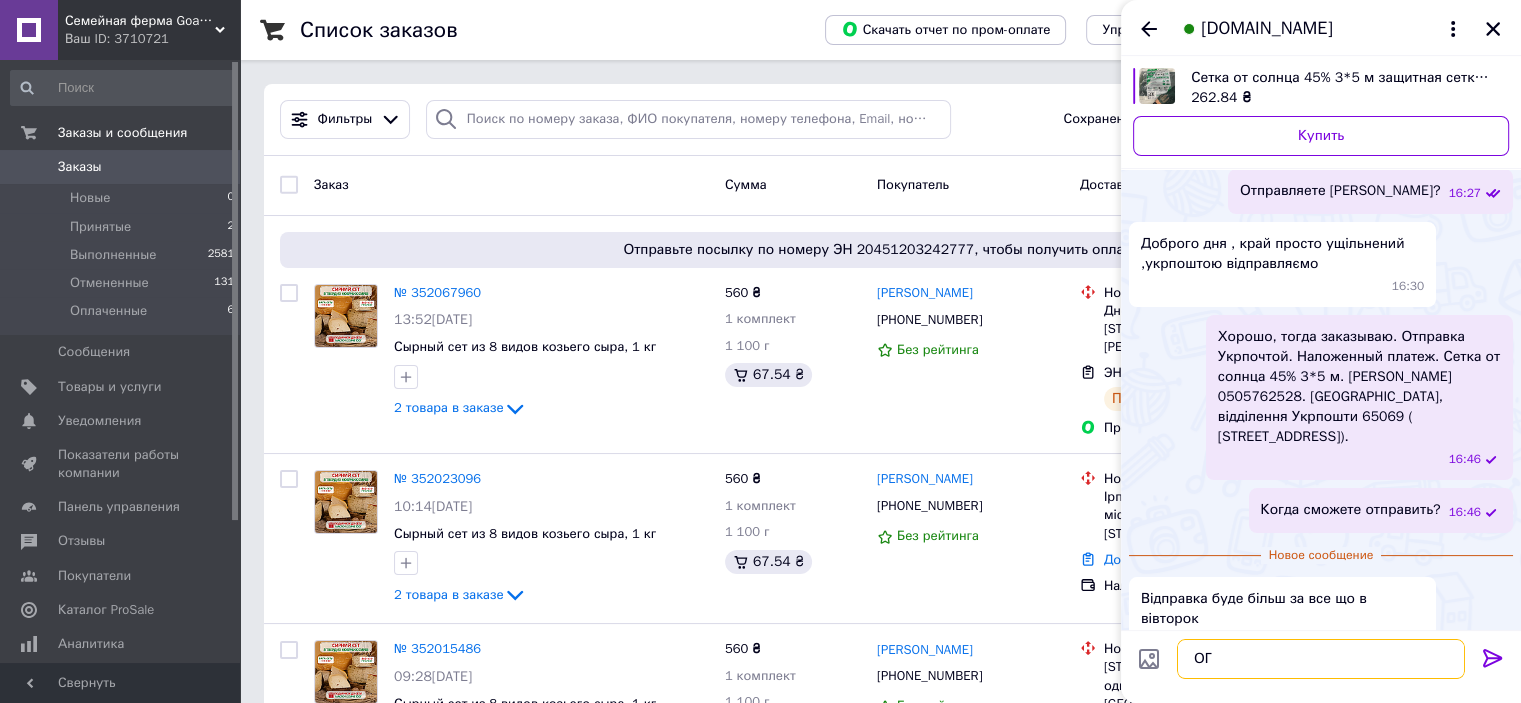 type on "О" 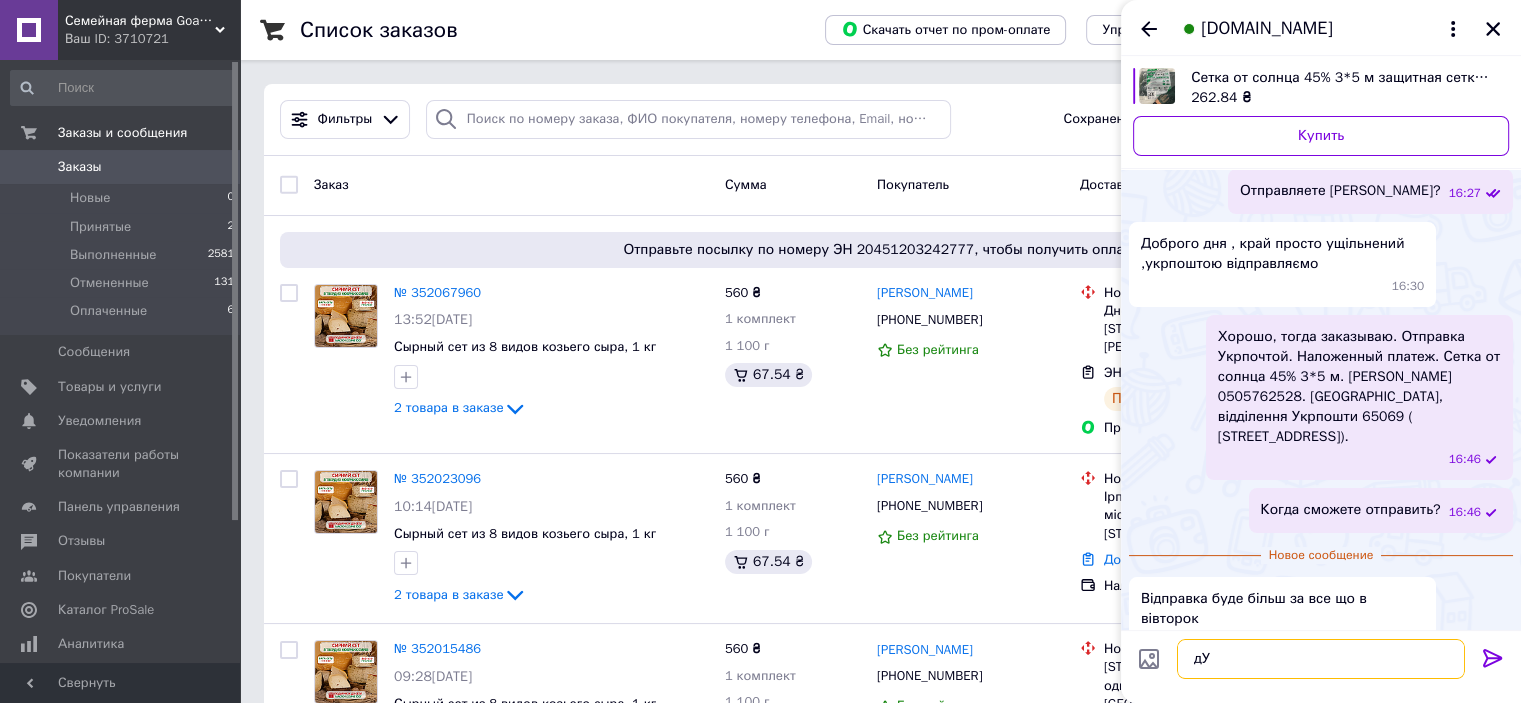 type on "д" 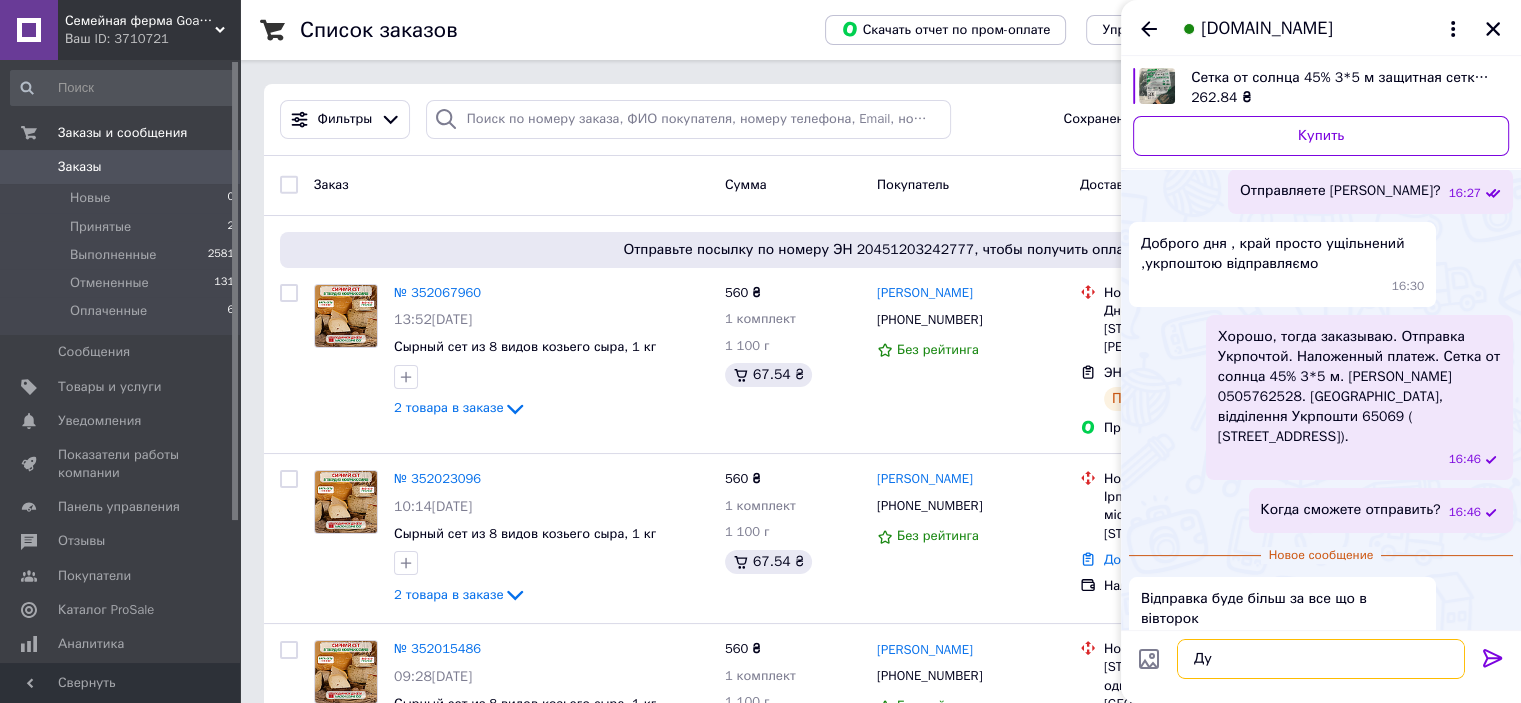 type on "Д" 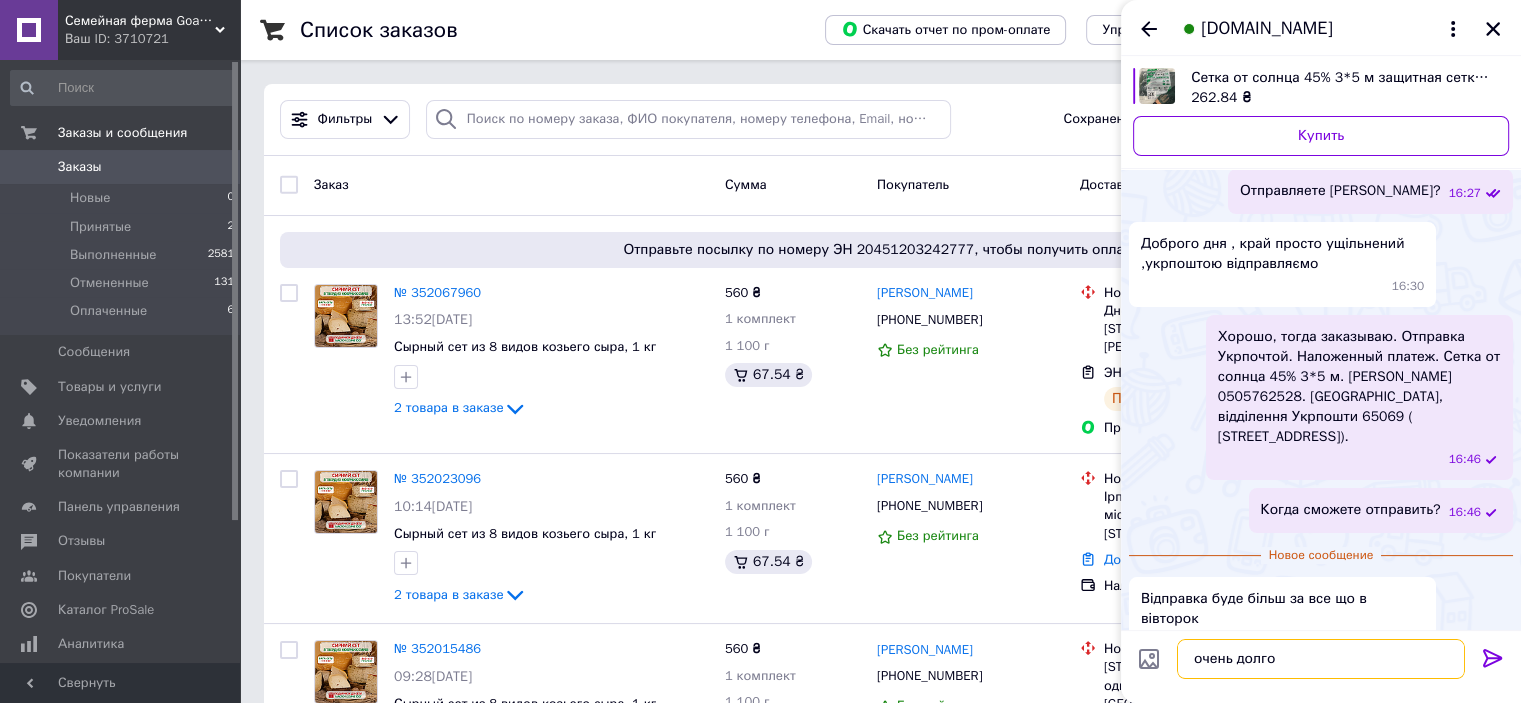 click on "очень долго" at bounding box center (1321, 659) 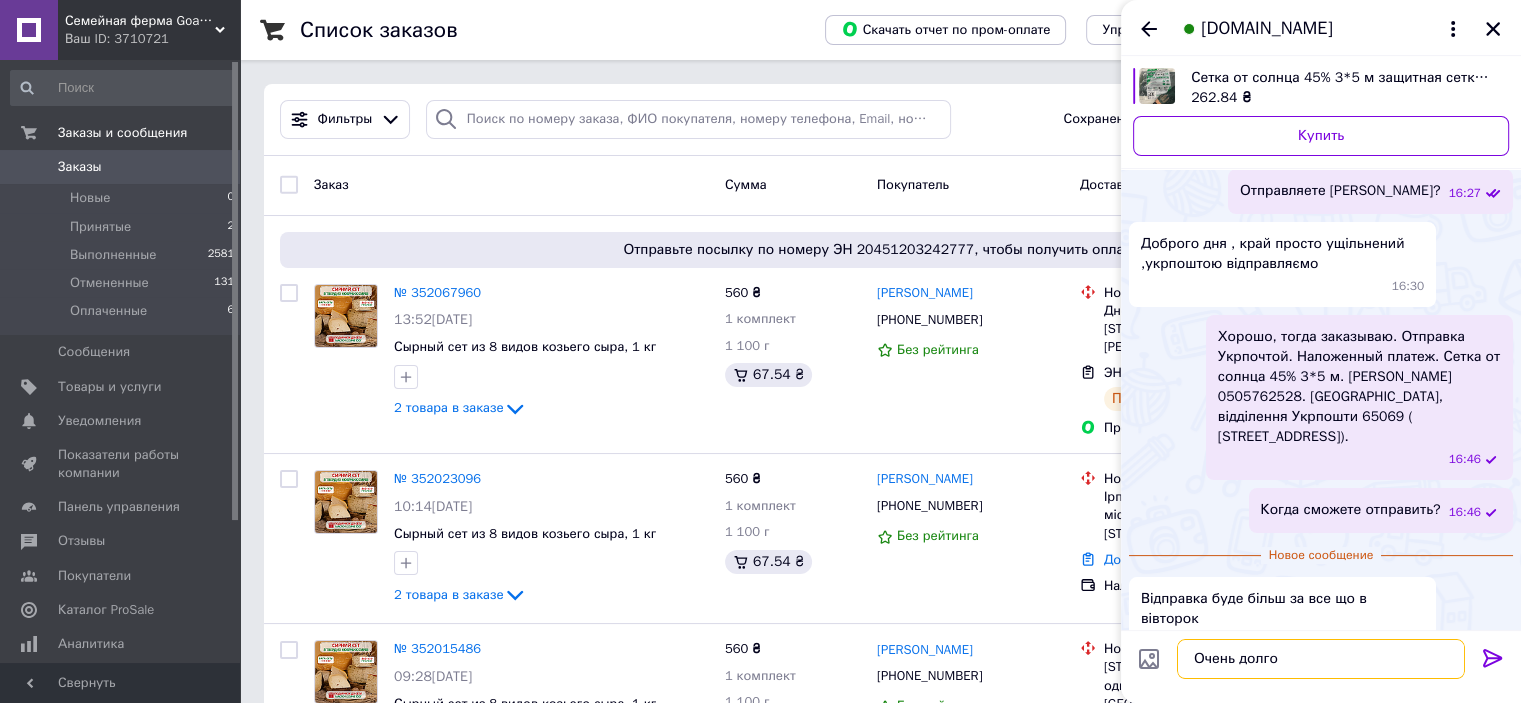 click on "Очень долго" at bounding box center [1321, 659] 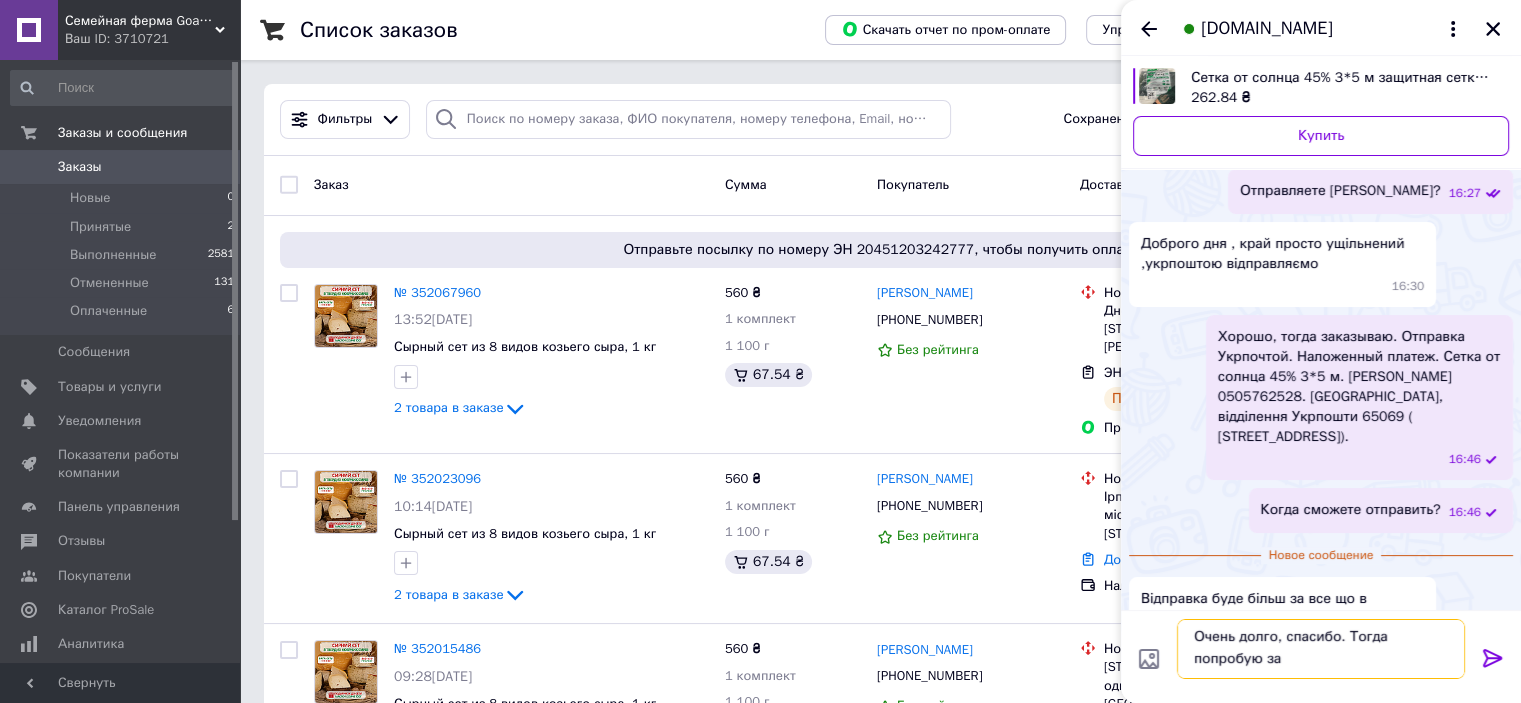 scroll, scrollTop: 1, scrollLeft: 0, axis: vertical 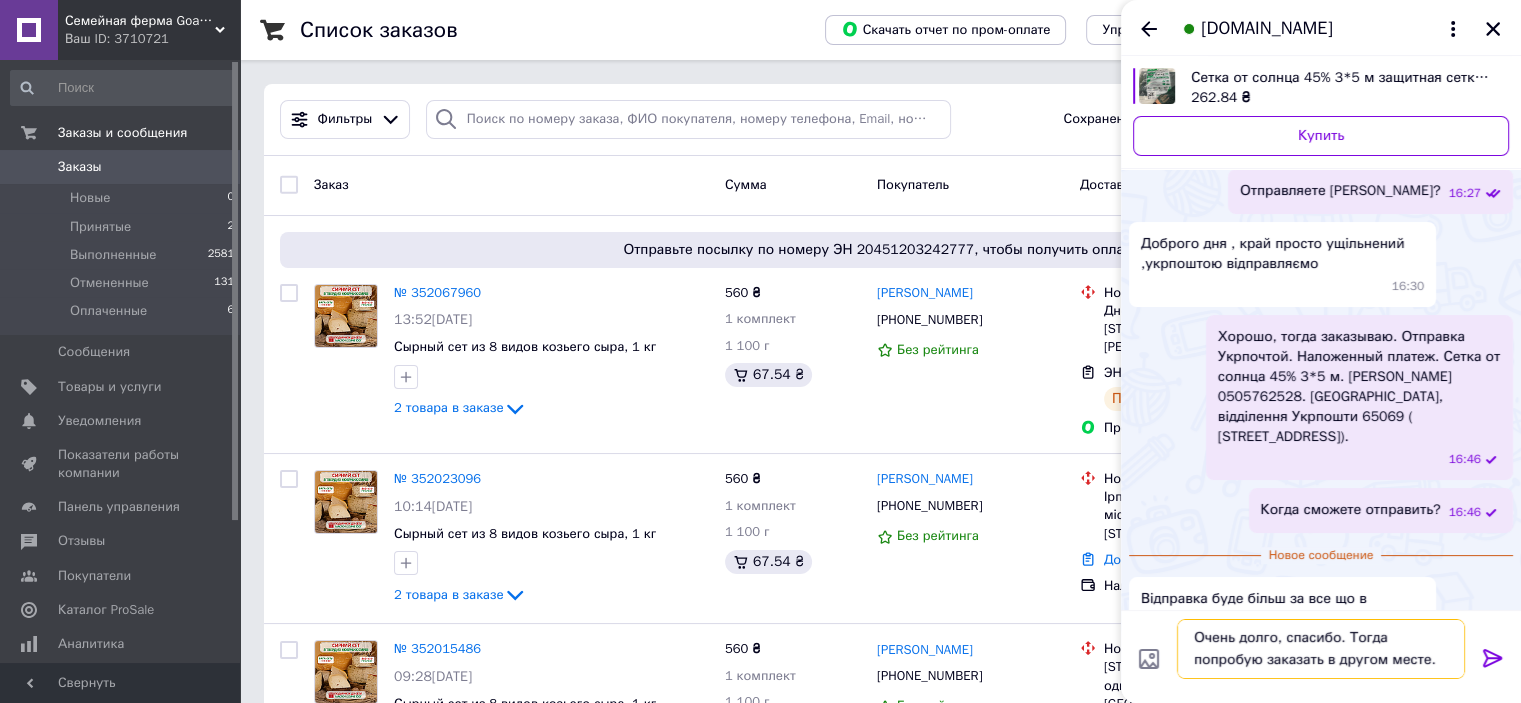 type on "Очень долго, спасибо. Тогда попробую заказать в другом месте." 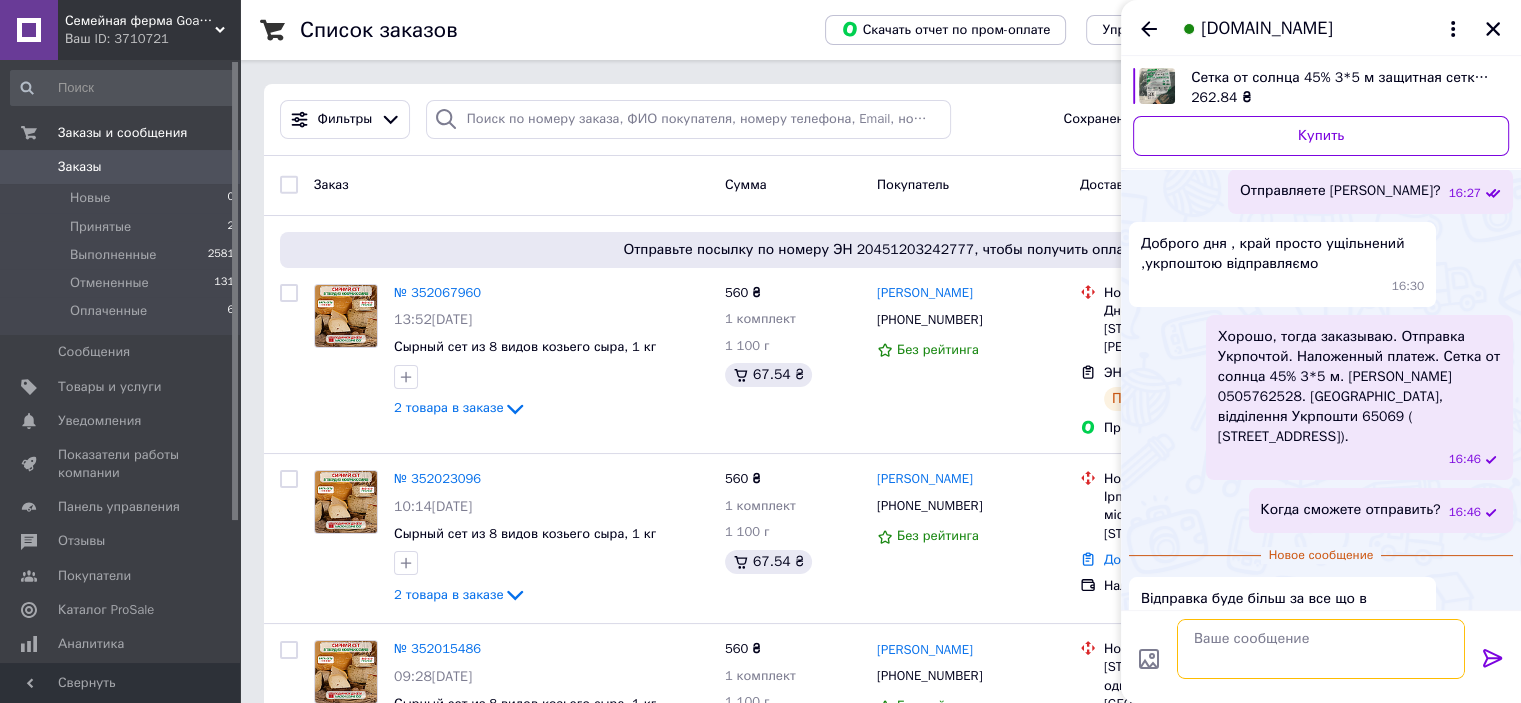 scroll, scrollTop: 0, scrollLeft: 0, axis: both 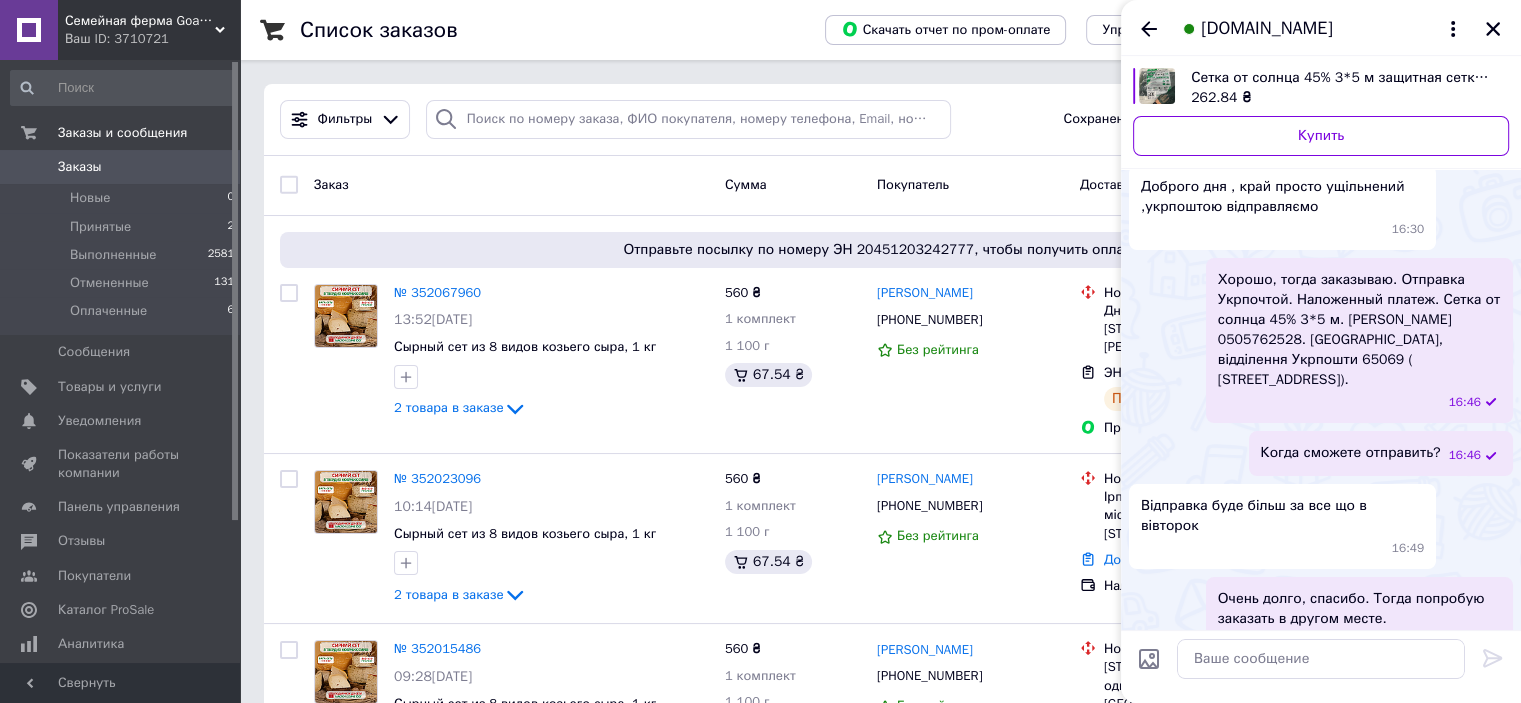 drag, startPoint x: 1391, startPoint y: 280, endPoint x: 1502, endPoint y: 363, distance: 138.60014 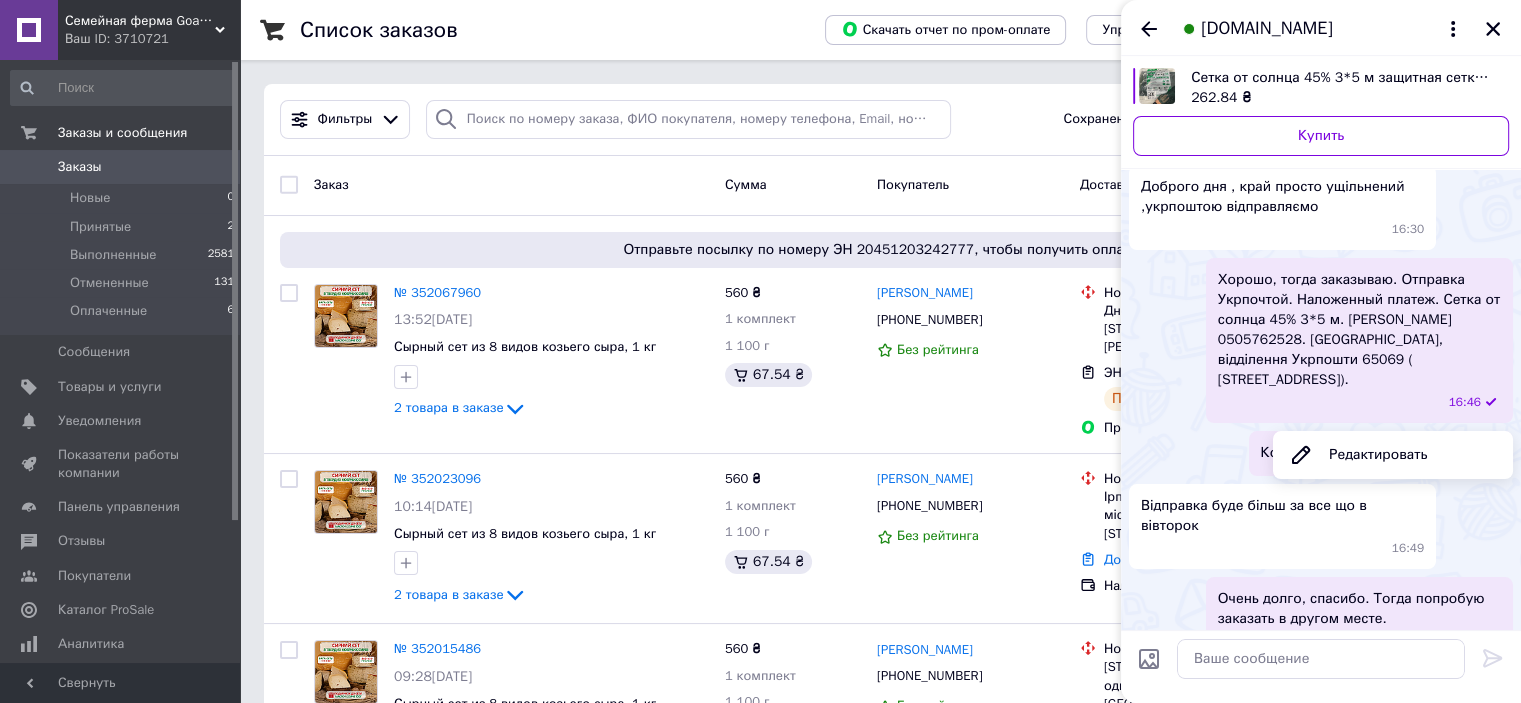copy on "Отправка Укрпочтой. Наложенный платеж. Сетка от солнца 45% 3*5 м. [PERSON_NAME] 0505762528. [GEOGRAPHIC_DATA], відділення Укрпошти 65069 ( [STREET_ADDRESS])." 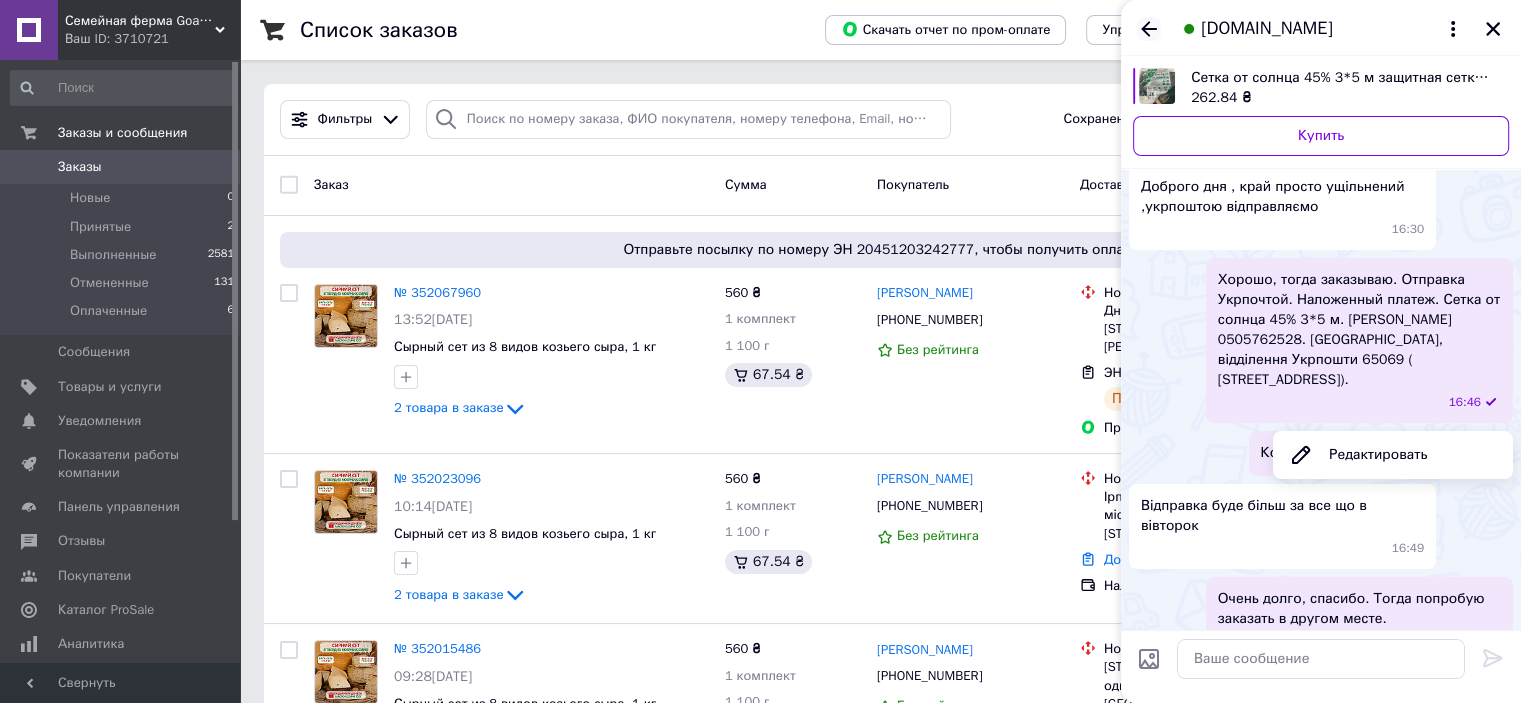 click 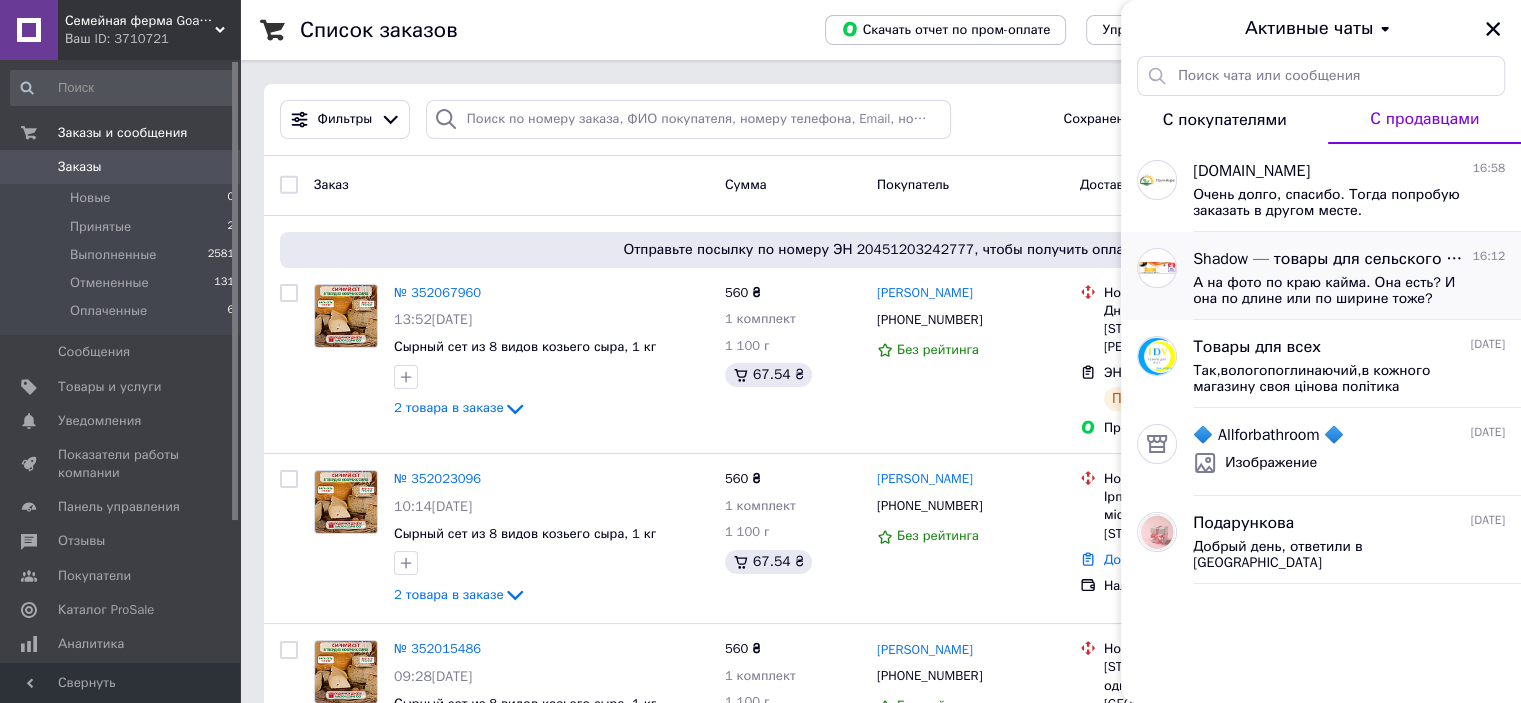 click on "А на фото по краю кайма. Она есть? И она по длине или по ширине тоже?" at bounding box center [1335, 291] 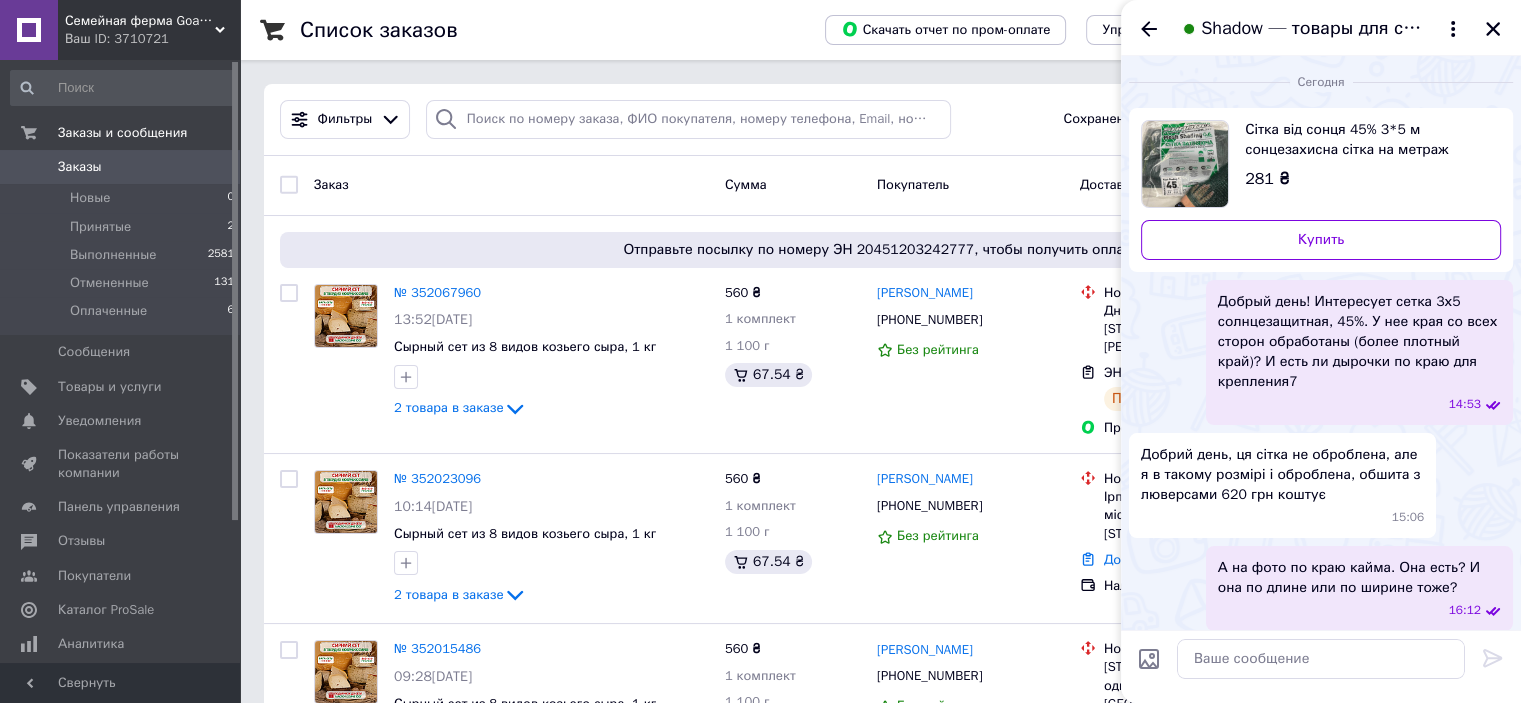 scroll, scrollTop: 8, scrollLeft: 0, axis: vertical 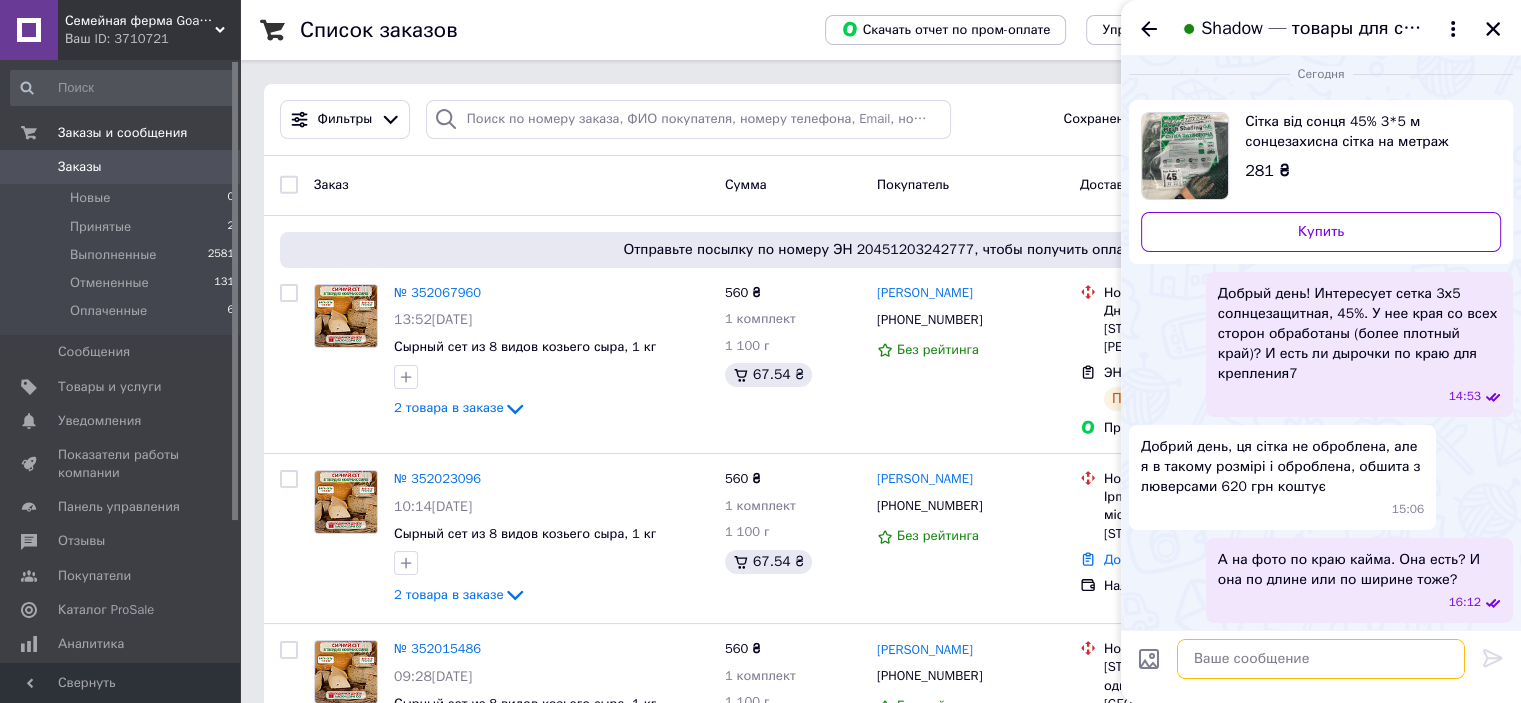 click at bounding box center (1321, 659) 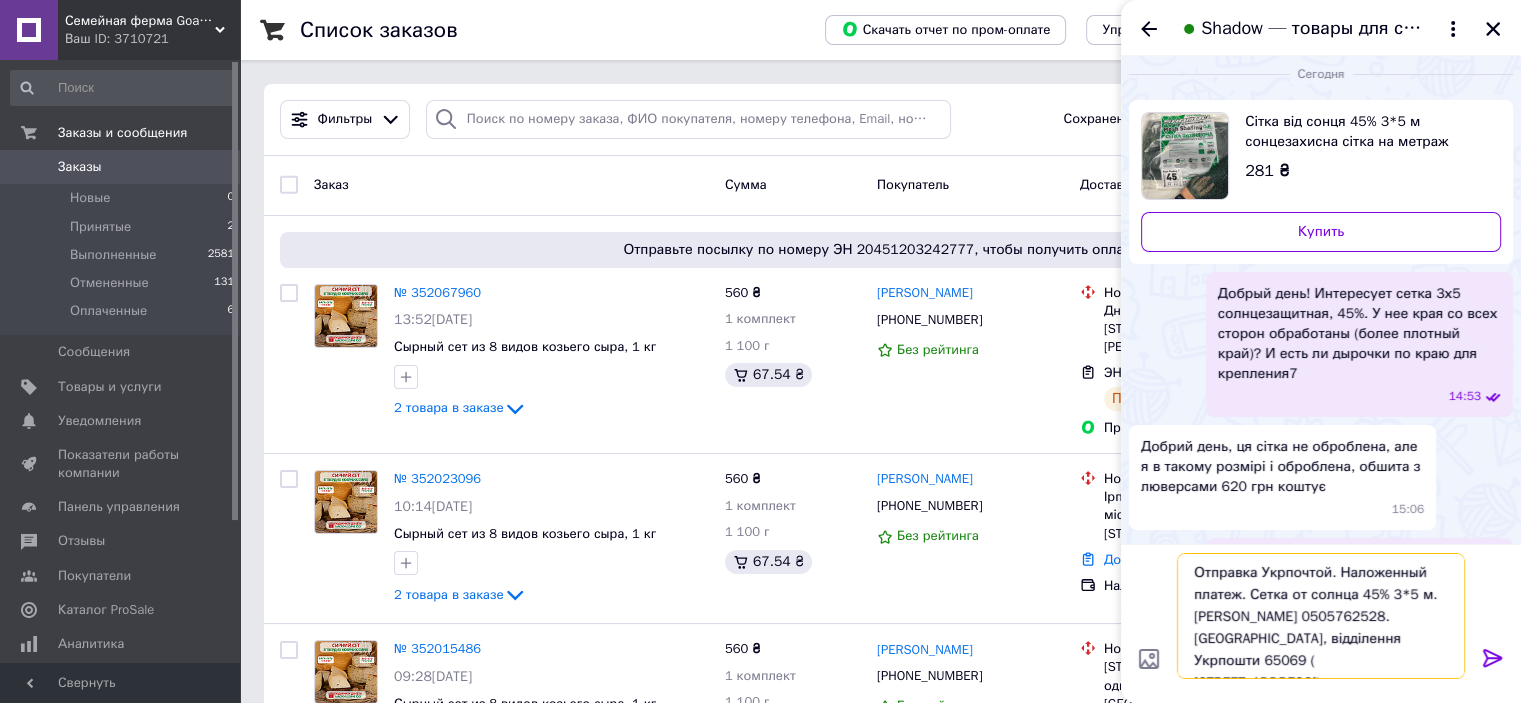 click on "Отправка Укрпочтой. Наложенный платеж. Сетка от солнца 45% 3*5 м. [PERSON_NAME] 0505762528. [GEOGRAPHIC_DATA], відділення Укрпошти 65069 ( [STREET_ADDRESS])." at bounding box center [1321, 616] 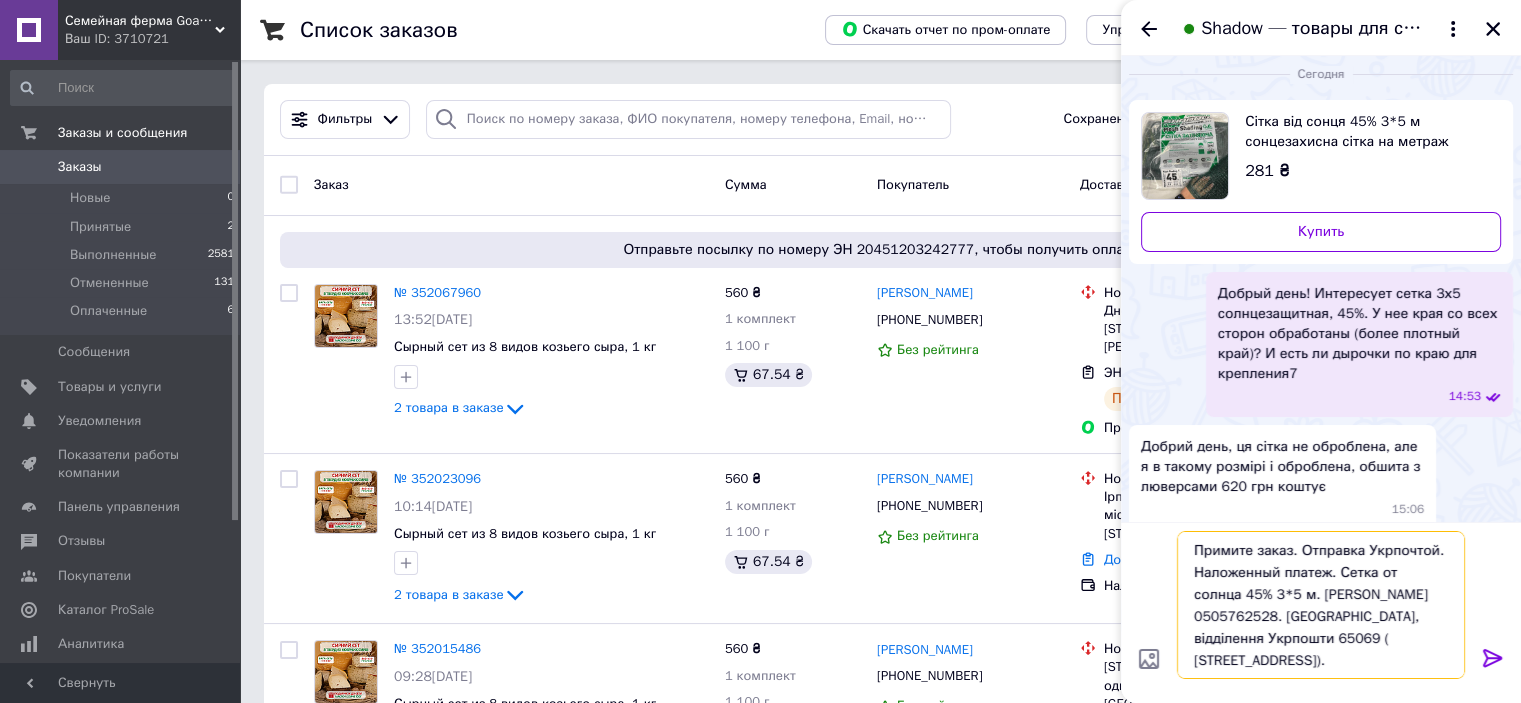 click on "Примите заказ. Отправка Укрпочтой. Наложенный платеж. Сетка от солнца 45% 3*5 м. [PERSON_NAME] 0505762528. [GEOGRAPHIC_DATA], відділення Укрпошти 65069 ( [STREET_ADDRESS])." at bounding box center (1321, 605) 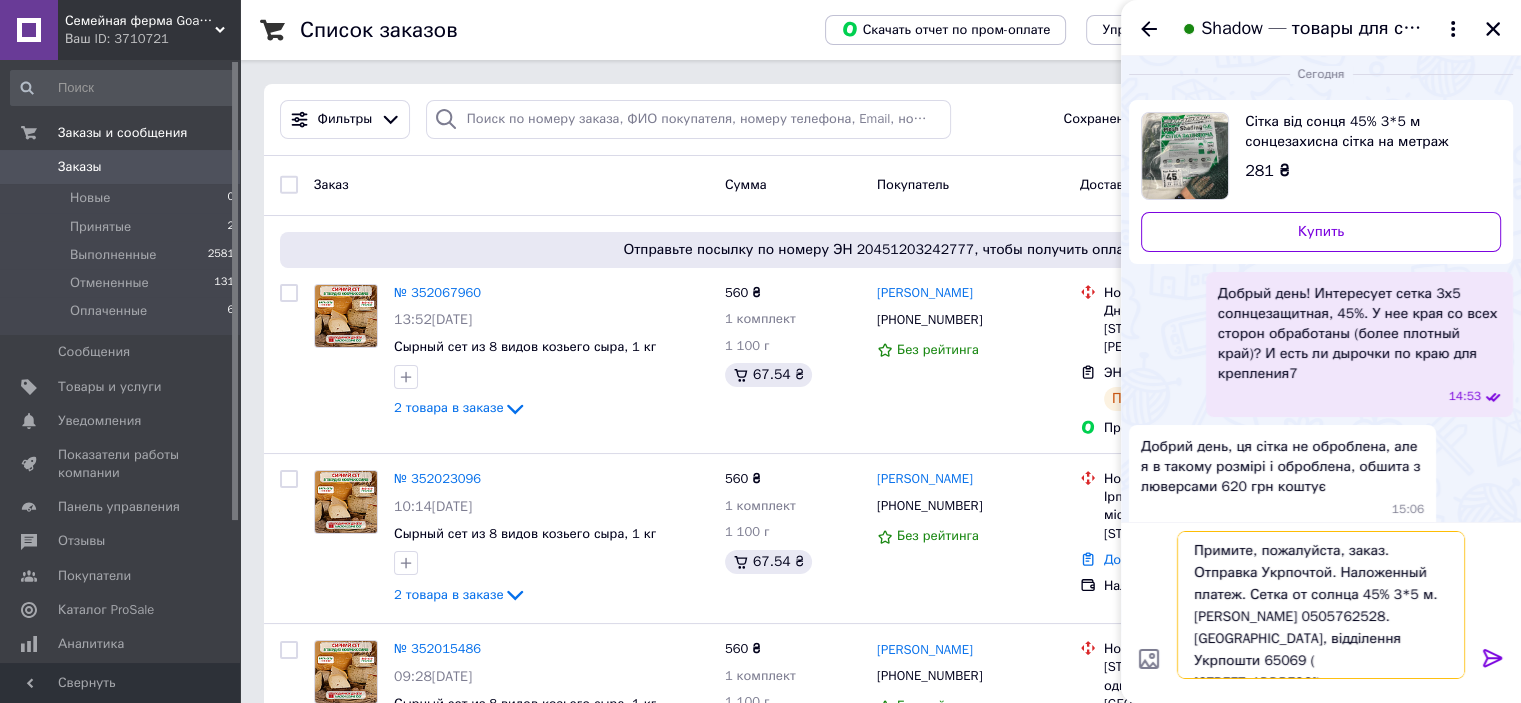 scroll, scrollTop: 1, scrollLeft: 0, axis: vertical 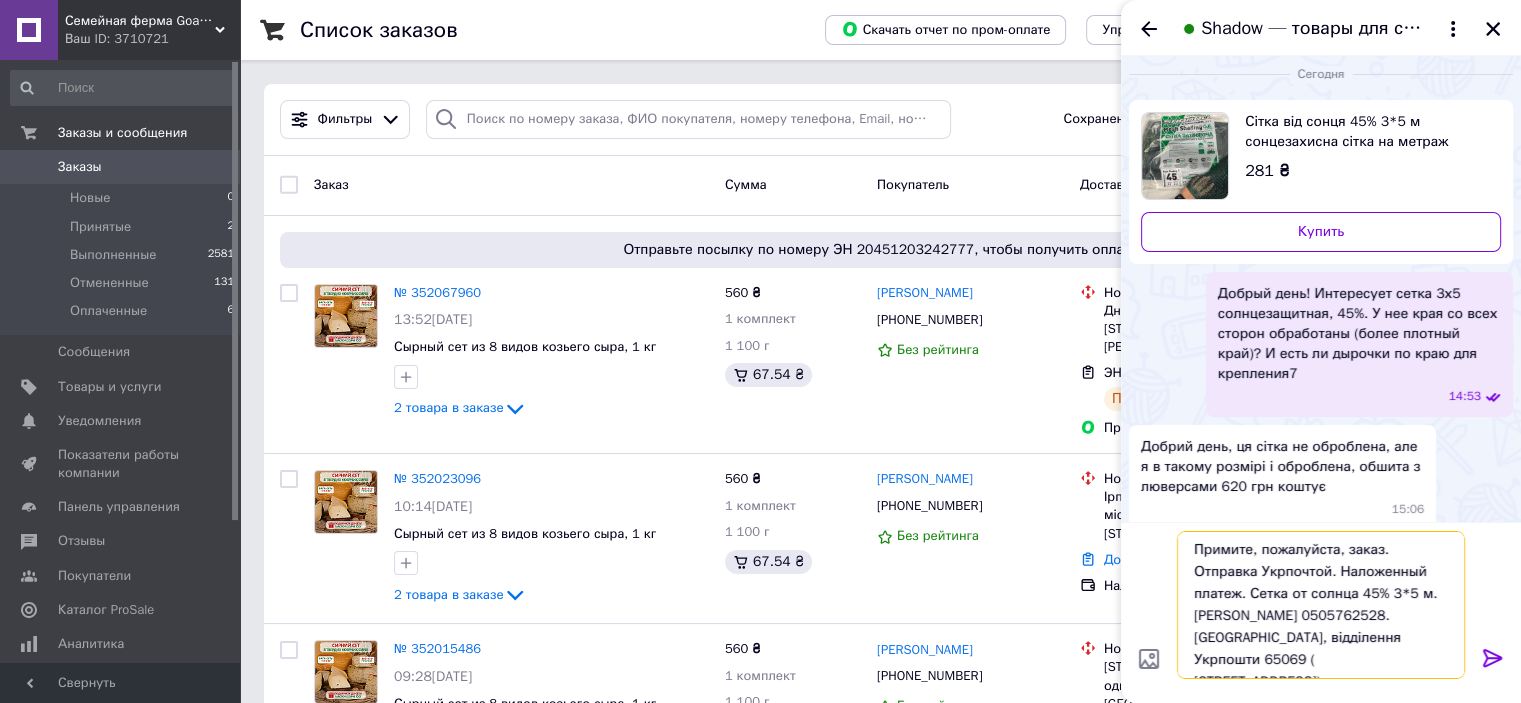 click on "Примите, пожалуйста, заказ. Отправка Укрпочтой. Наложенный платеж. Сетка от солнца 45% 3*5 м. [PERSON_NAME] 0505762528. [GEOGRAPHIC_DATA], відділення Укрпошти 65069 ( [STREET_ADDRESS])." at bounding box center [1321, 605] 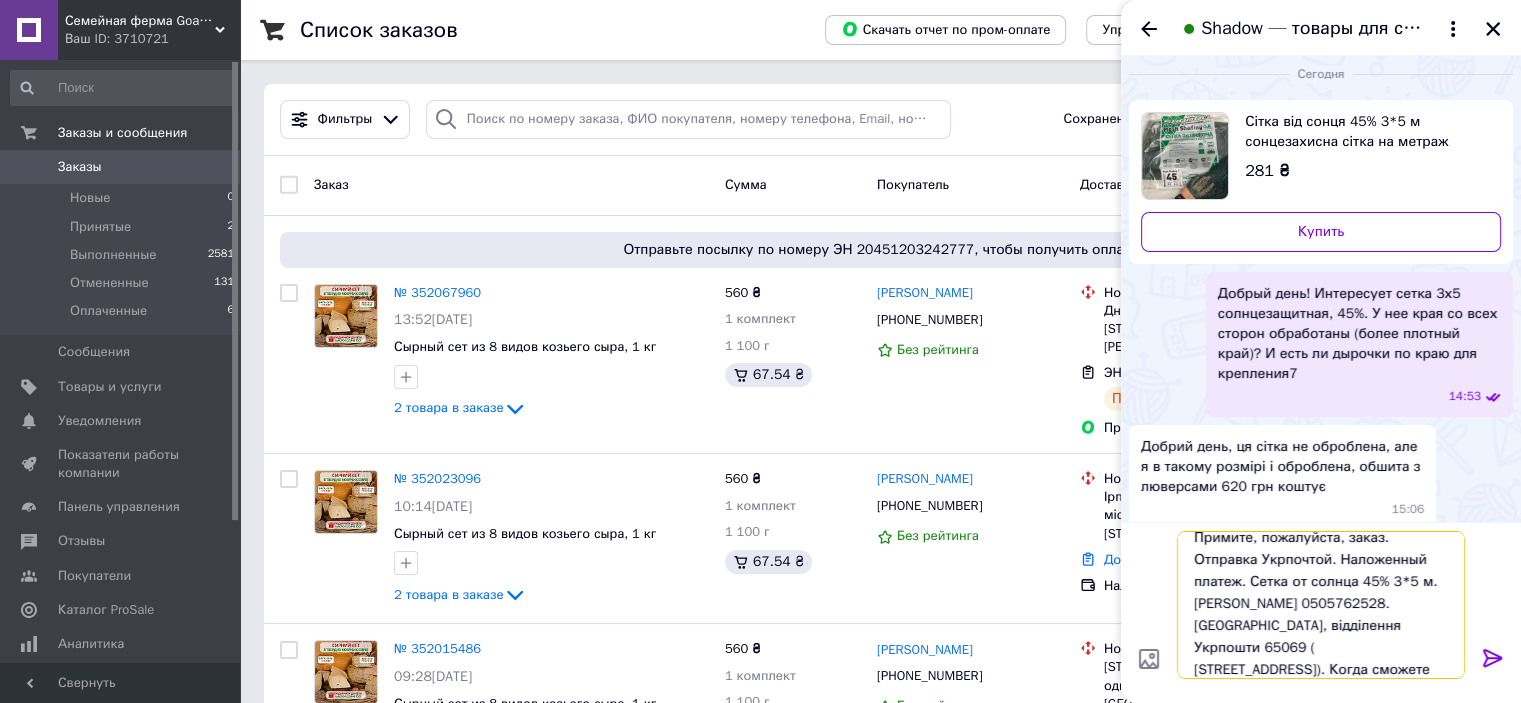 scroll, scrollTop: 1, scrollLeft: 0, axis: vertical 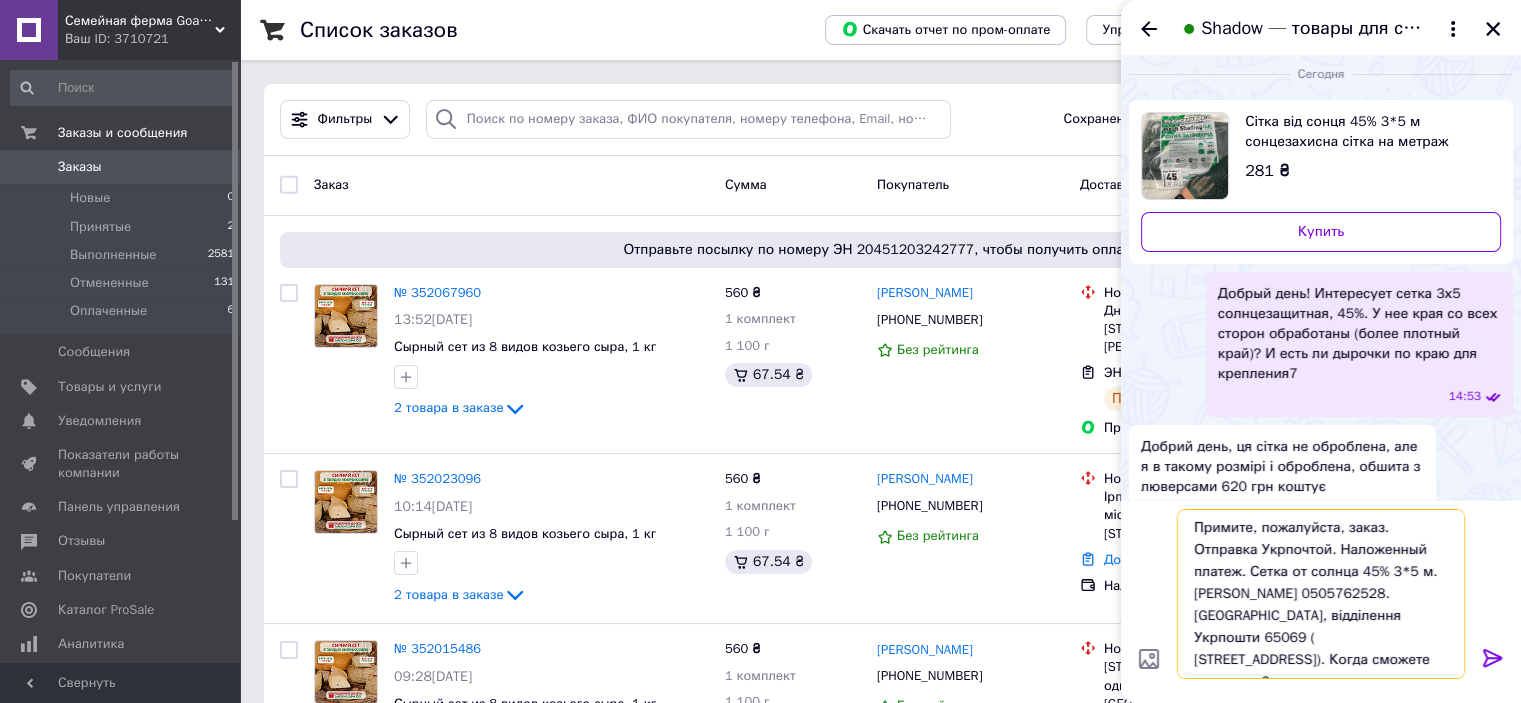 click on "Примите, пожалуйста, заказ. Отправка Укрпочтой. Наложенный платеж. Сетка от солнца 45% 3*5 м. [PERSON_NAME] 0505762528. [GEOGRAPHIC_DATA], відділення Укрпошти 65069 ( [STREET_ADDRESS]). Когда сможете отправить?" at bounding box center [1321, 594] 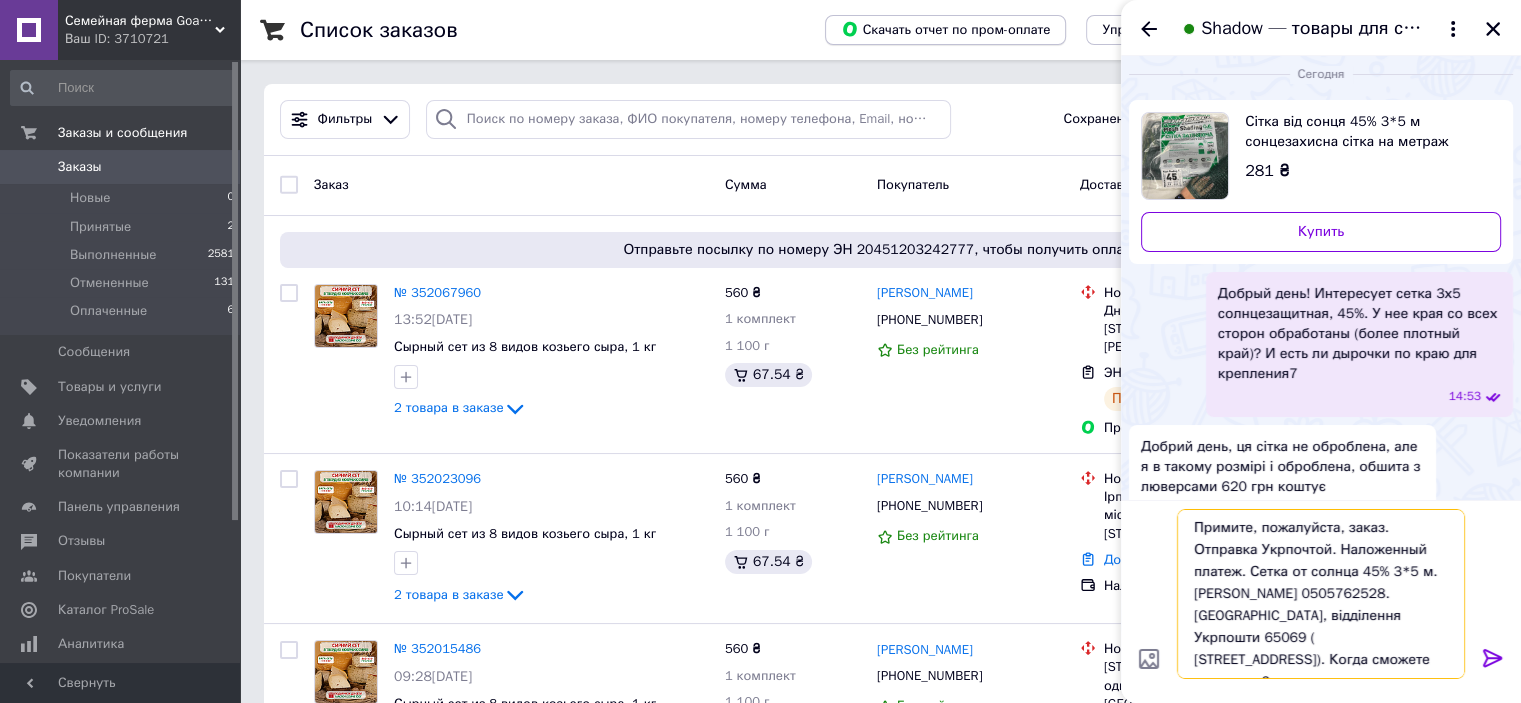 type on "Примите, пожалуйста, заказ. Отправка Укрпочтой. Наложенный платеж. Сетка от солнца 45% 3*5 м. [PERSON_NAME] 0505762528. [GEOGRAPHIC_DATA], відділення Укрпошти 65069 ( [STREET_ADDRESS]). Когда сможете отправить?" 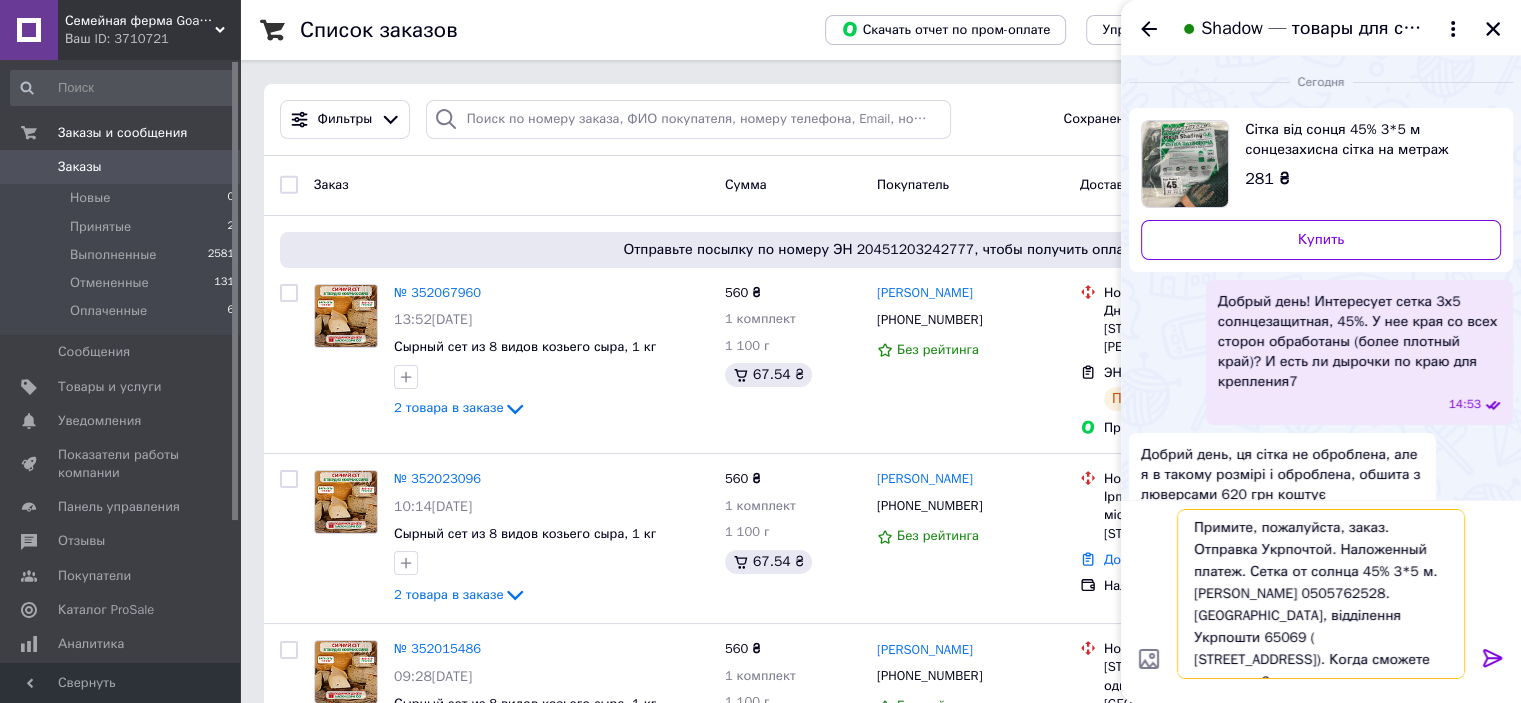 scroll, scrollTop: 88, scrollLeft: 0, axis: vertical 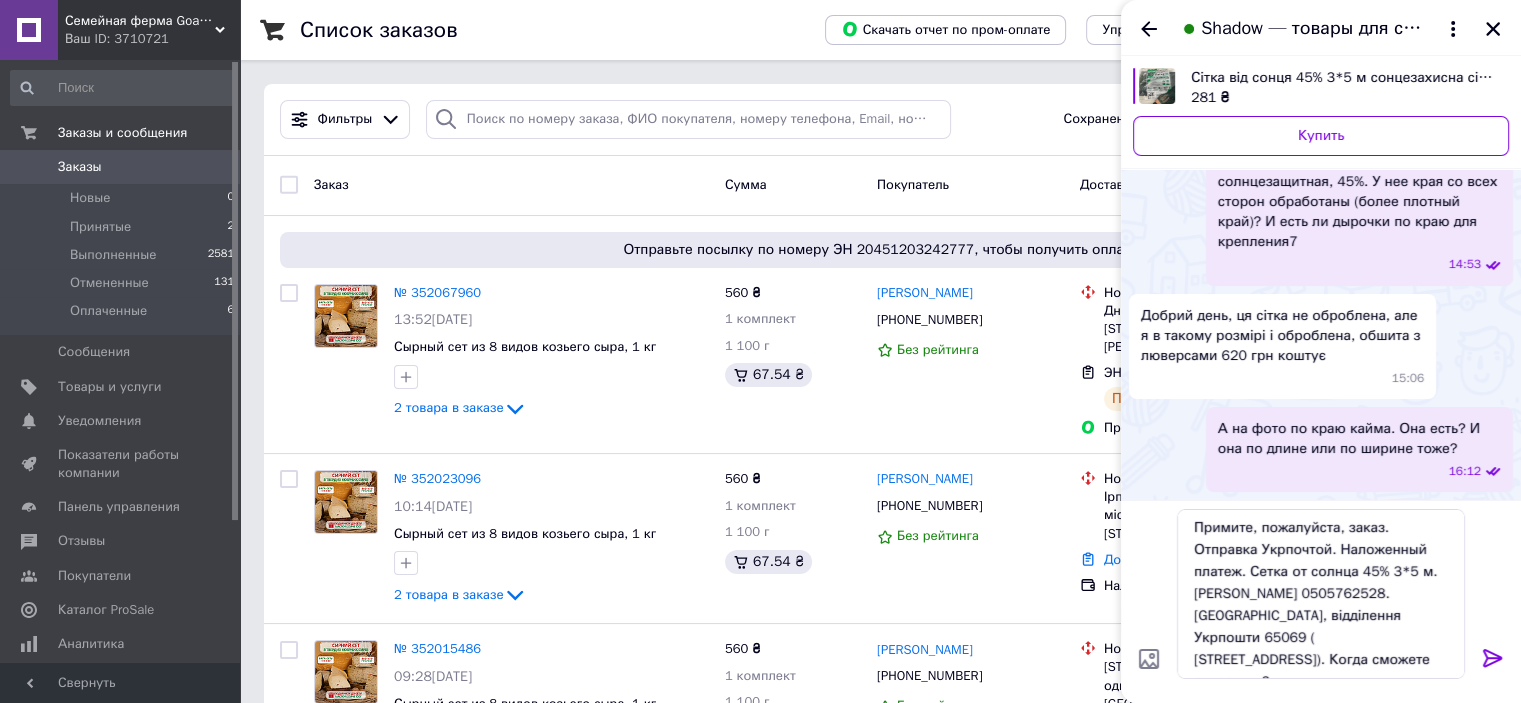 click 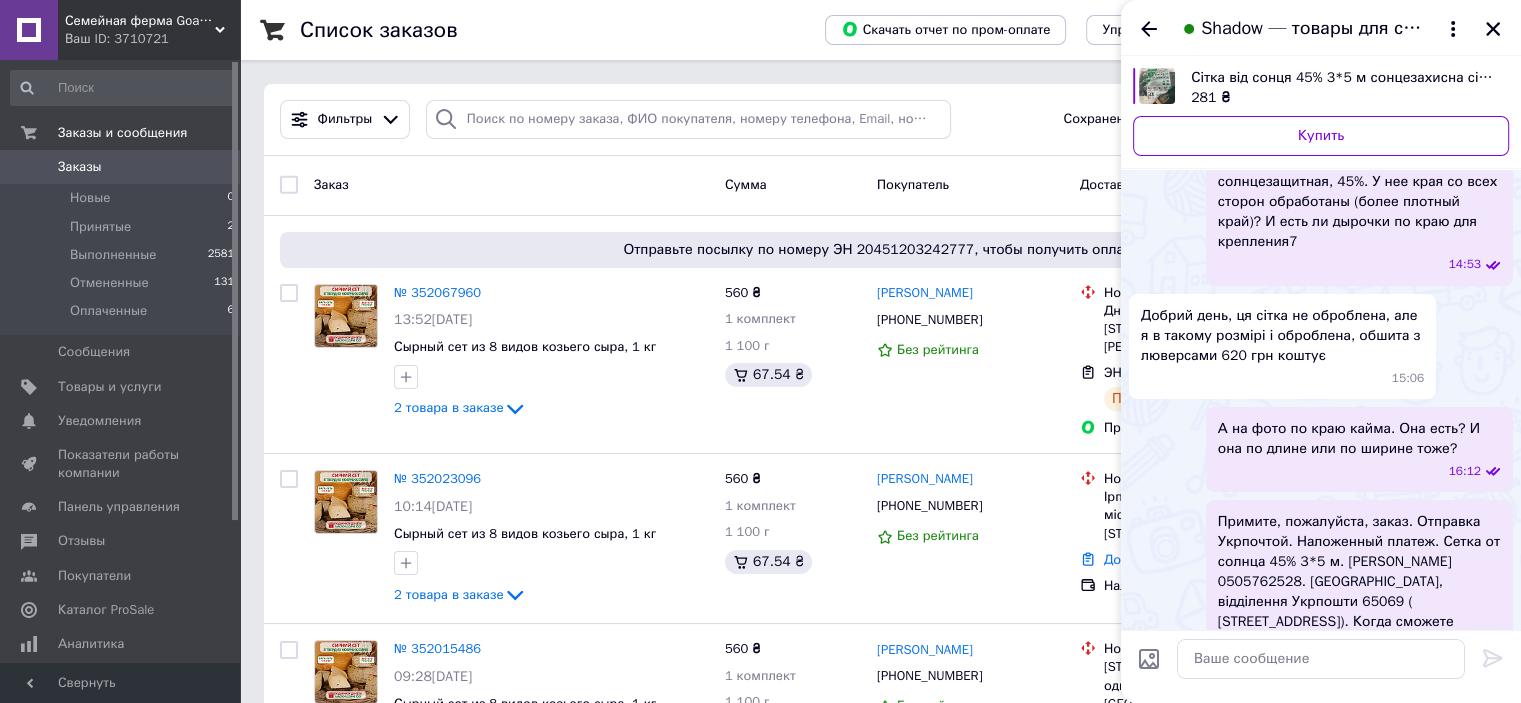 scroll, scrollTop: 0, scrollLeft: 0, axis: both 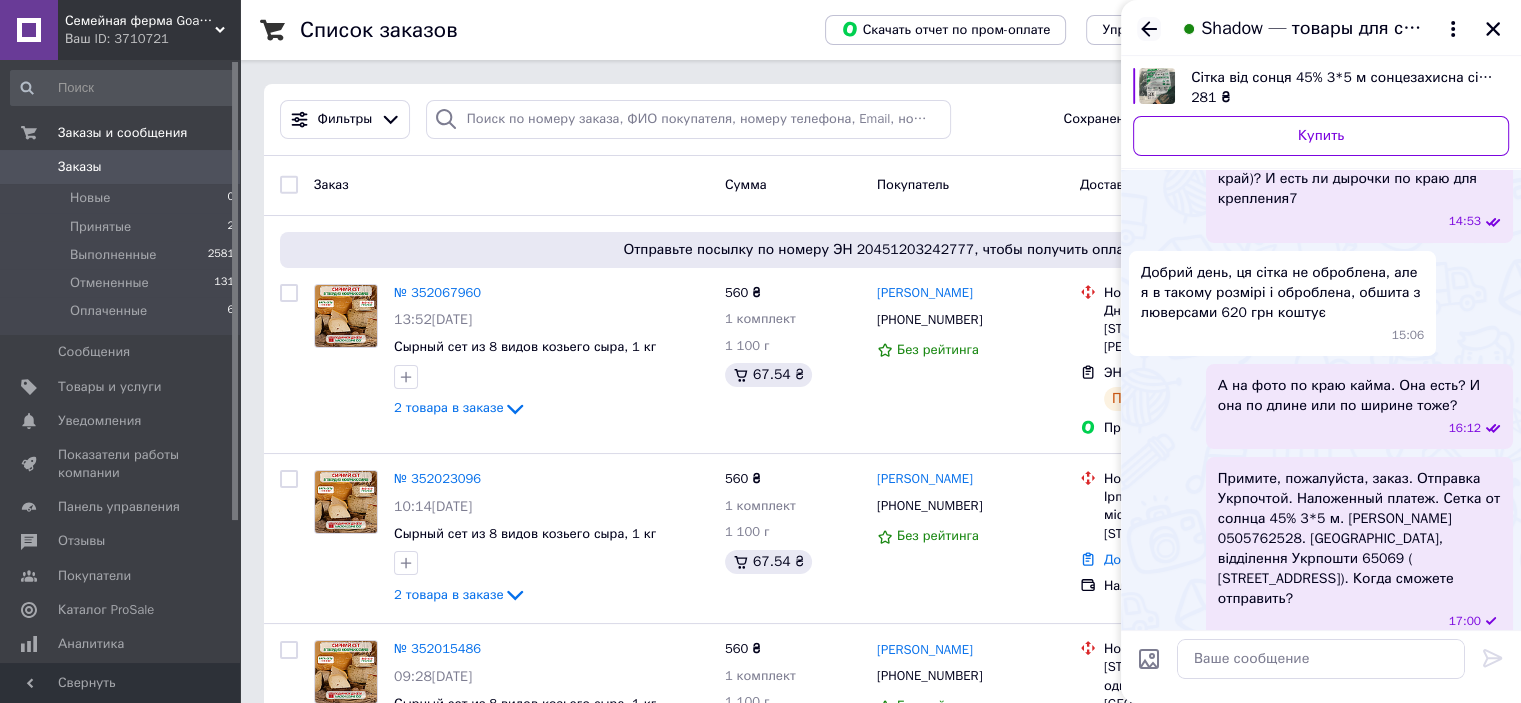 click 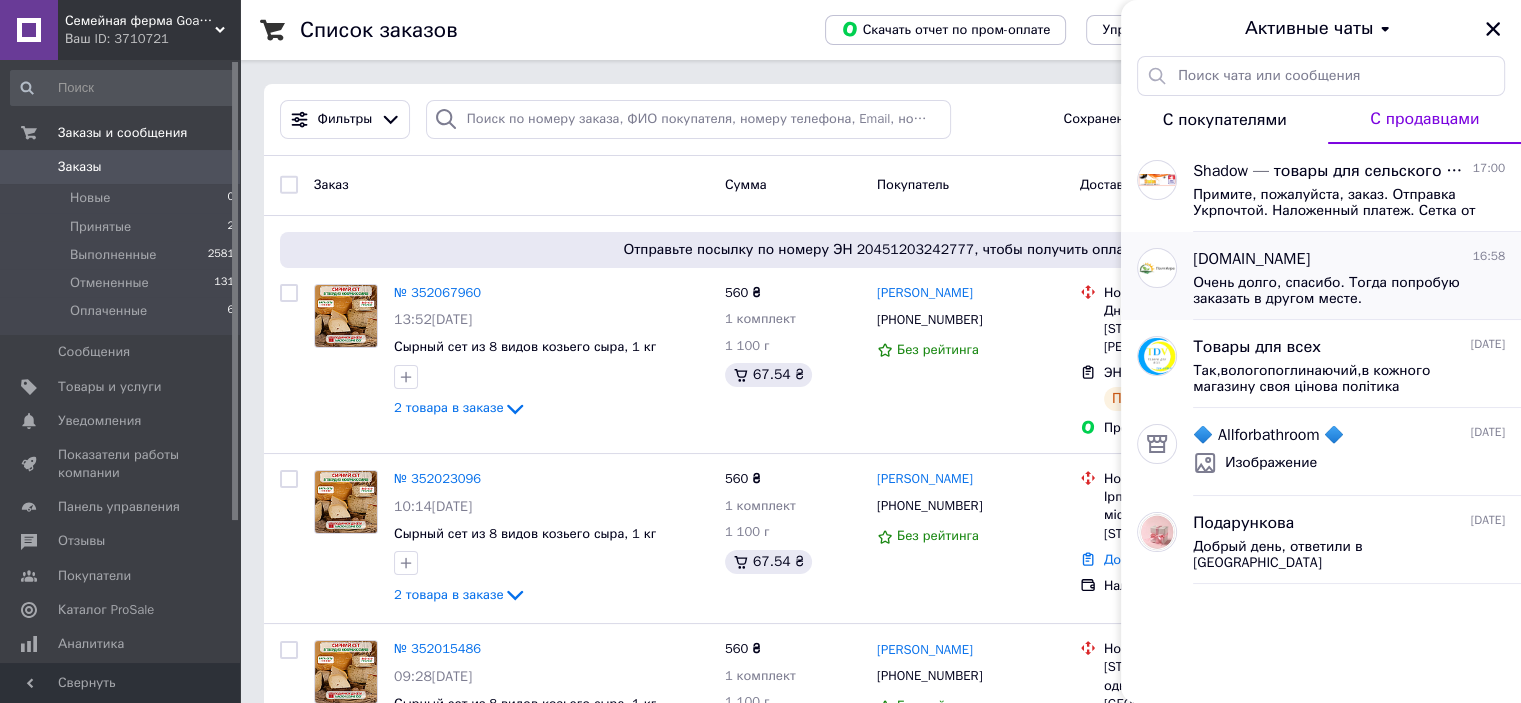 click on "Очень долго, спасибо. Тогда попробую заказать в другом месте." at bounding box center (1335, 291) 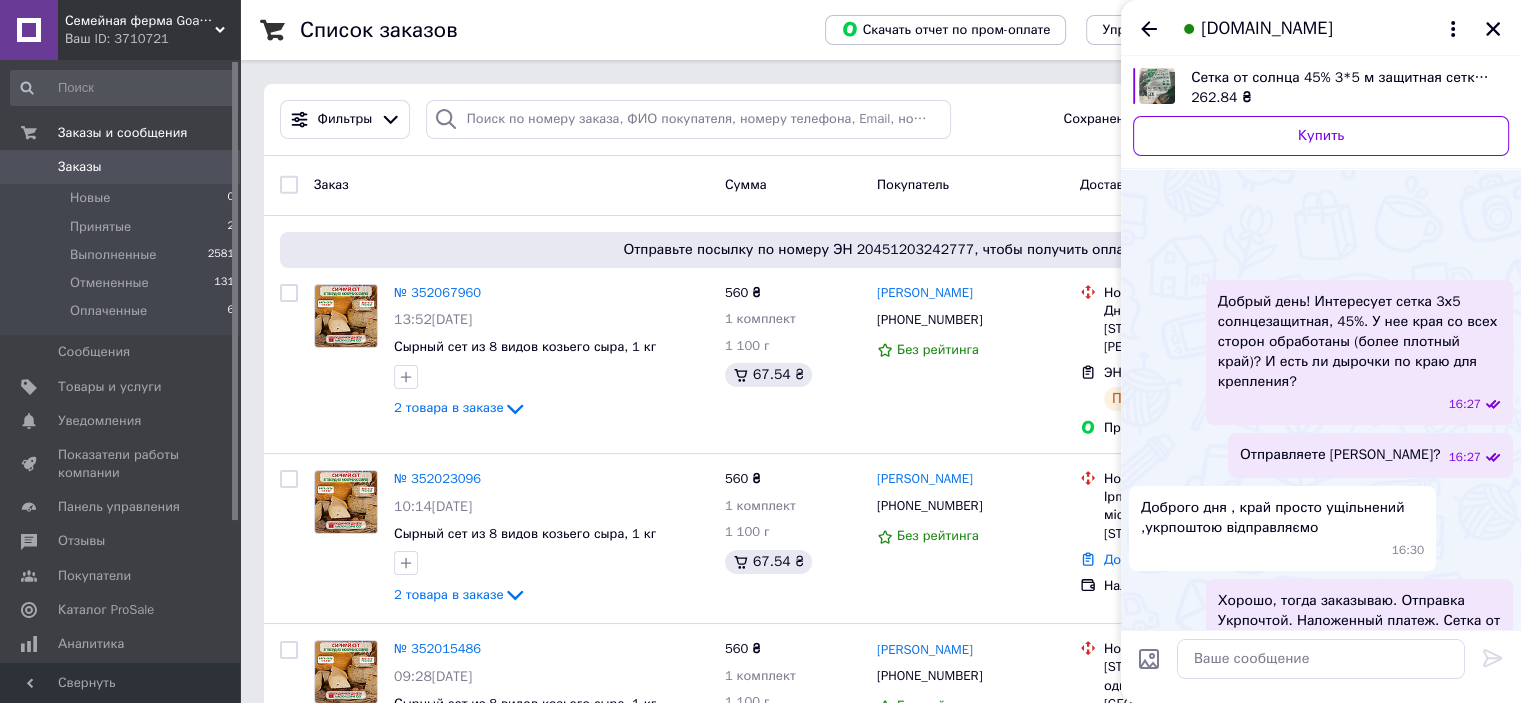 scroll, scrollTop: 321, scrollLeft: 0, axis: vertical 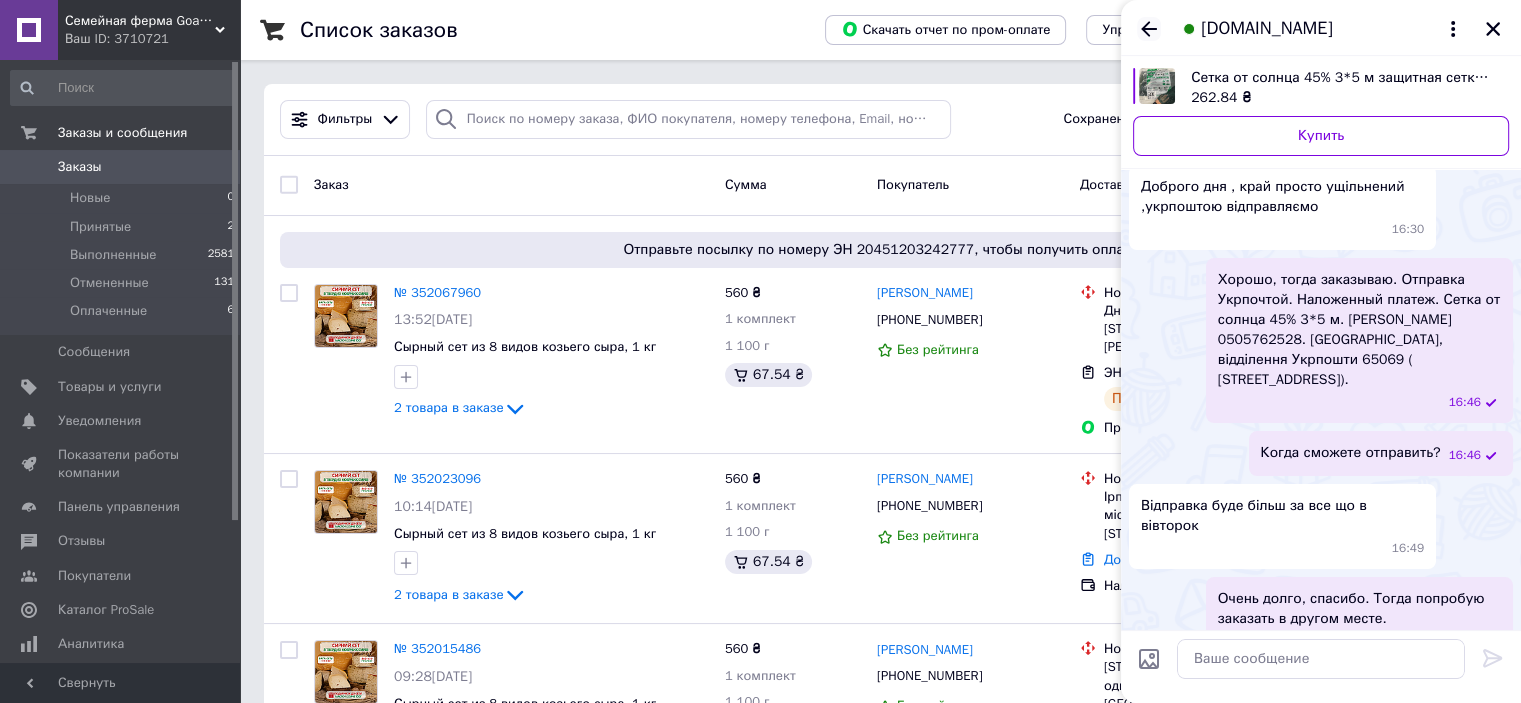 click 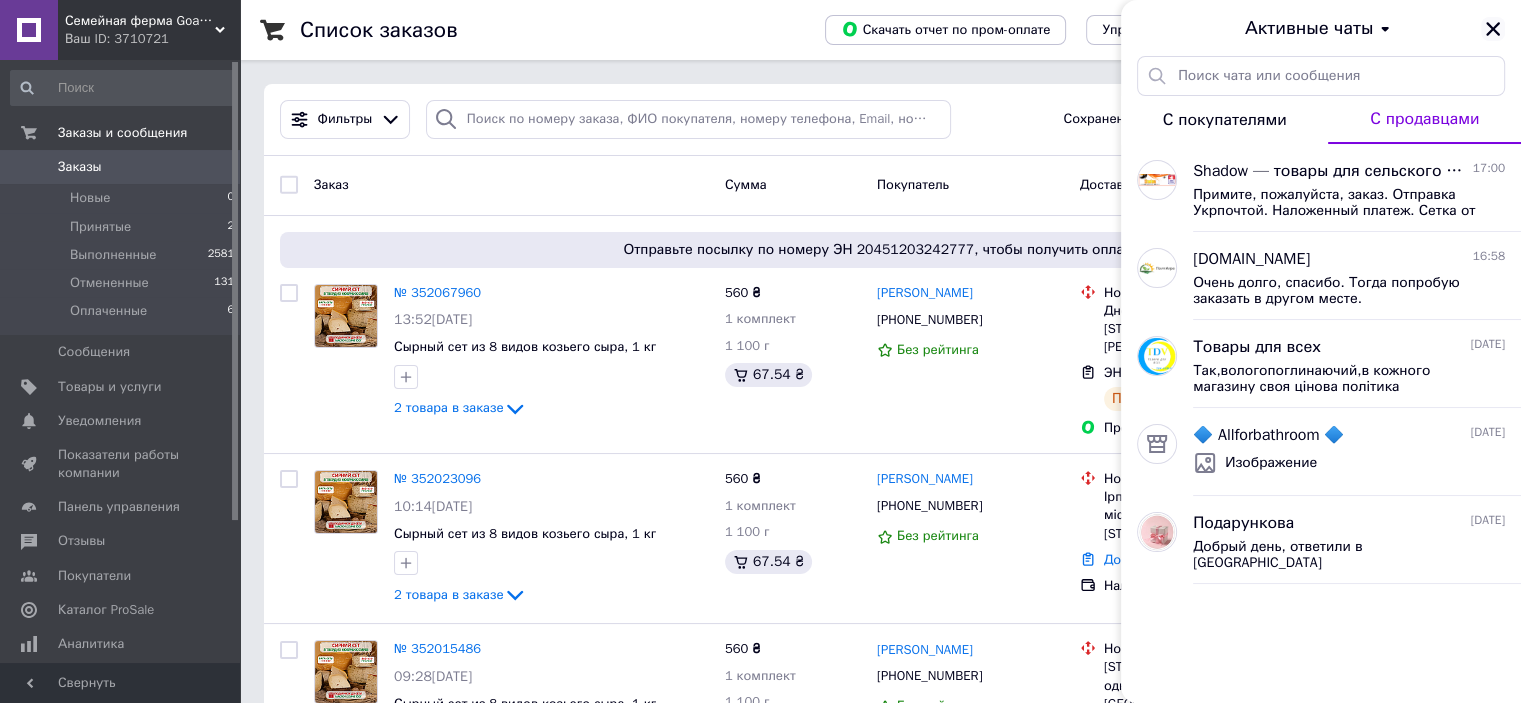 click 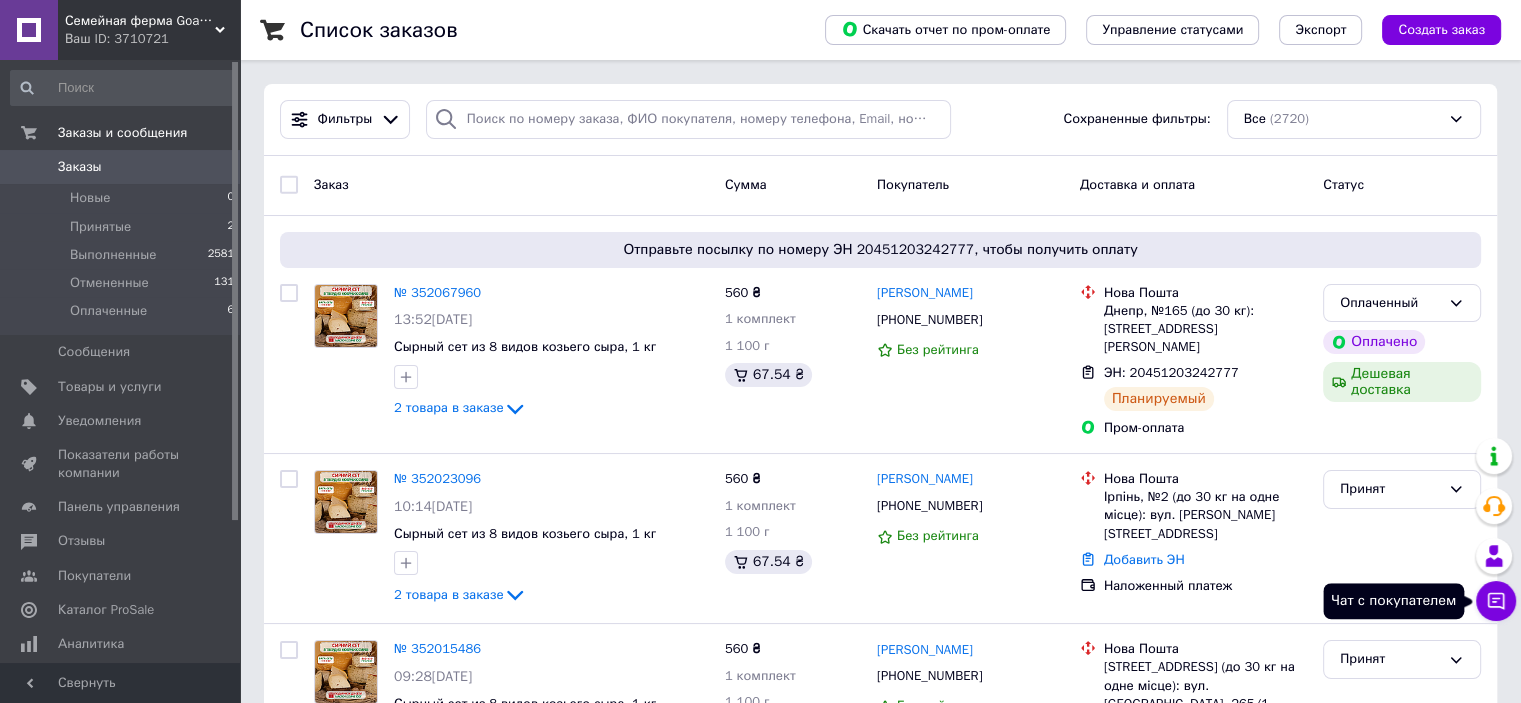 click on "Чат с покупателем" at bounding box center [1496, 601] 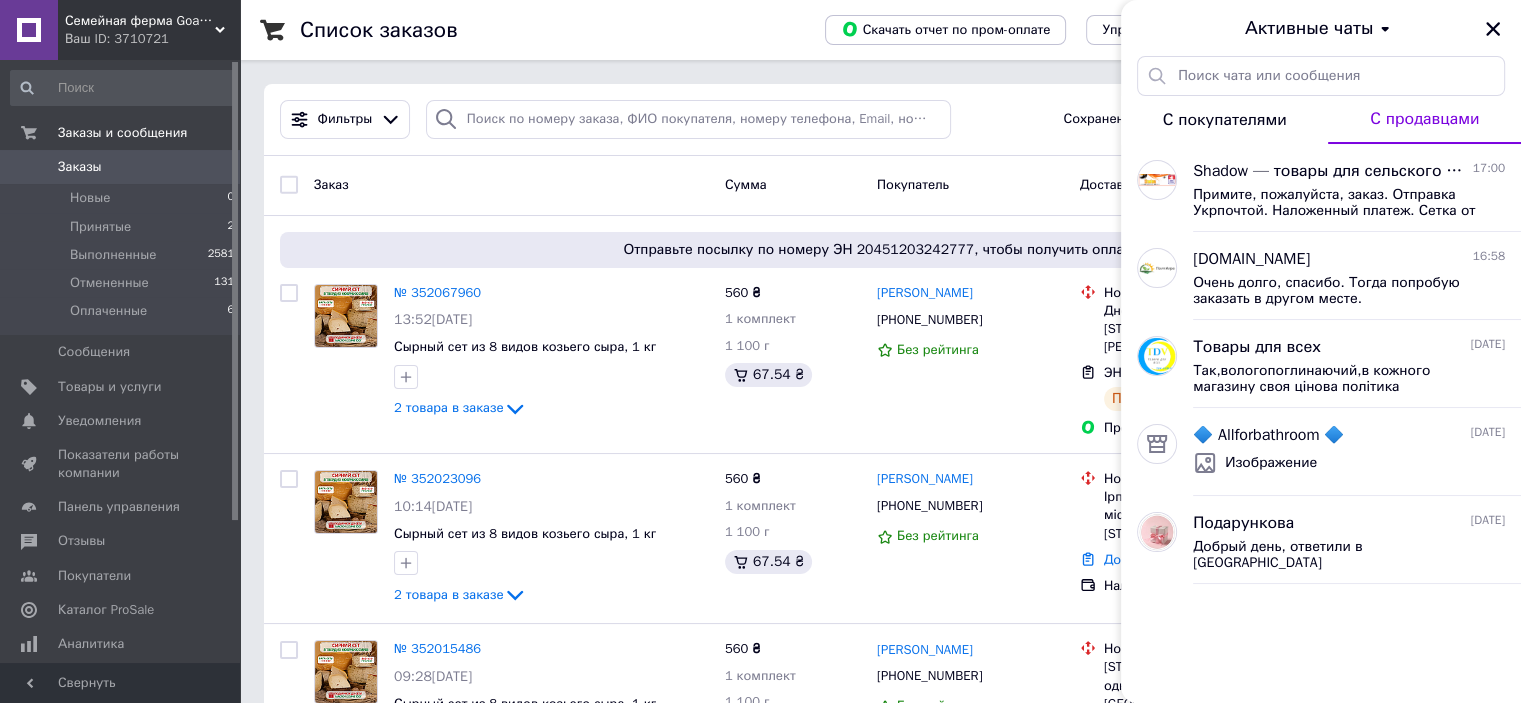 click on "С продавцами" at bounding box center (1424, 119) 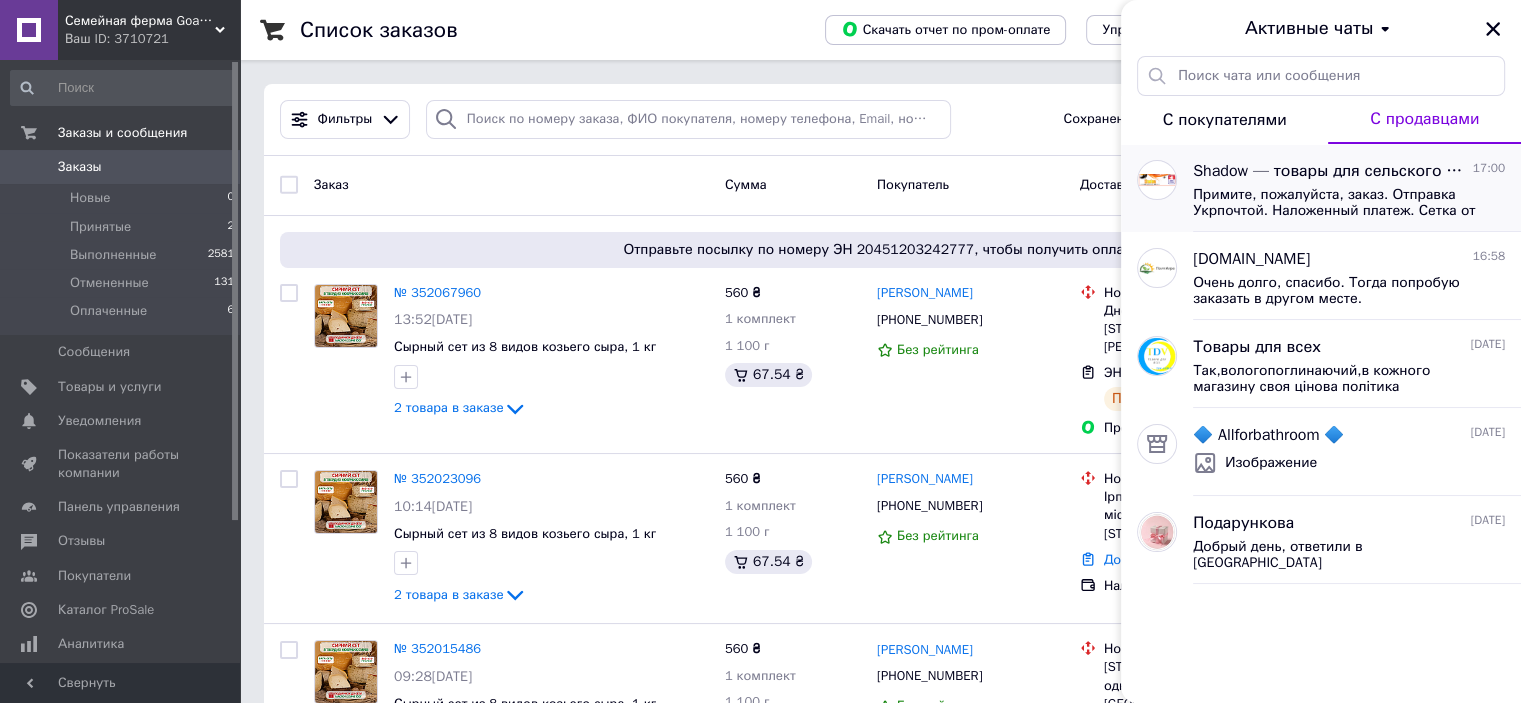 click on "Примите, пожалуйста, заказ. Отправка Укрпочтой. Наложенный платеж. Сетка от солнца 45% 3*5 м. [PERSON_NAME] 0505762528. [GEOGRAPHIC_DATA], відділення Укрпошти 65069 ( [STREET_ADDRESS]). Когда сможете отправить?" at bounding box center (1335, 203) 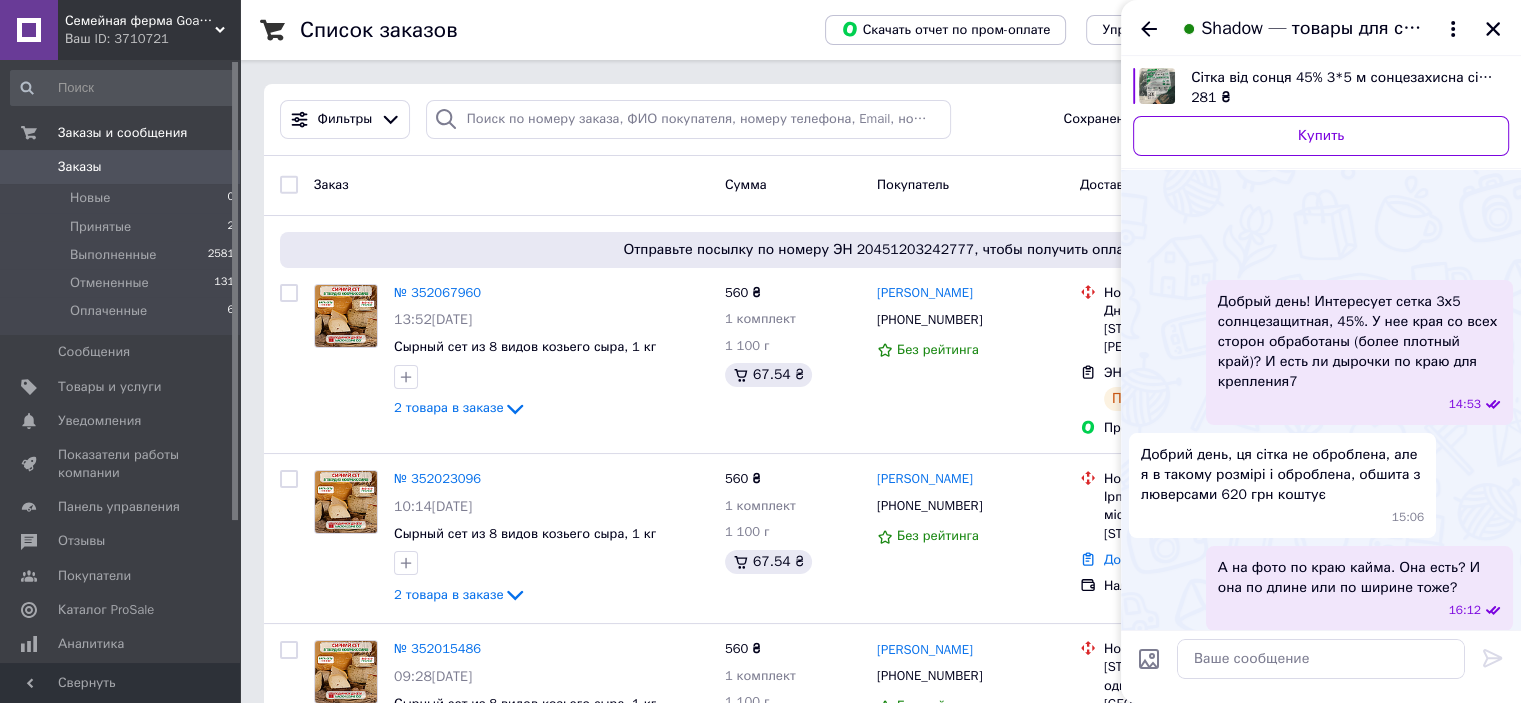 scroll, scrollTop: 182, scrollLeft: 0, axis: vertical 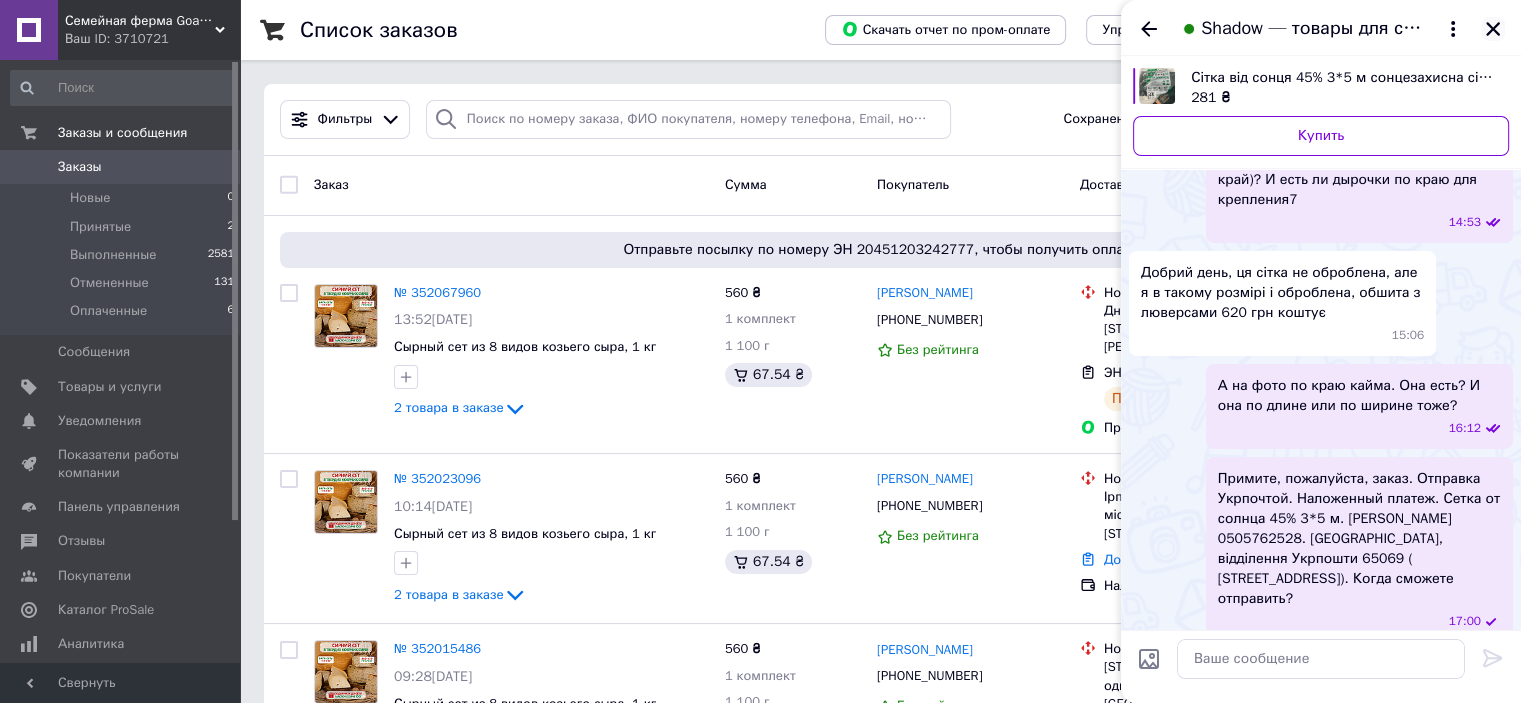 click 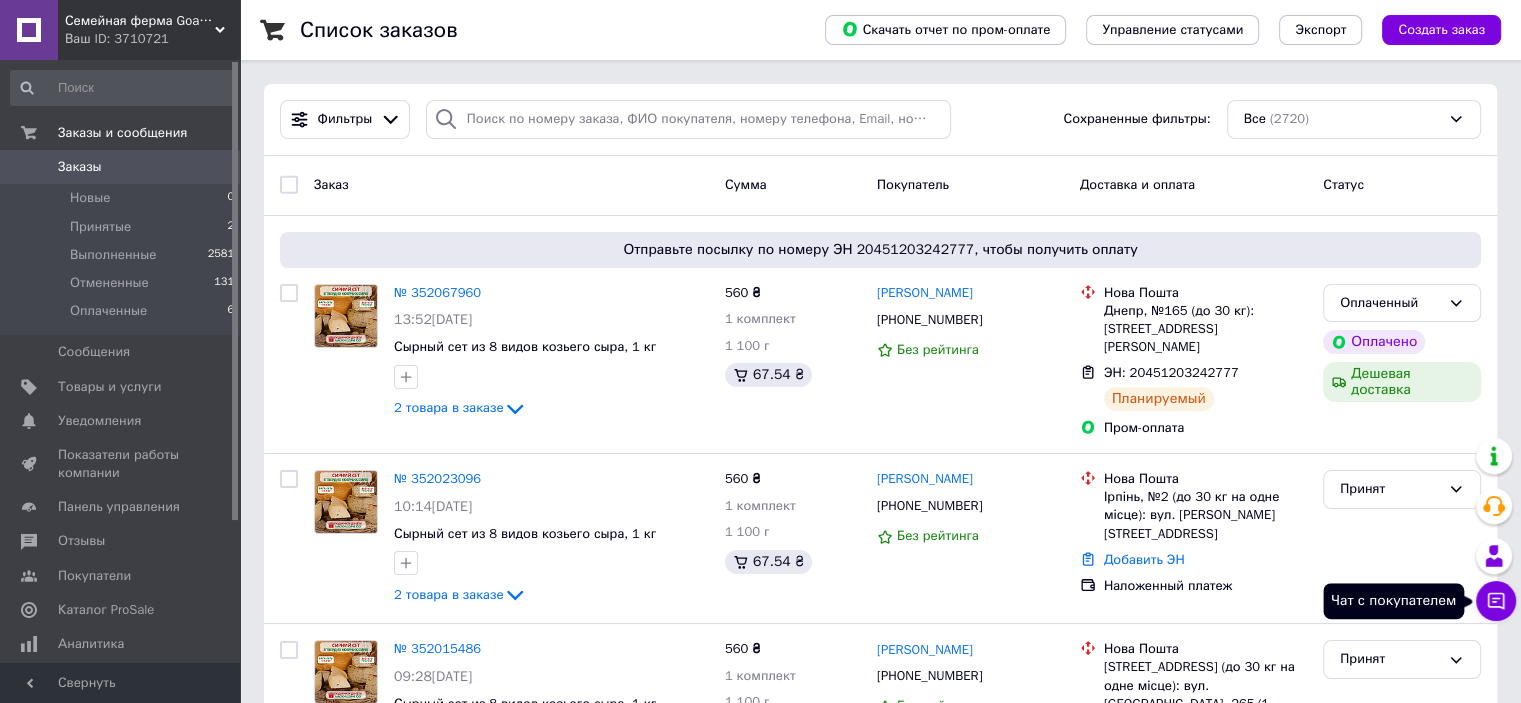 drag, startPoint x: 1499, startPoint y: 599, endPoint x: 1485, endPoint y: 593, distance: 15.231546 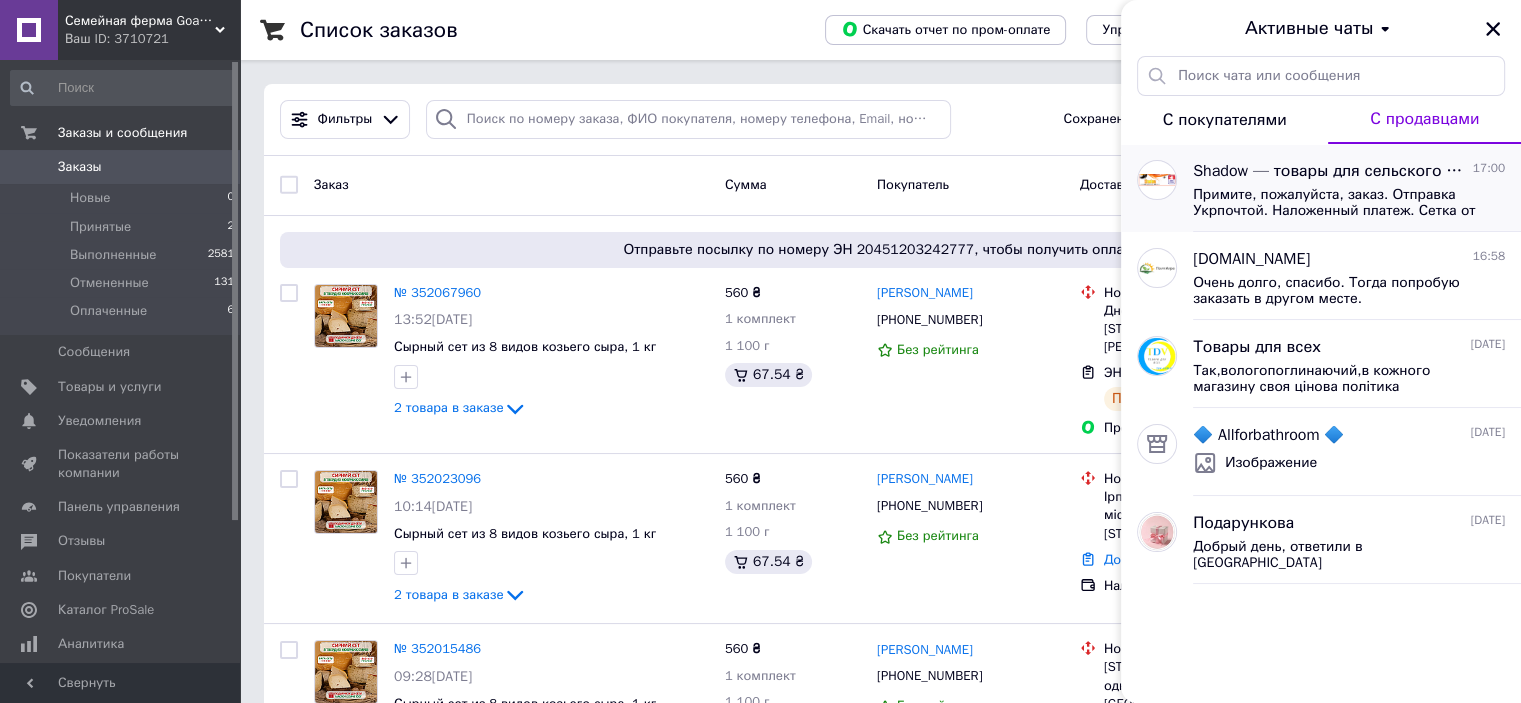 click on "Shadow — товары для сельского хозяйства и домашнего обихода" at bounding box center [1331, 171] 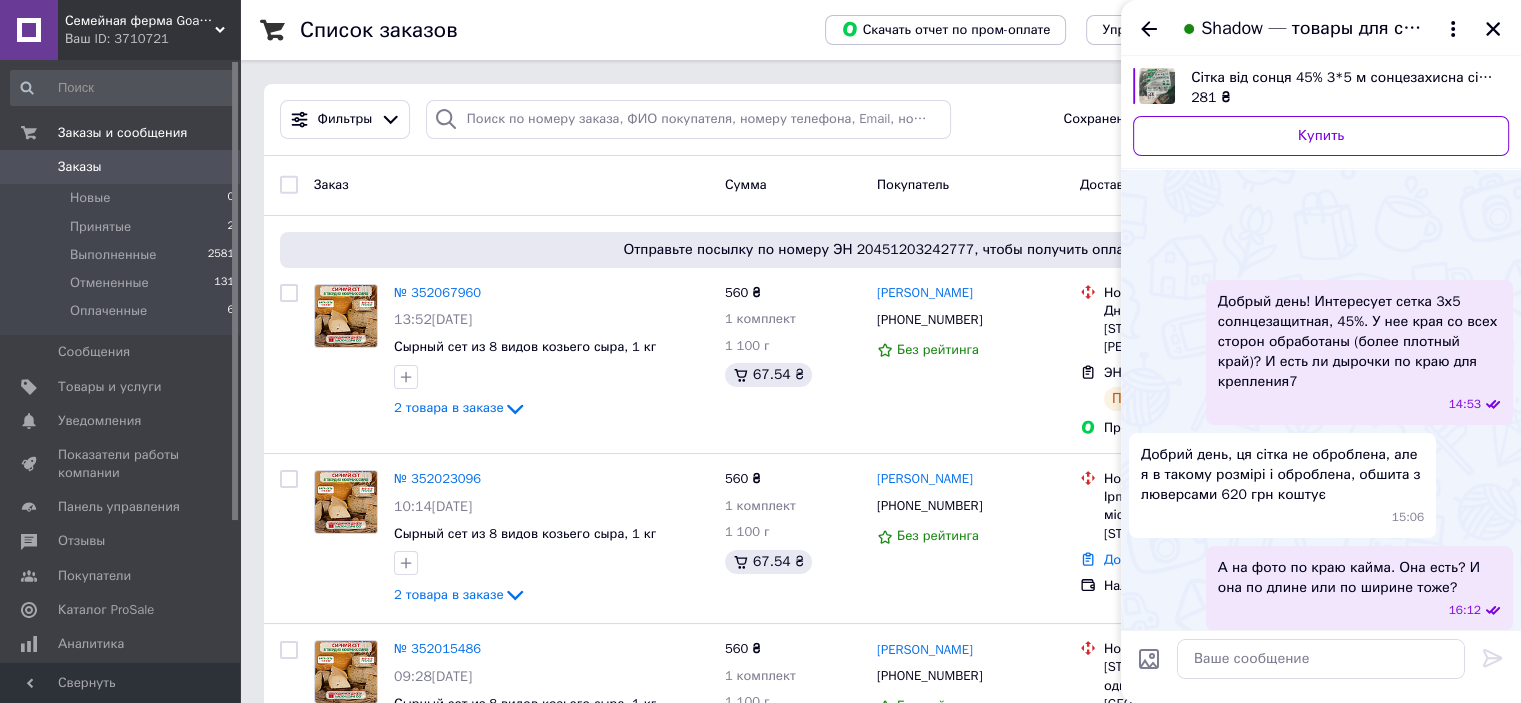 scroll, scrollTop: 182, scrollLeft: 0, axis: vertical 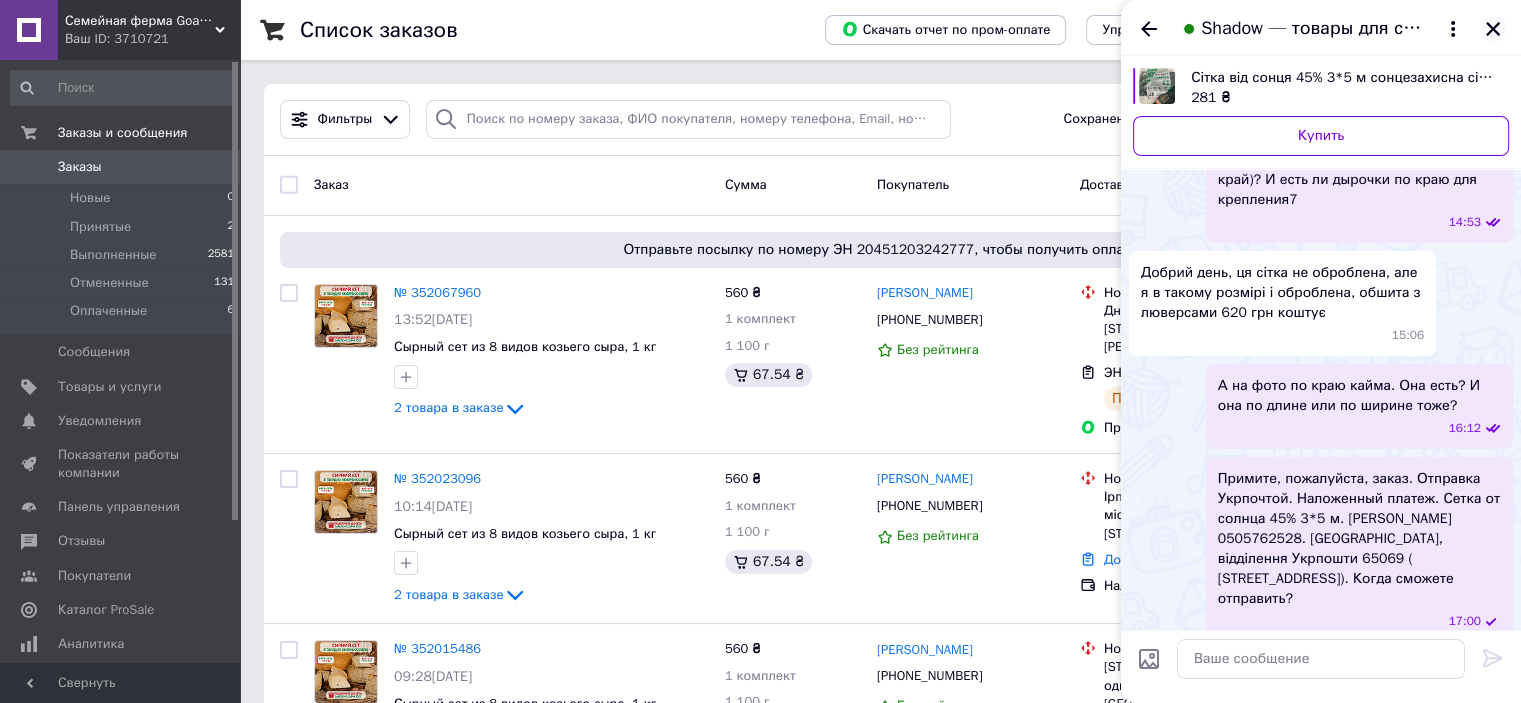 click 